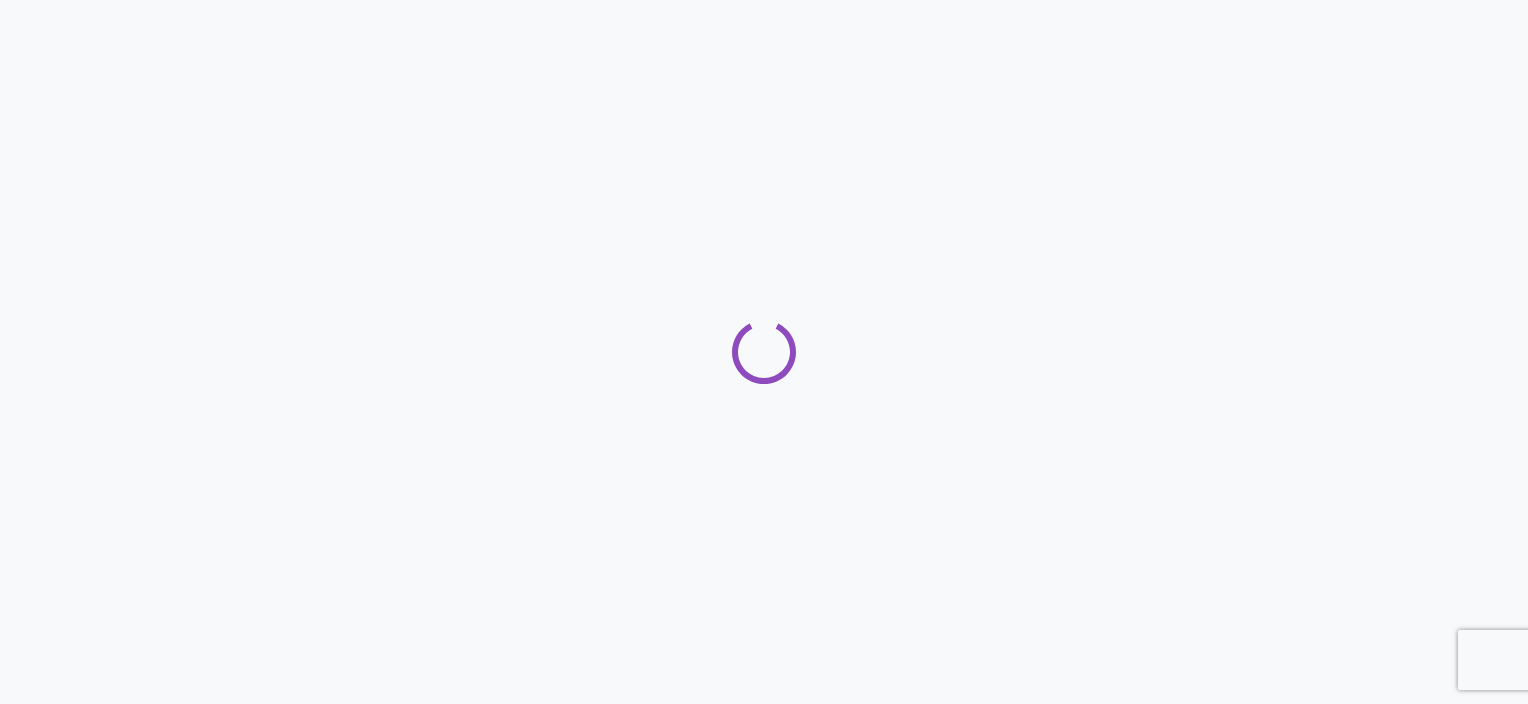 scroll, scrollTop: 0, scrollLeft: 0, axis: both 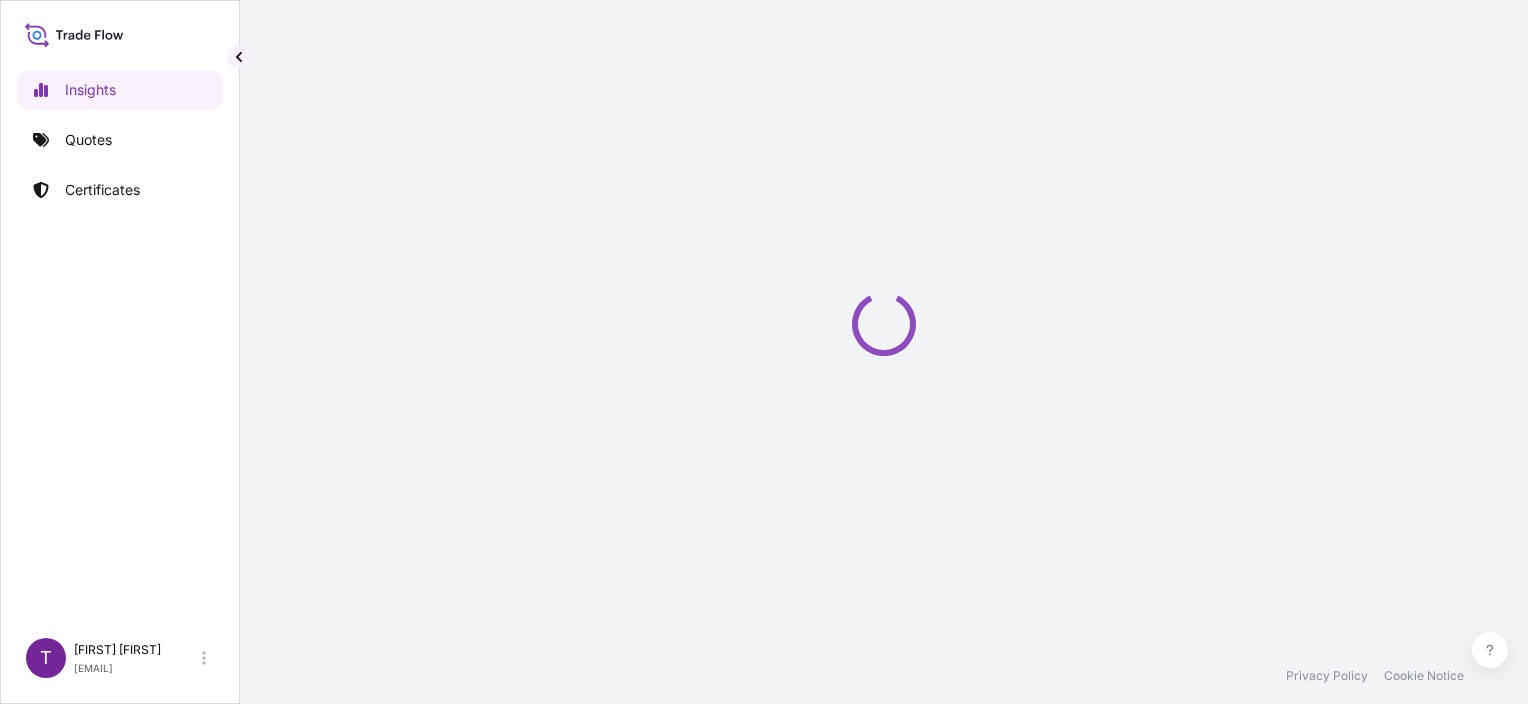 select on "2025" 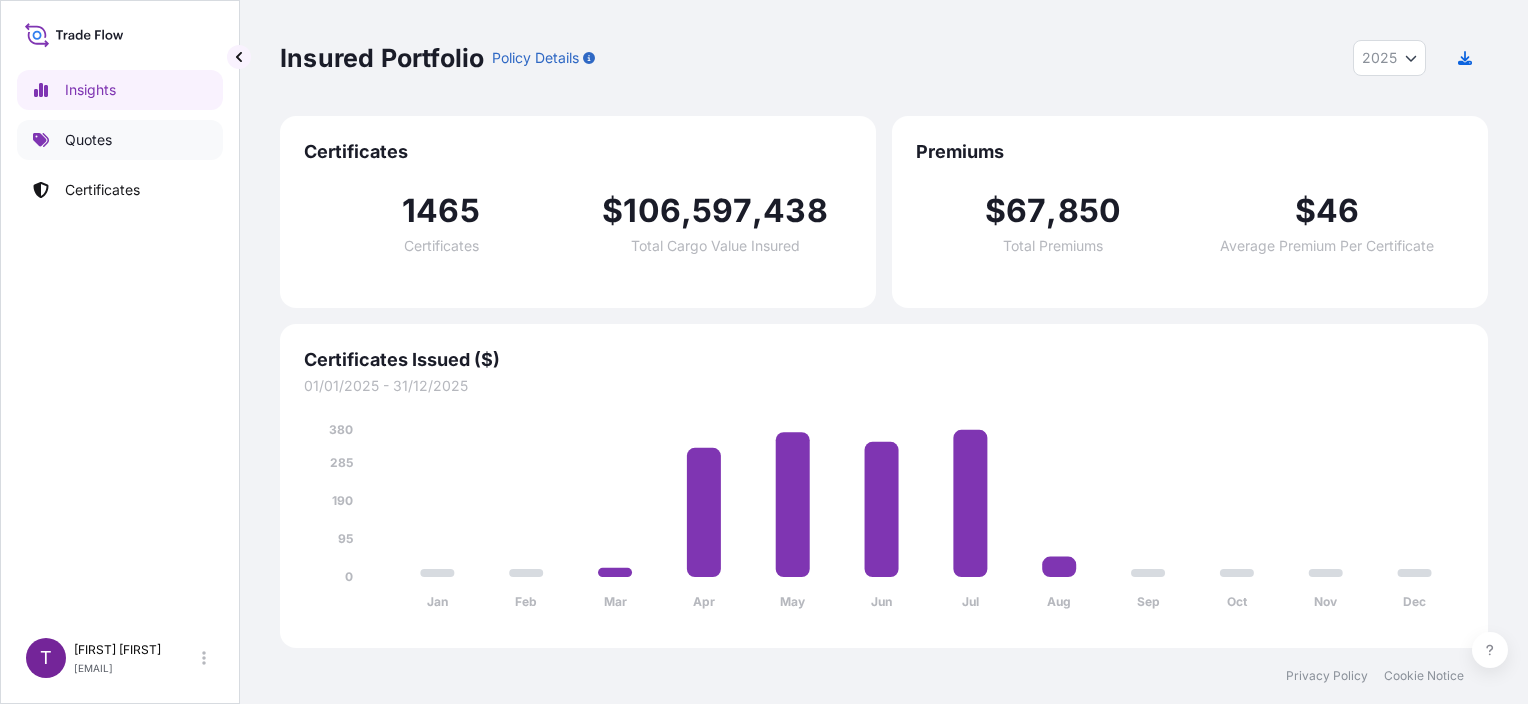 click on "Quotes" at bounding box center [120, 140] 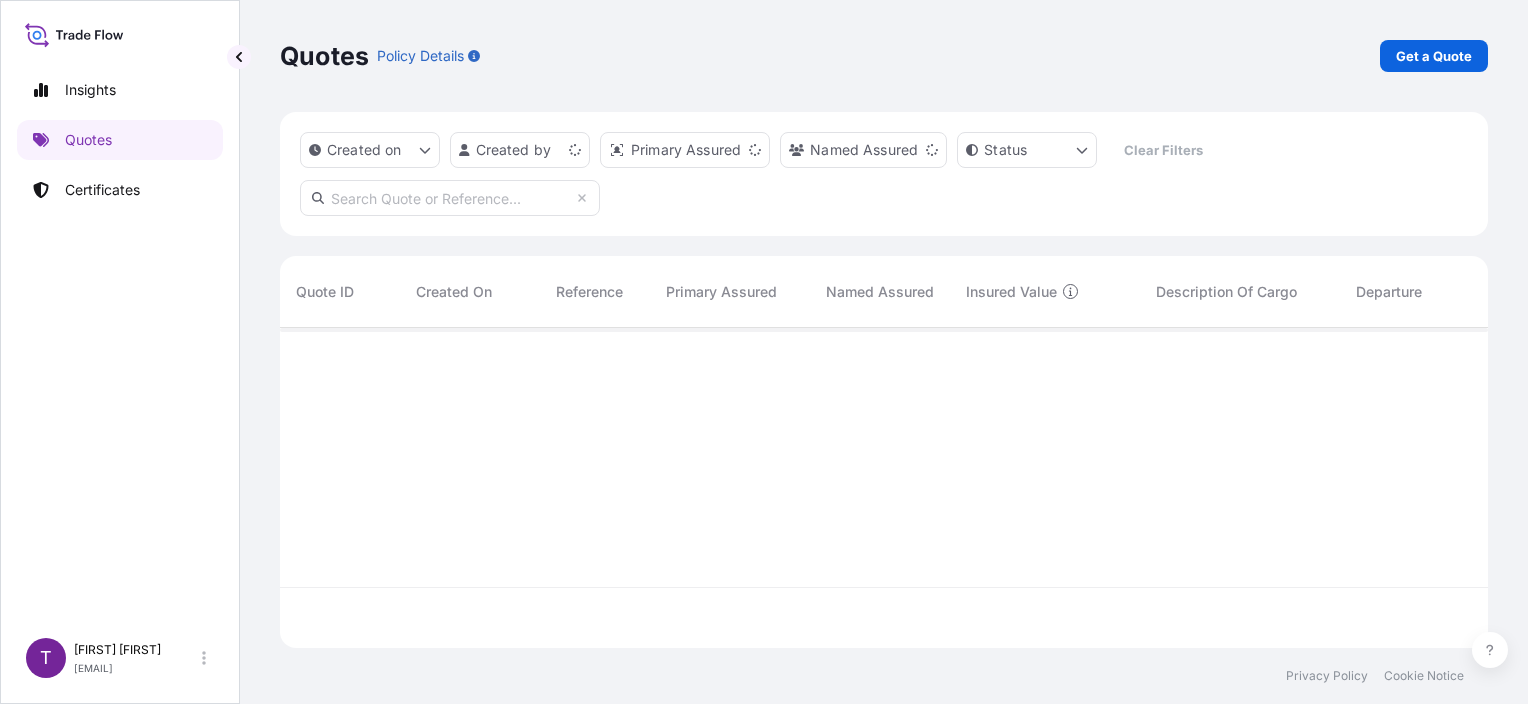 scroll, scrollTop: 16, scrollLeft: 16, axis: both 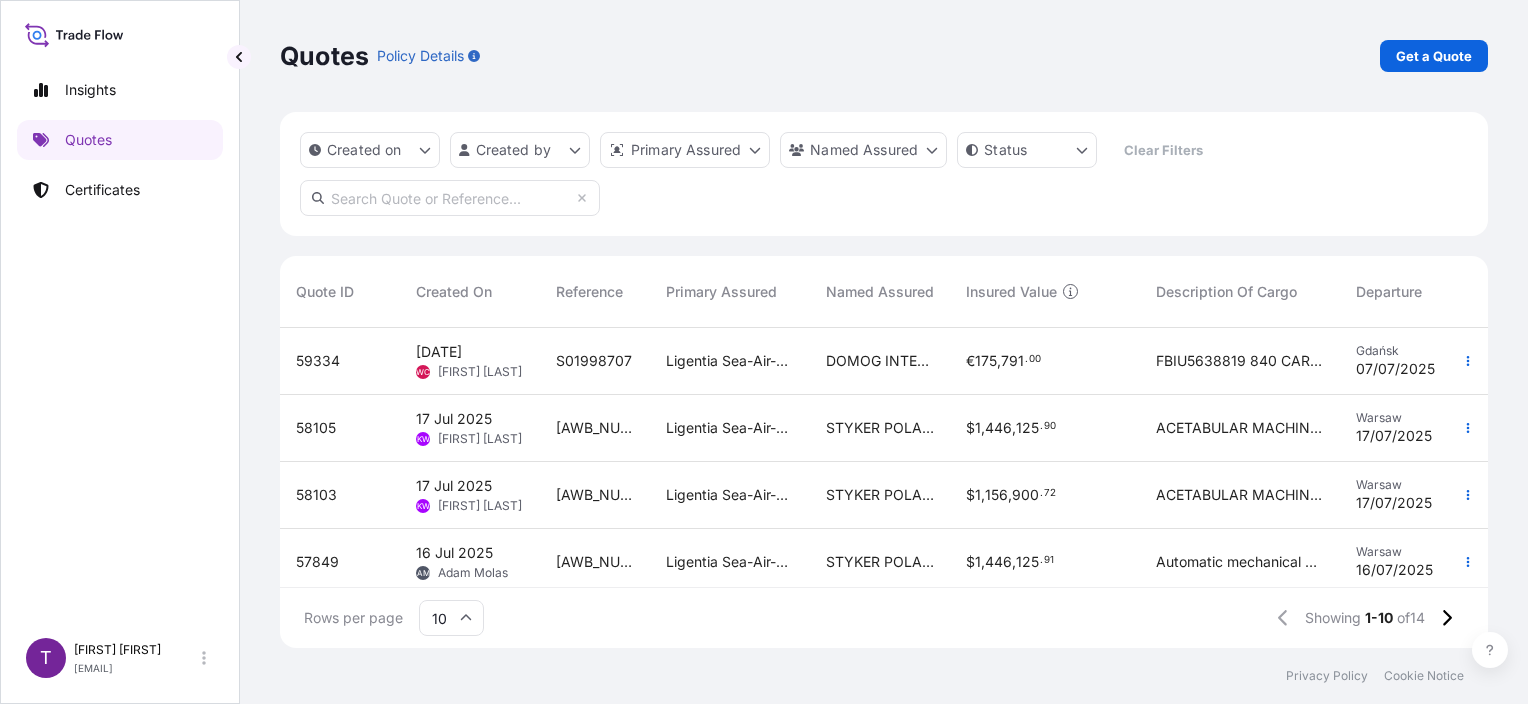 click at bounding box center (450, 198) 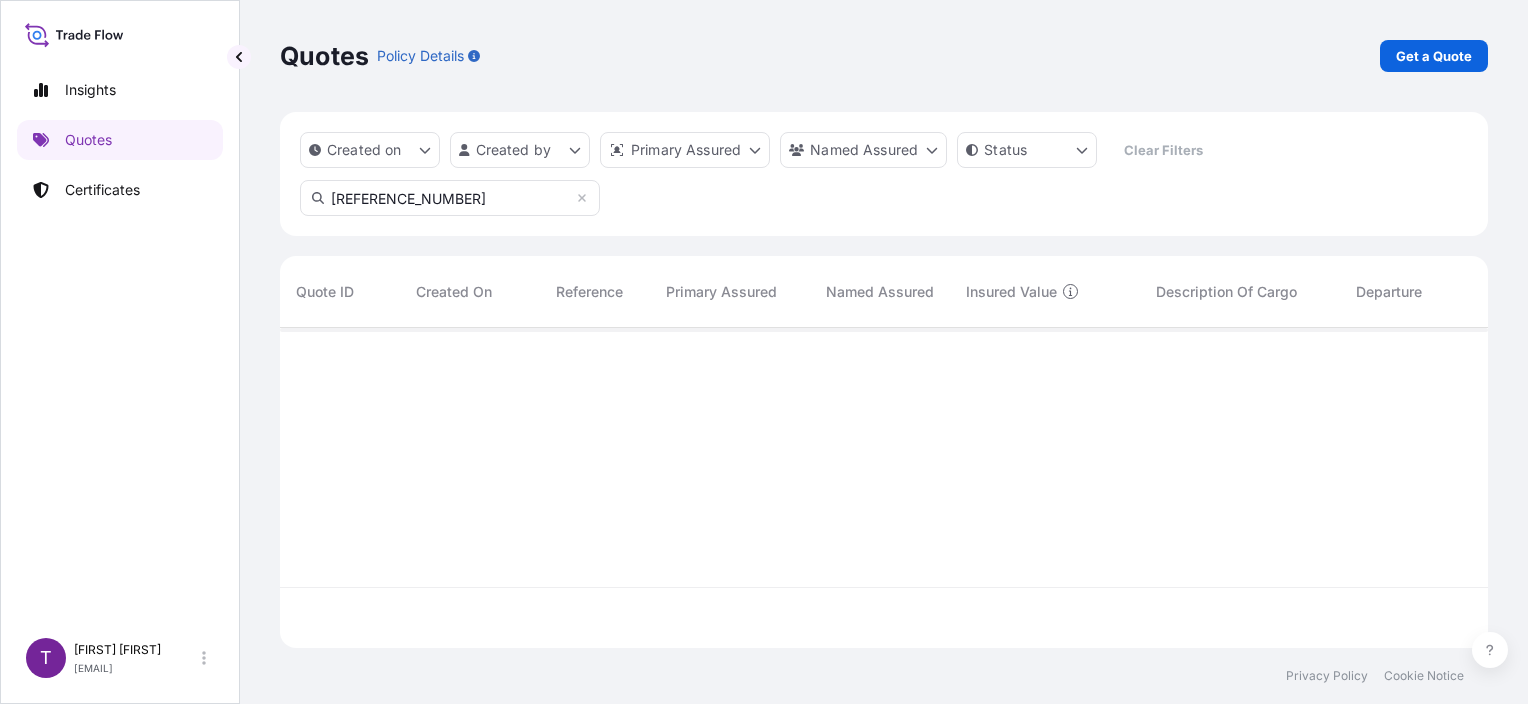 scroll, scrollTop: 16, scrollLeft: 16, axis: both 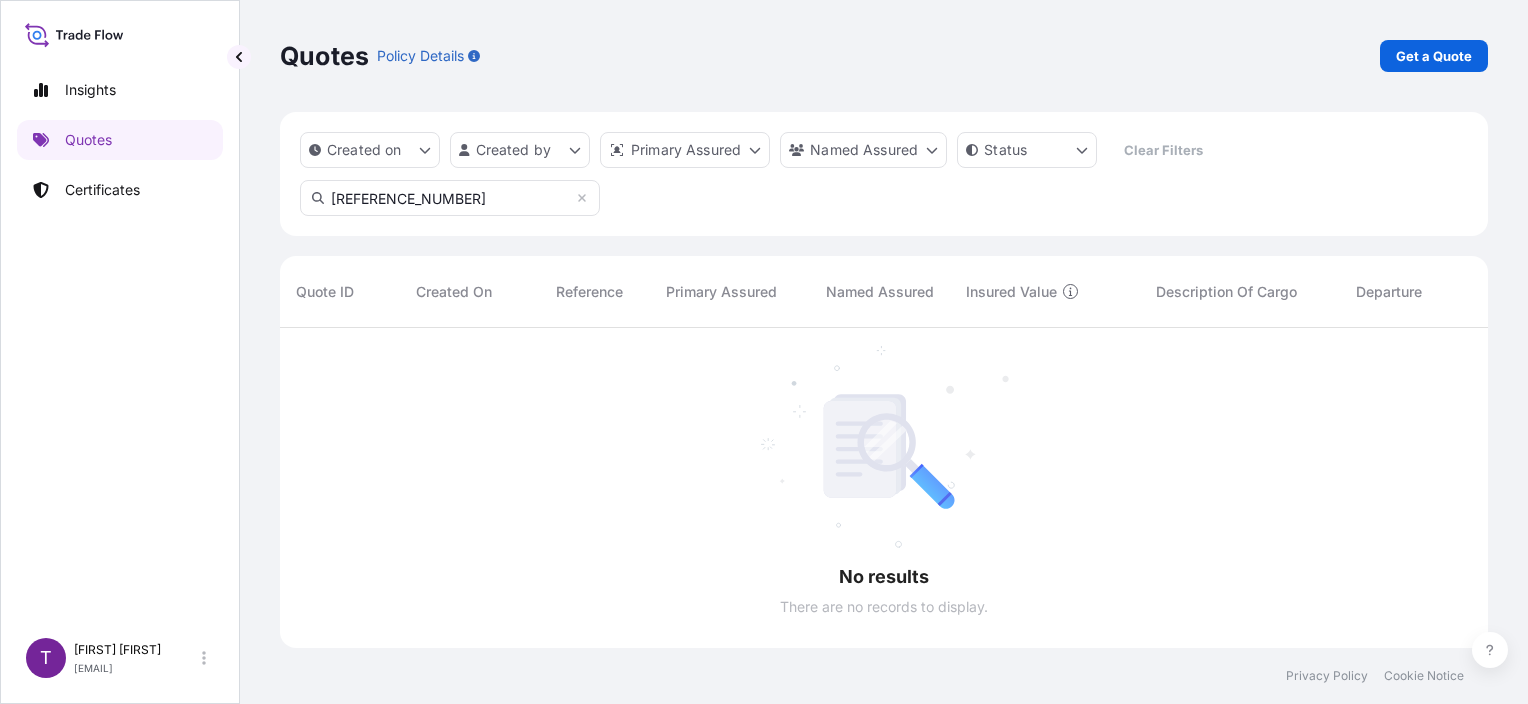 type on "[REFERENCE_NUMBER]" 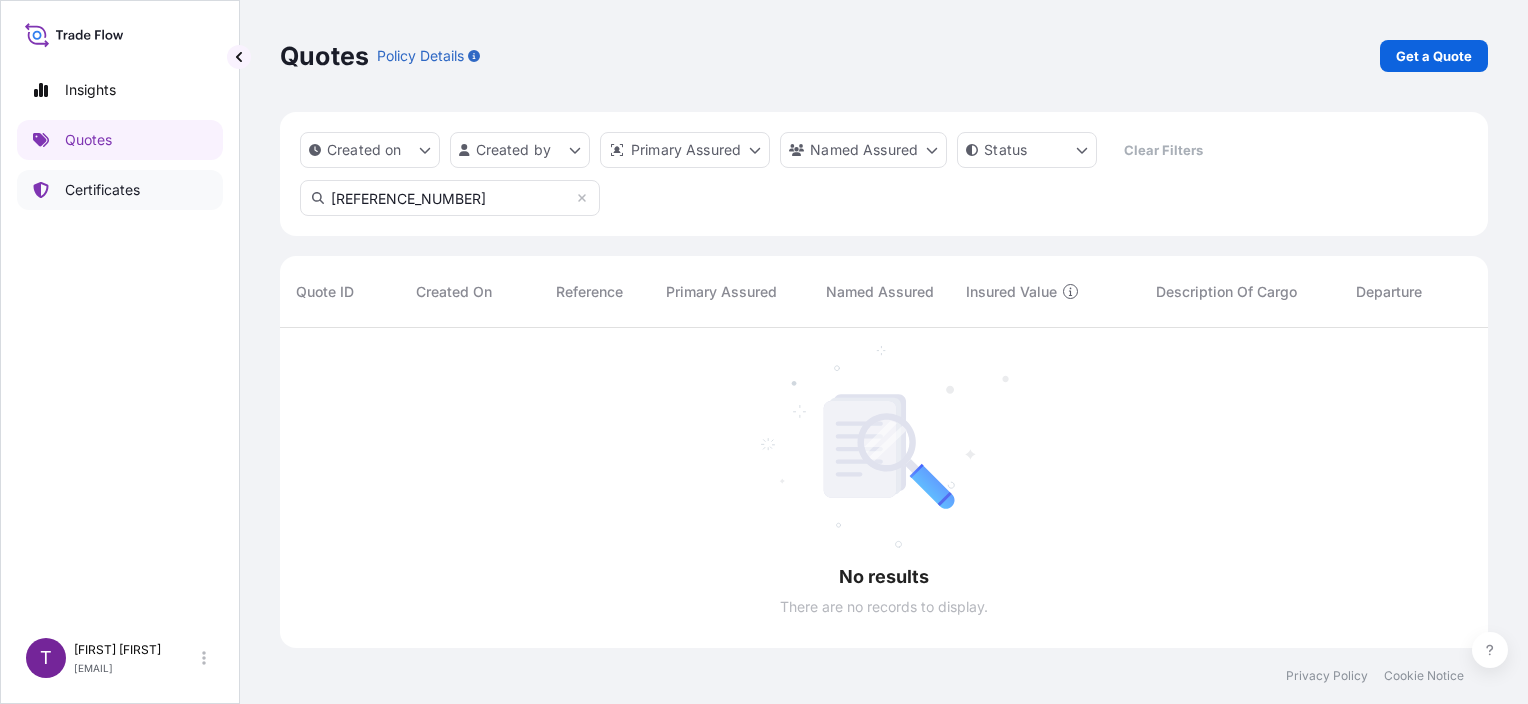 click on "Certificates" at bounding box center (102, 190) 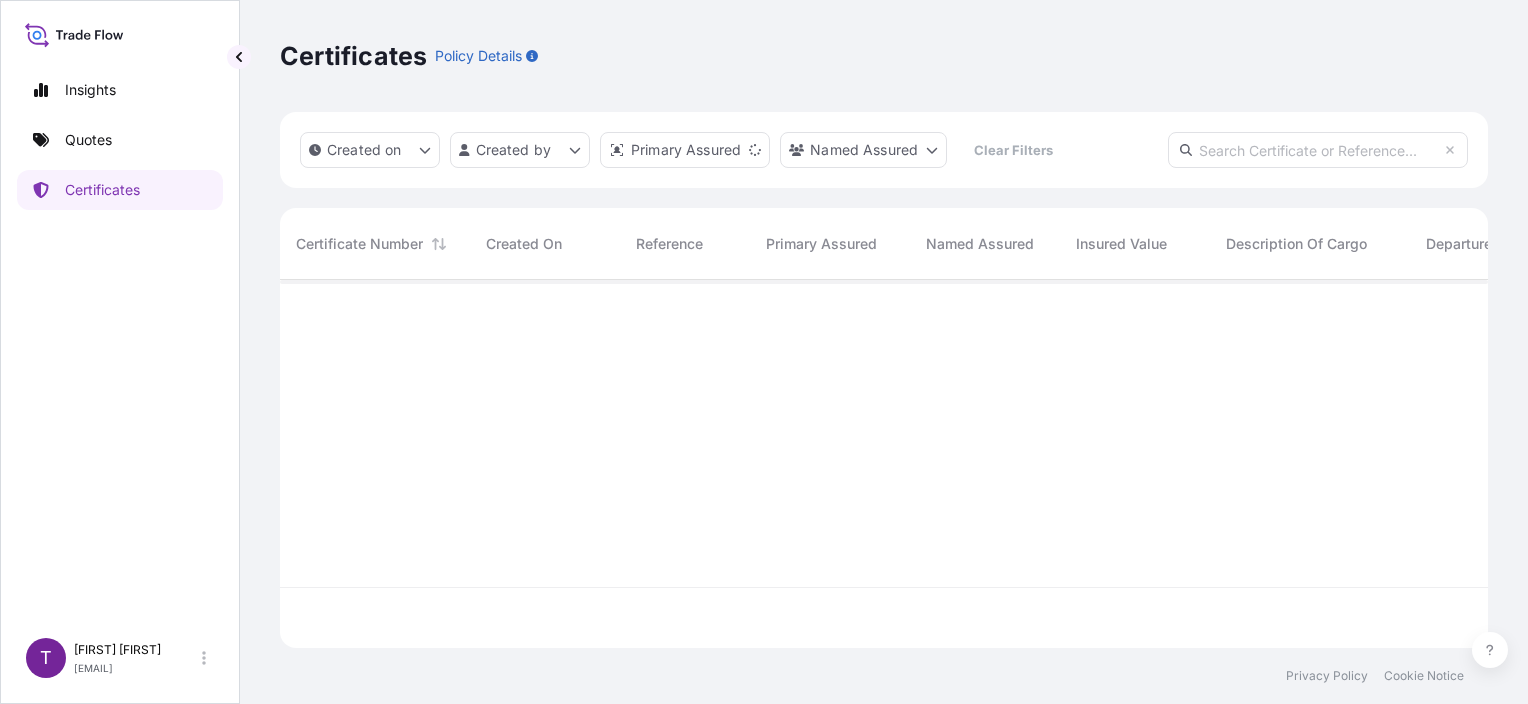 scroll, scrollTop: 16, scrollLeft: 16, axis: both 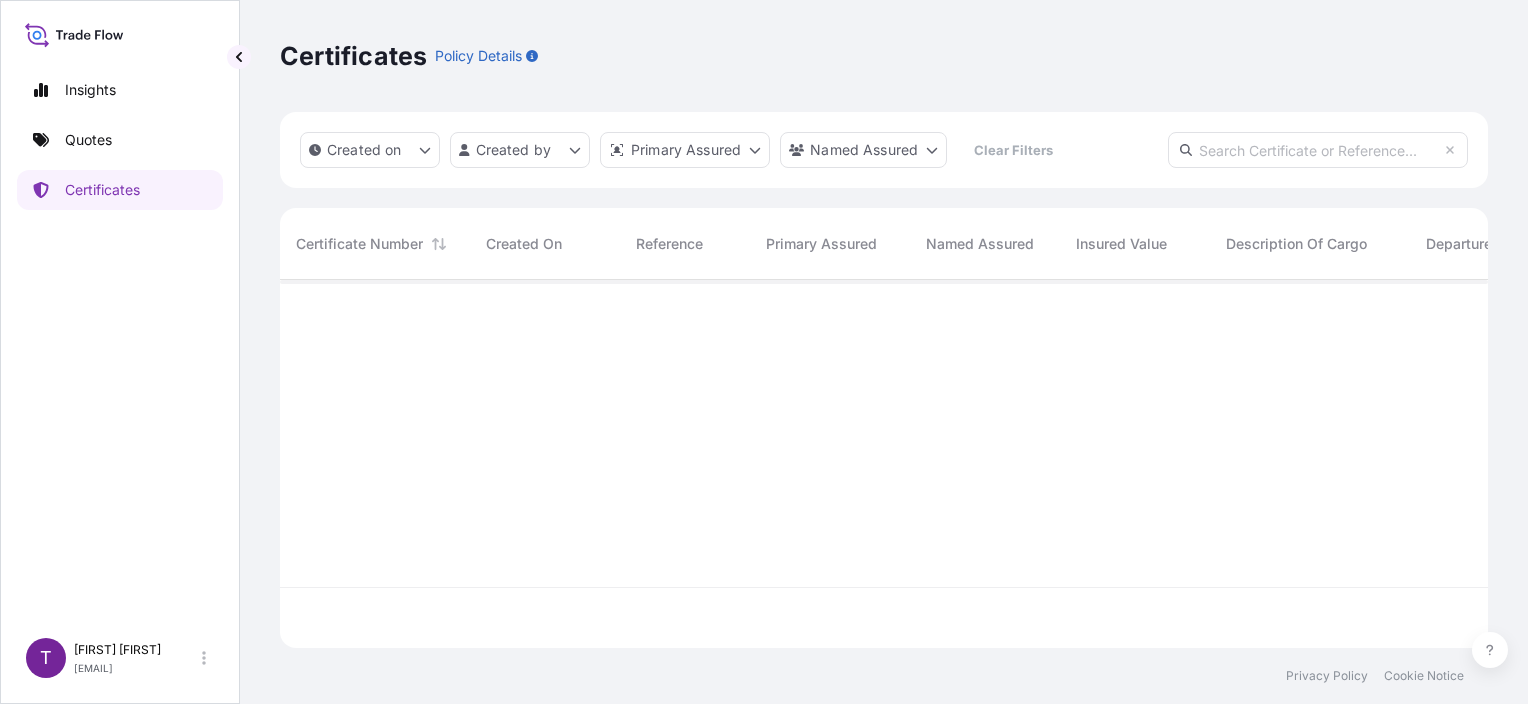 click at bounding box center [1318, 150] 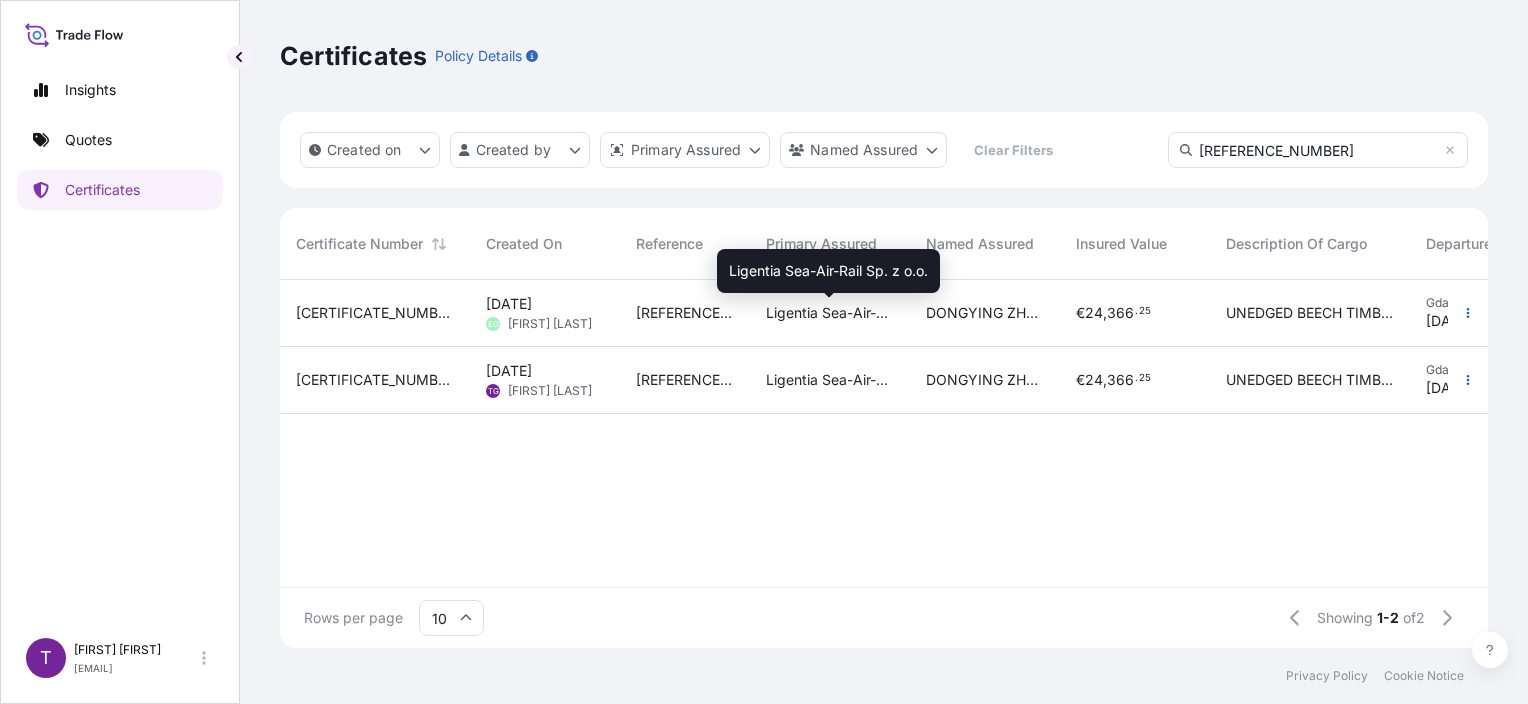type on "[REFERENCE_NUMBER]" 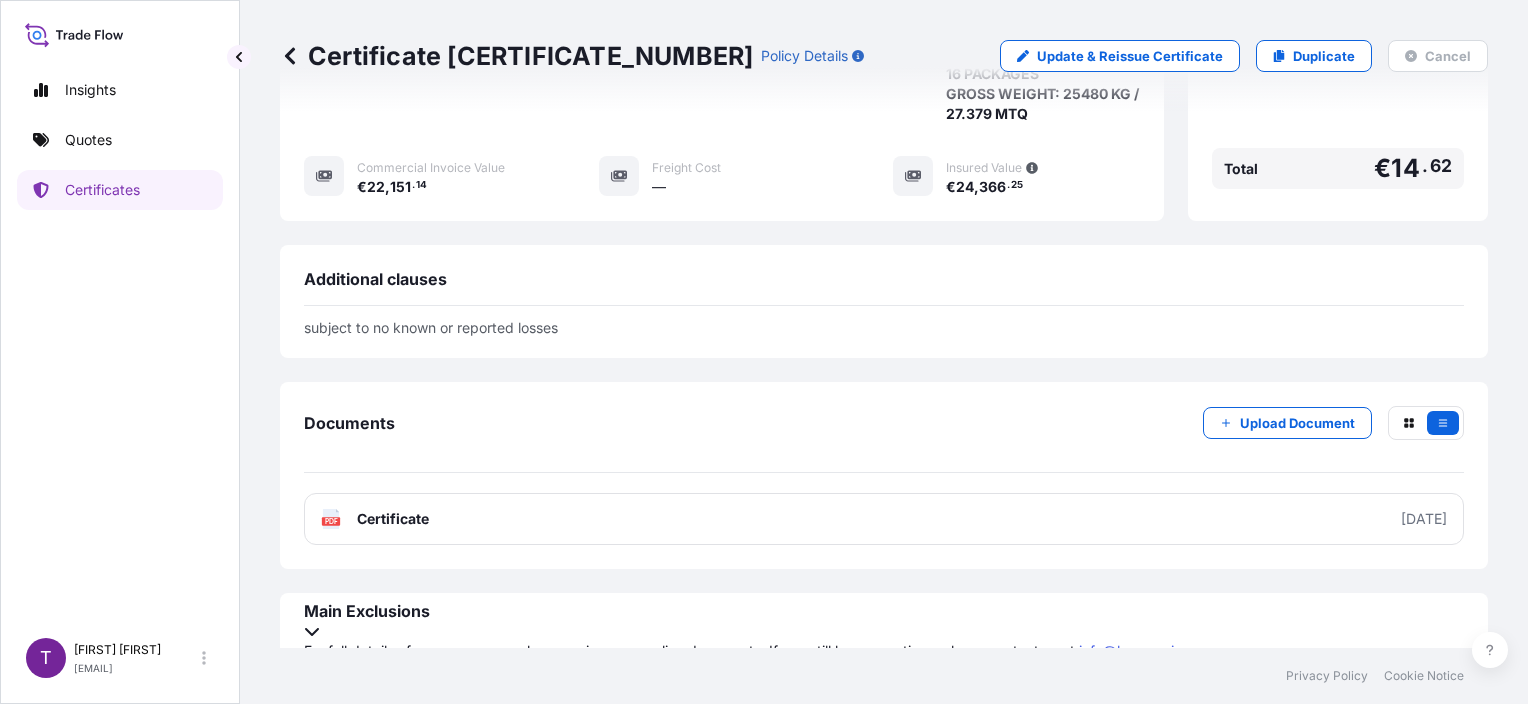 scroll, scrollTop: 620, scrollLeft: 0, axis: vertical 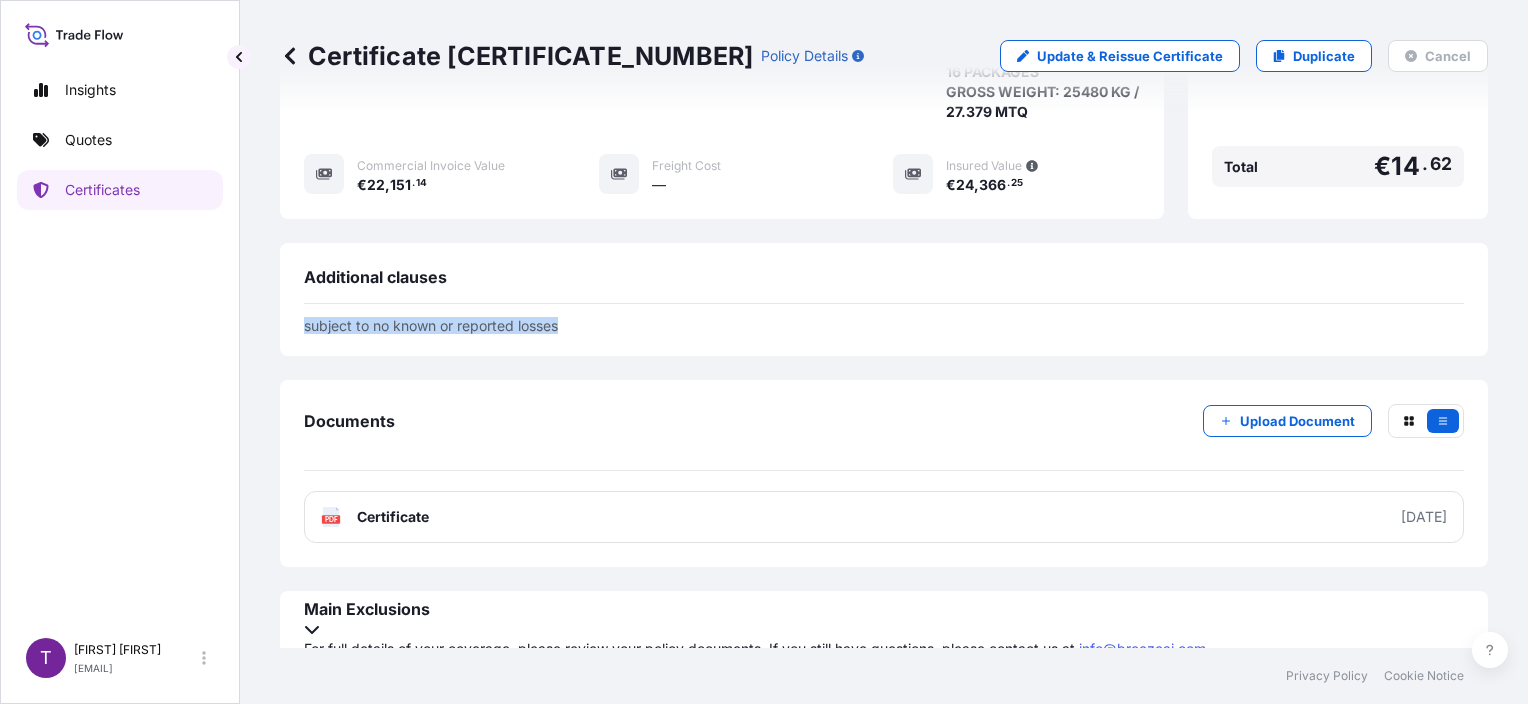 drag, startPoint x: 563, startPoint y: 331, endPoint x: 252, endPoint y: 325, distance: 311.05786 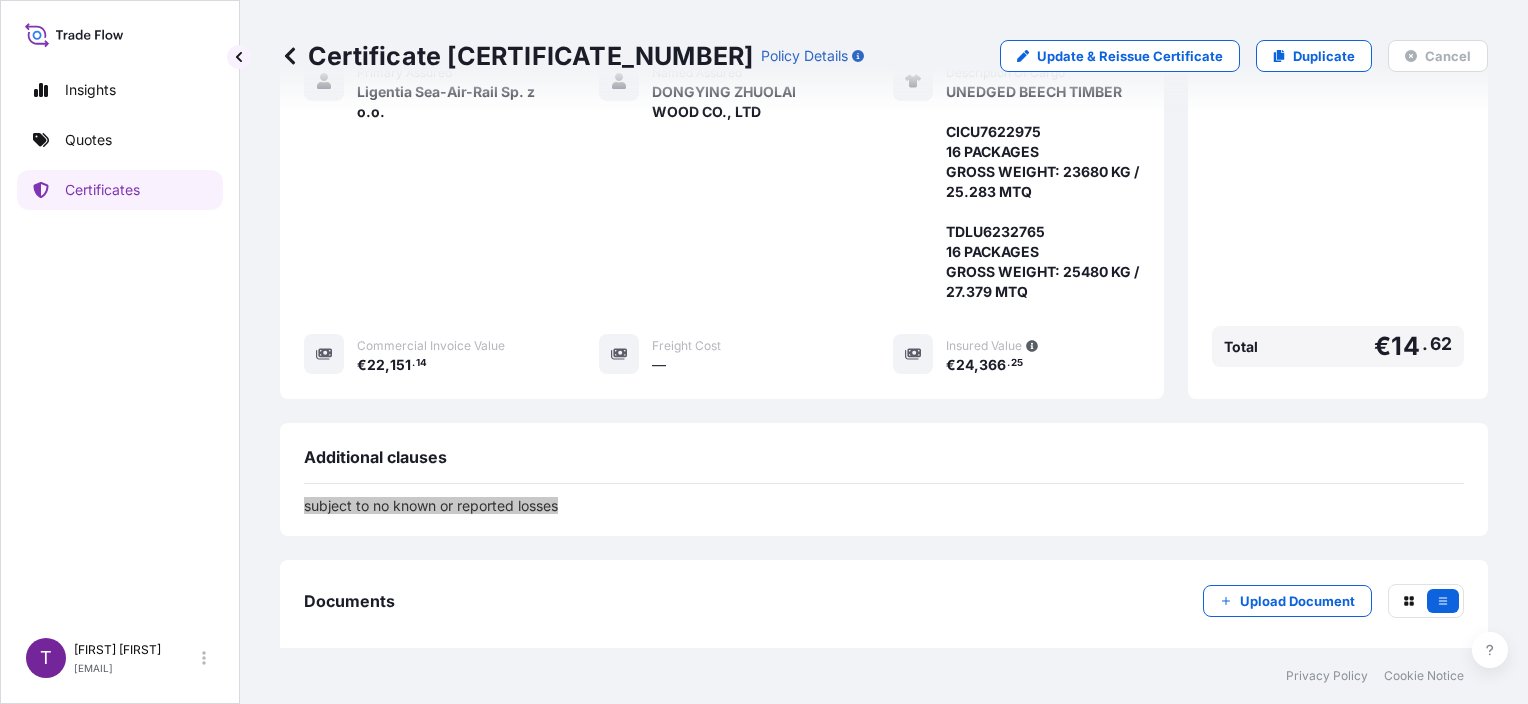 scroll, scrollTop: 0, scrollLeft: 0, axis: both 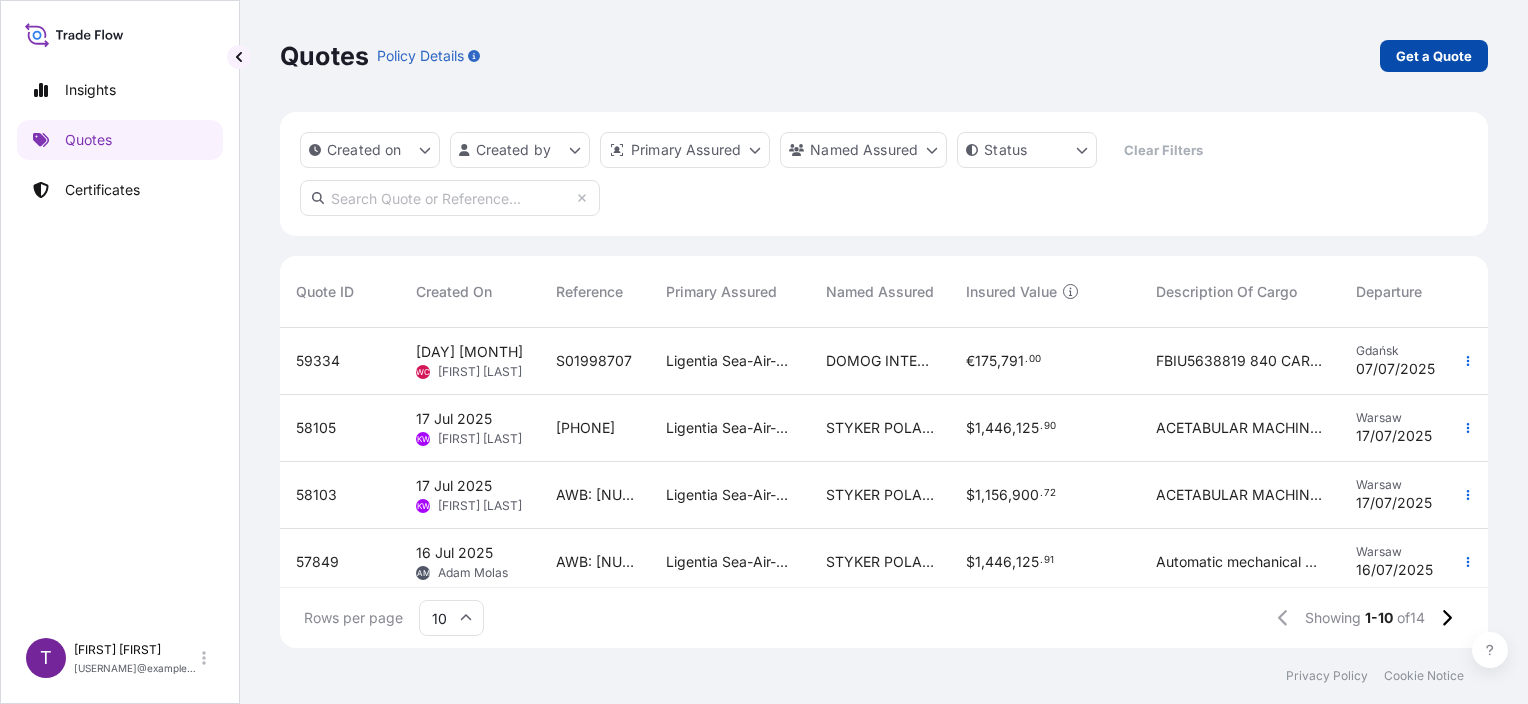 click on "Get a Quote" at bounding box center (1434, 56) 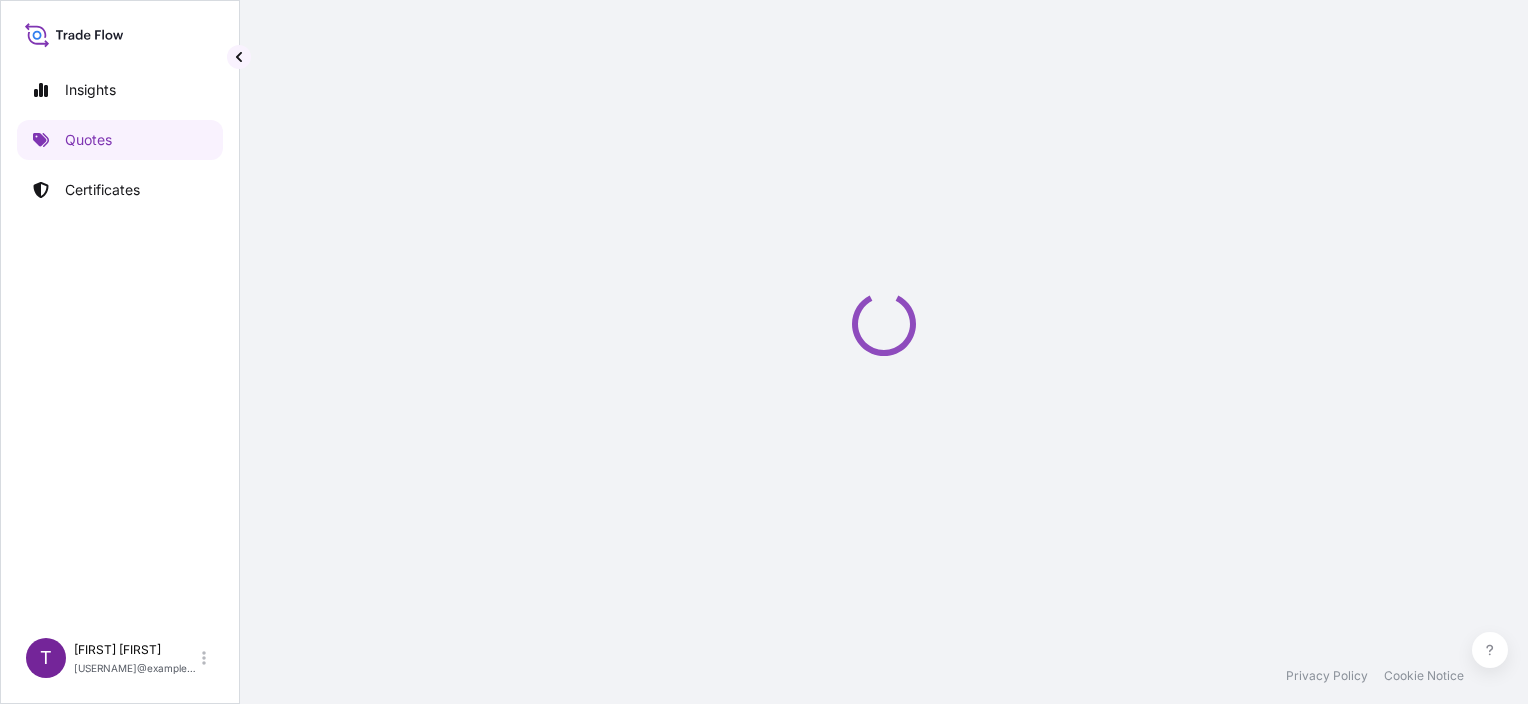 select on "Sea" 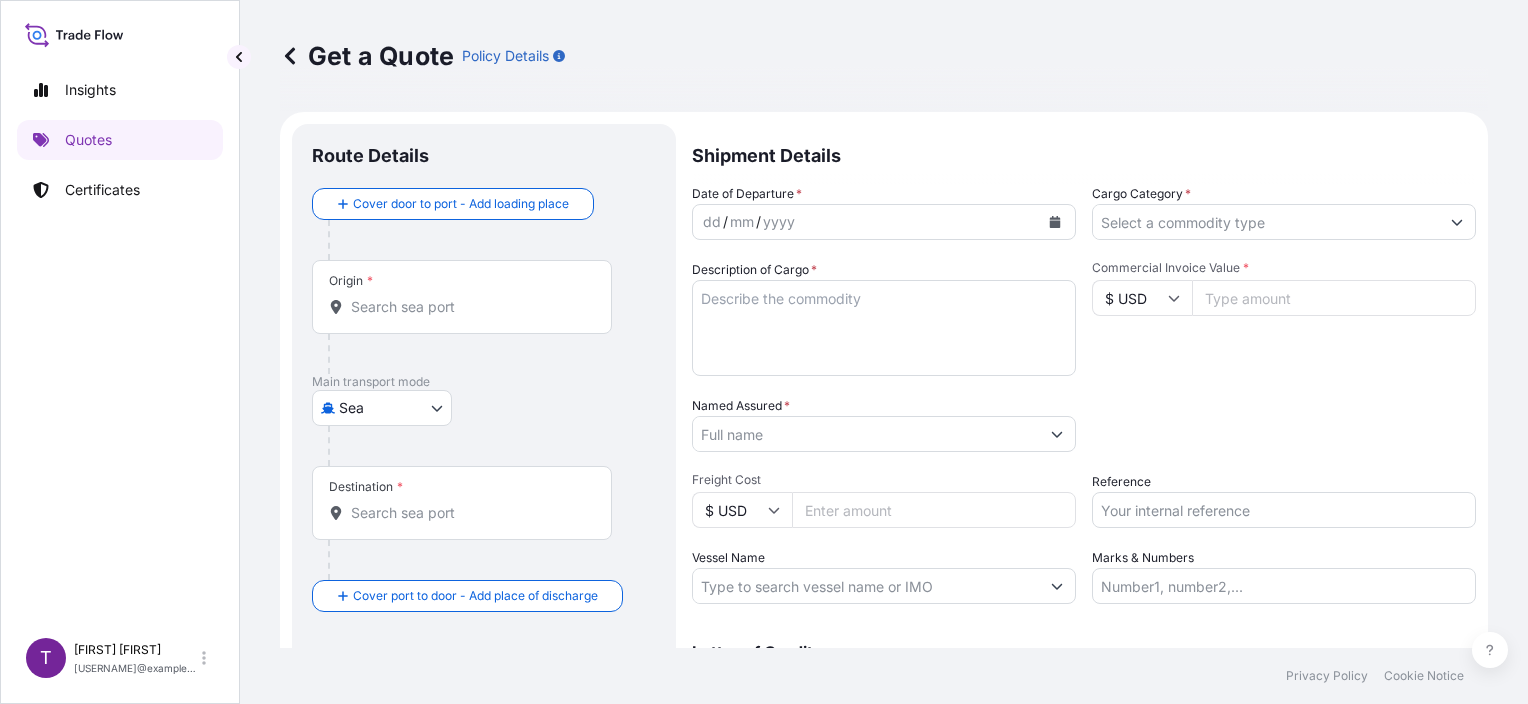 scroll, scrollTop: 32, scrollLeft: 0, axis: vertical 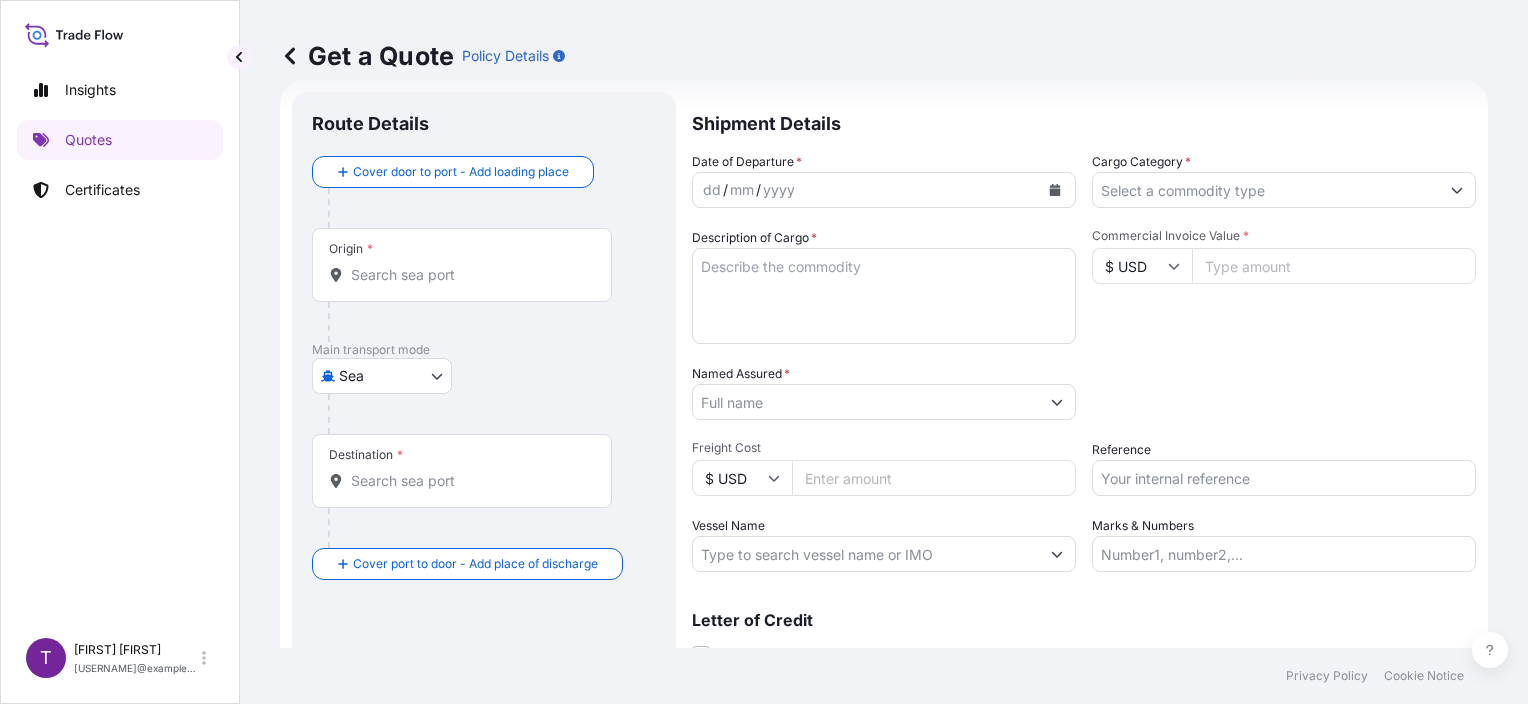 click at bounding box center (1055, 190) 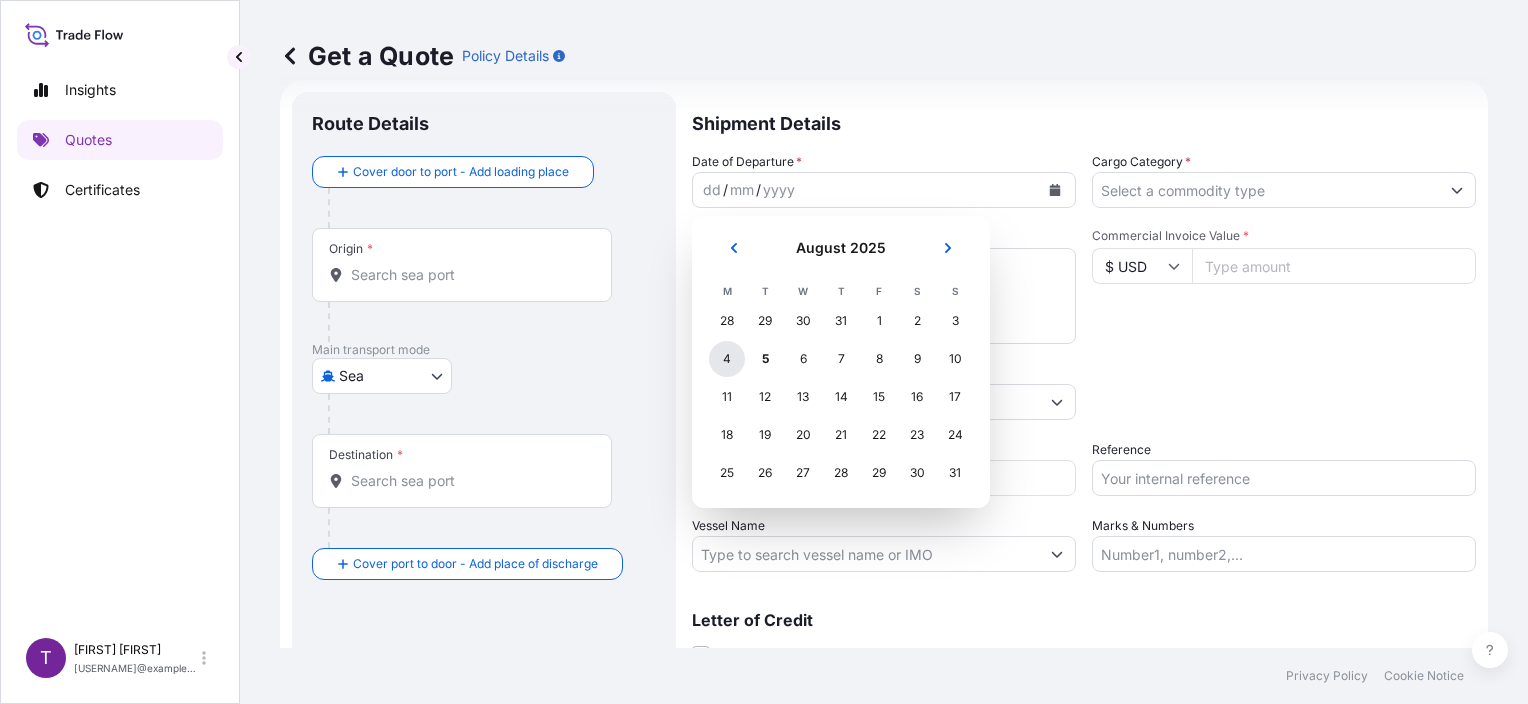 click on "4" at bounding box center (727, 359) 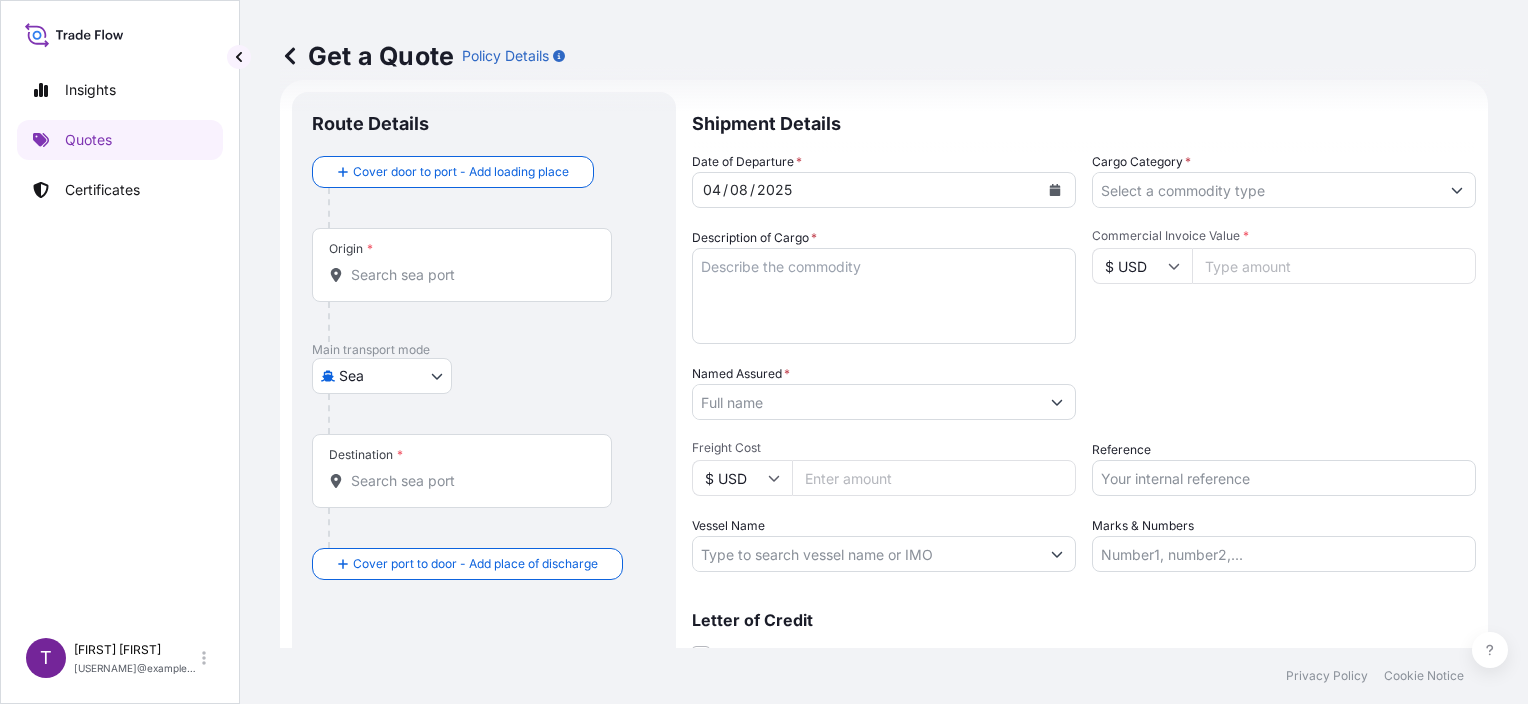 click on "Cargo Category *" at bounding box center (1284, 180) 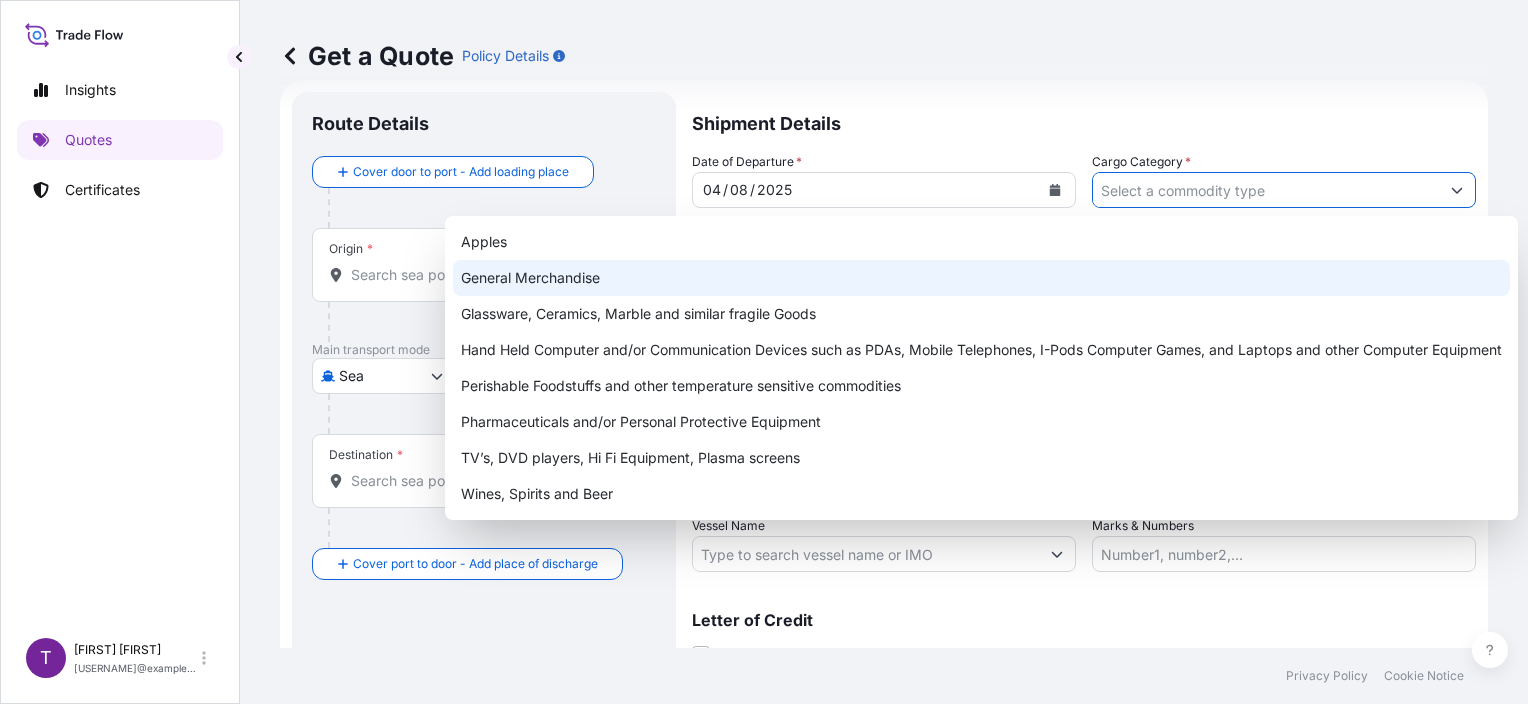 click on "General Merchandise" at bounding box center (981, 278) 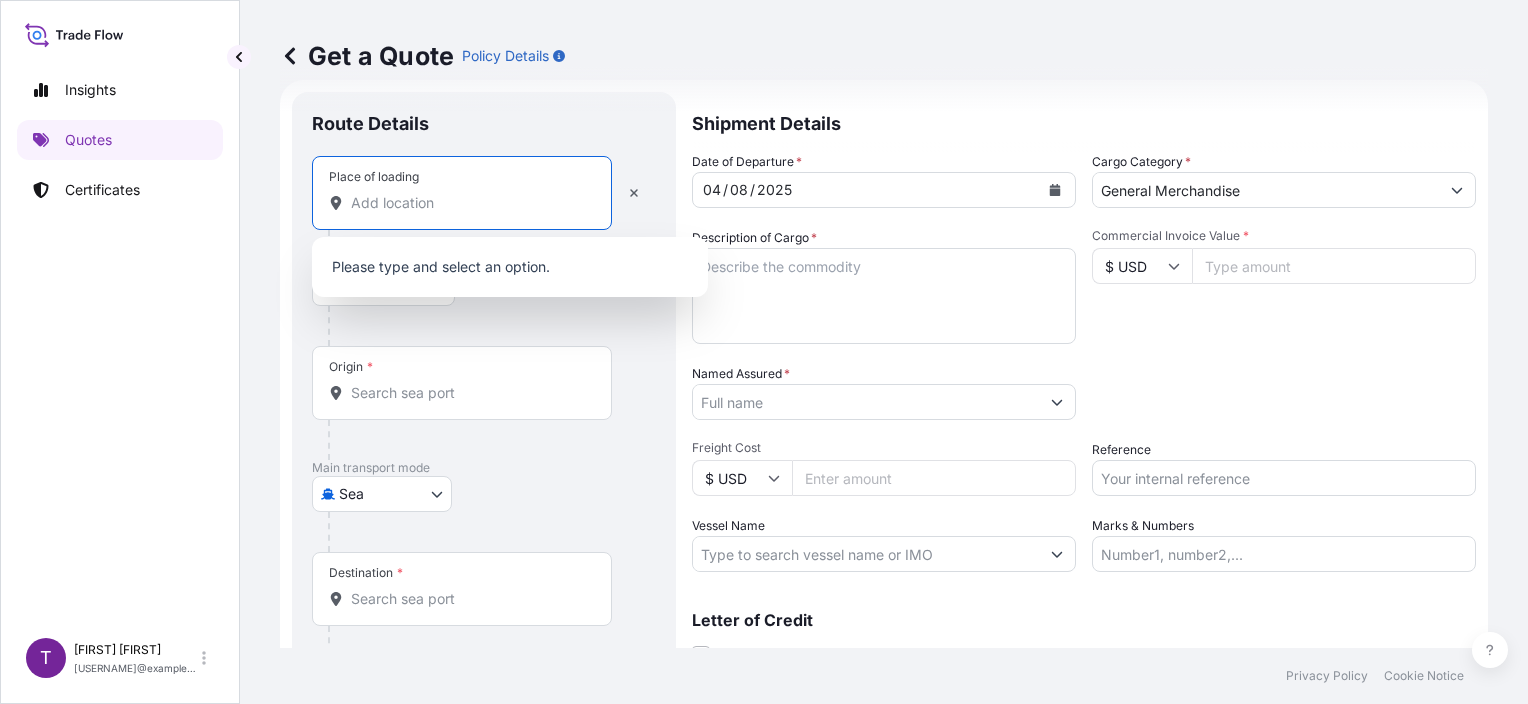 click on "Place of loading" at bounding box center (469, 203) 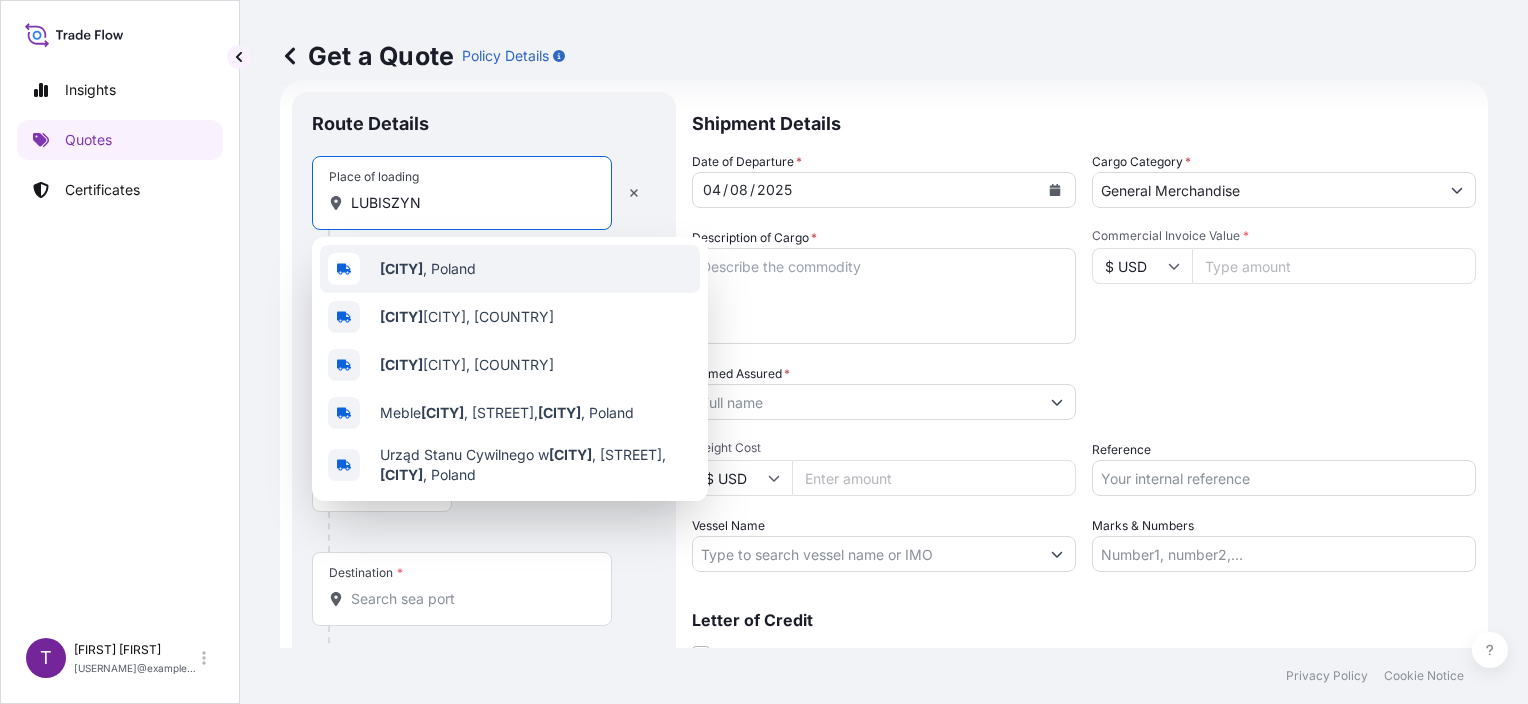 click on "[CITY] , [COUNTRY]" at bounding box center [428, 269] 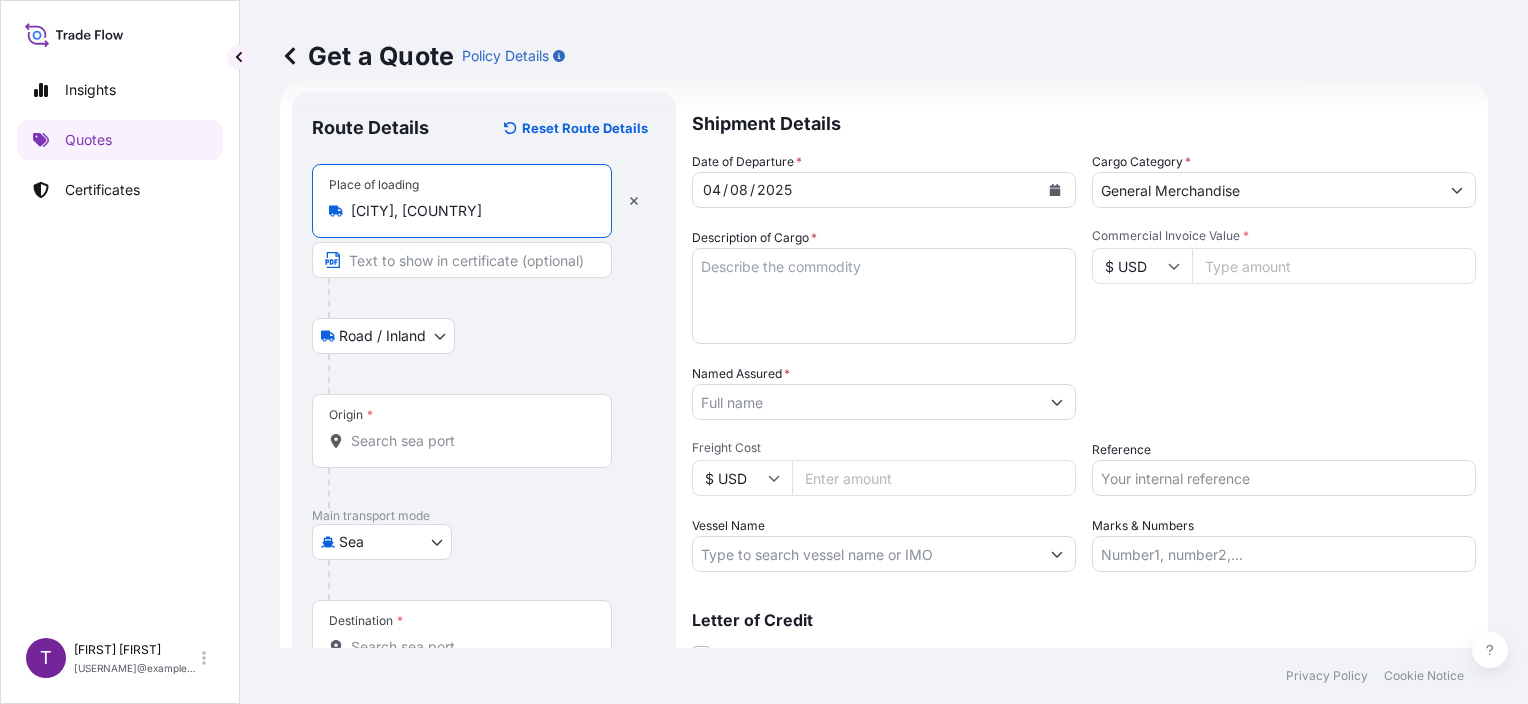 scroll, scrollTop: 160, scrollLeft: 0, axis: vertical 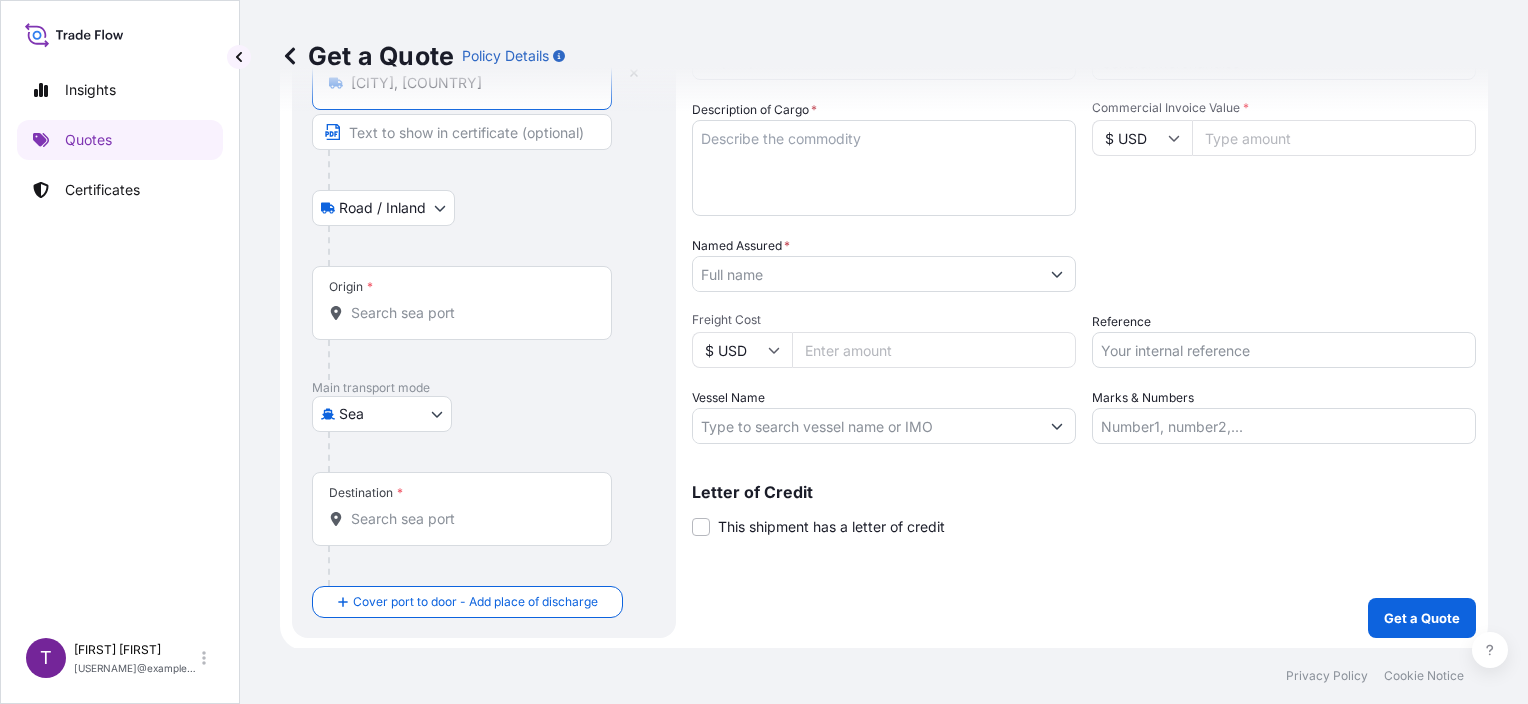 type on "[CITY], [COUNTRY]" 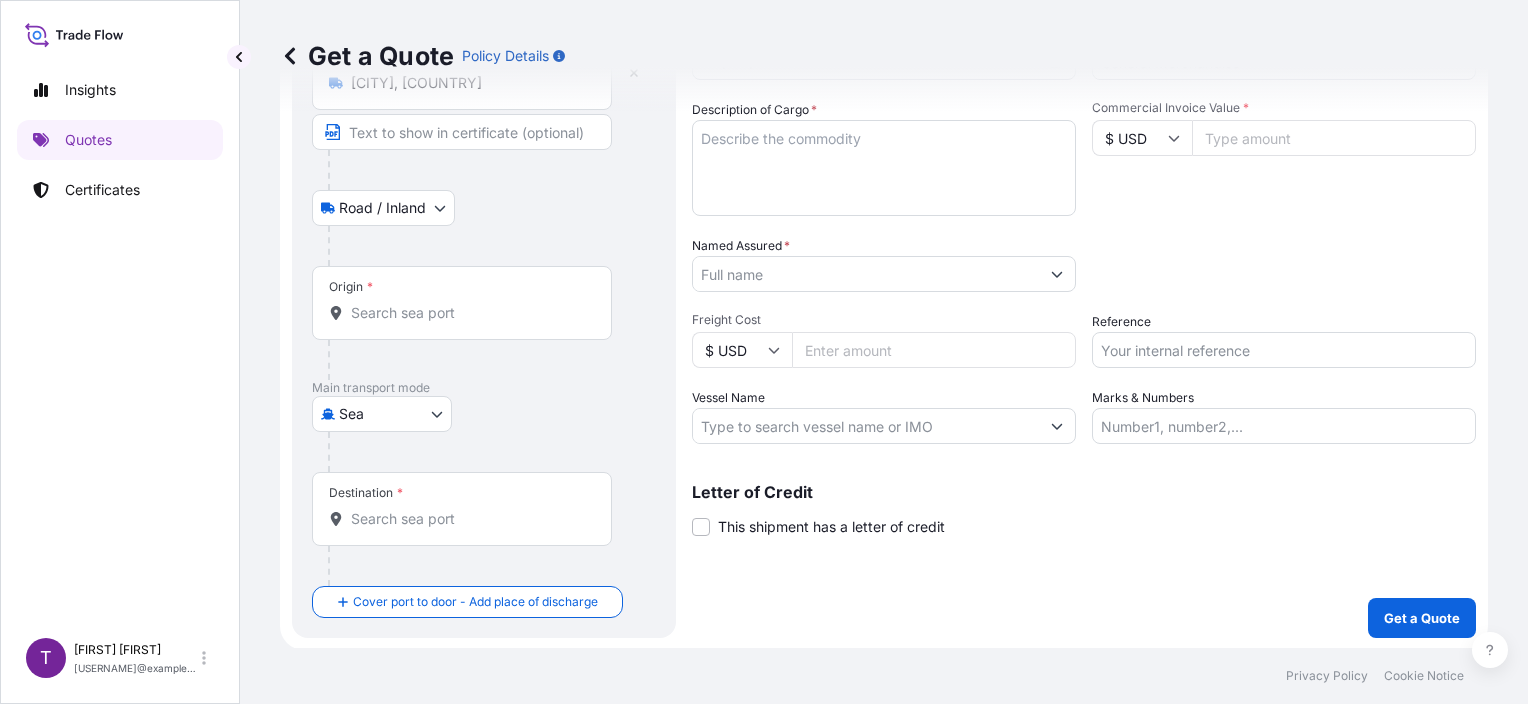 click on "Reference" at bounding box center [1284, 350] 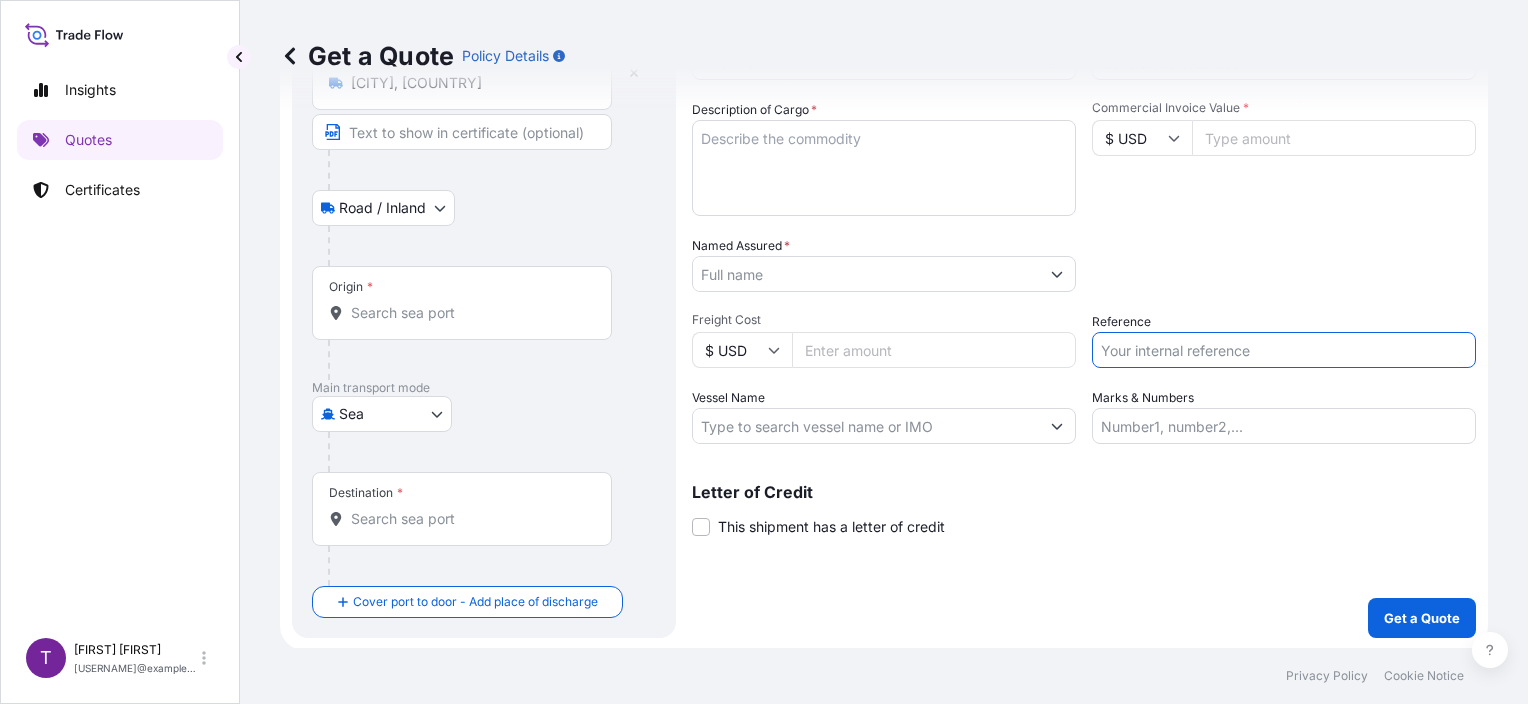 paste on "S02017212" 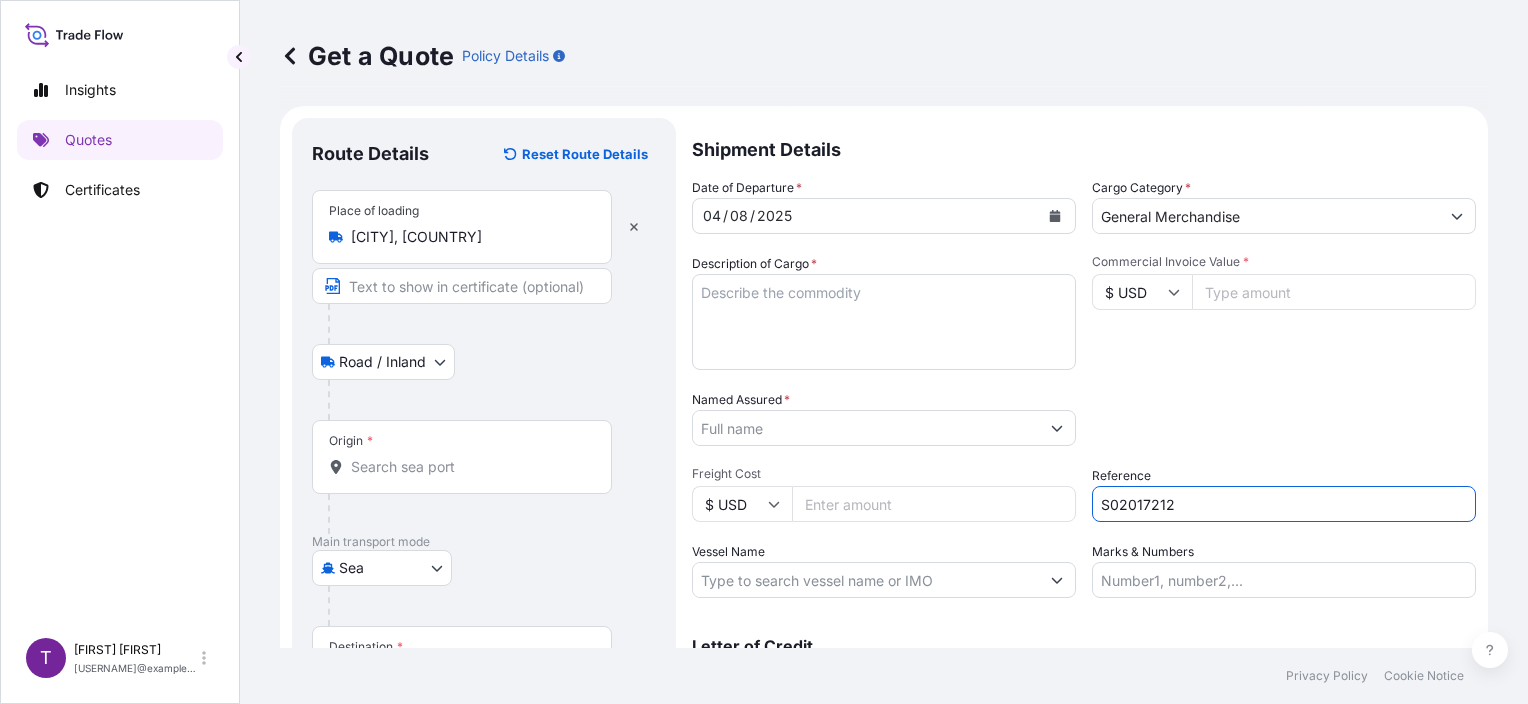 scroll, scrollTop: 0, scrollLeft: 0, axis: both 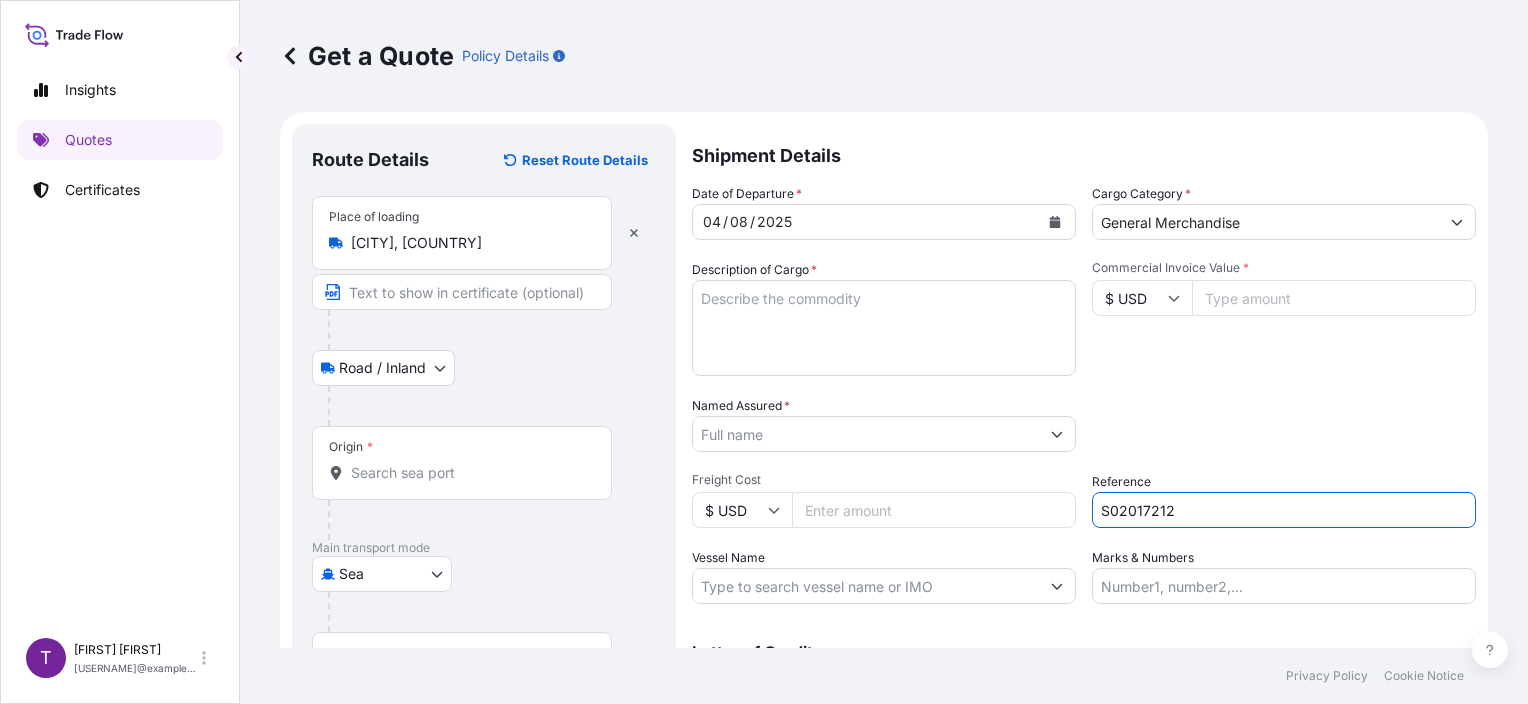 type on "S02017212" 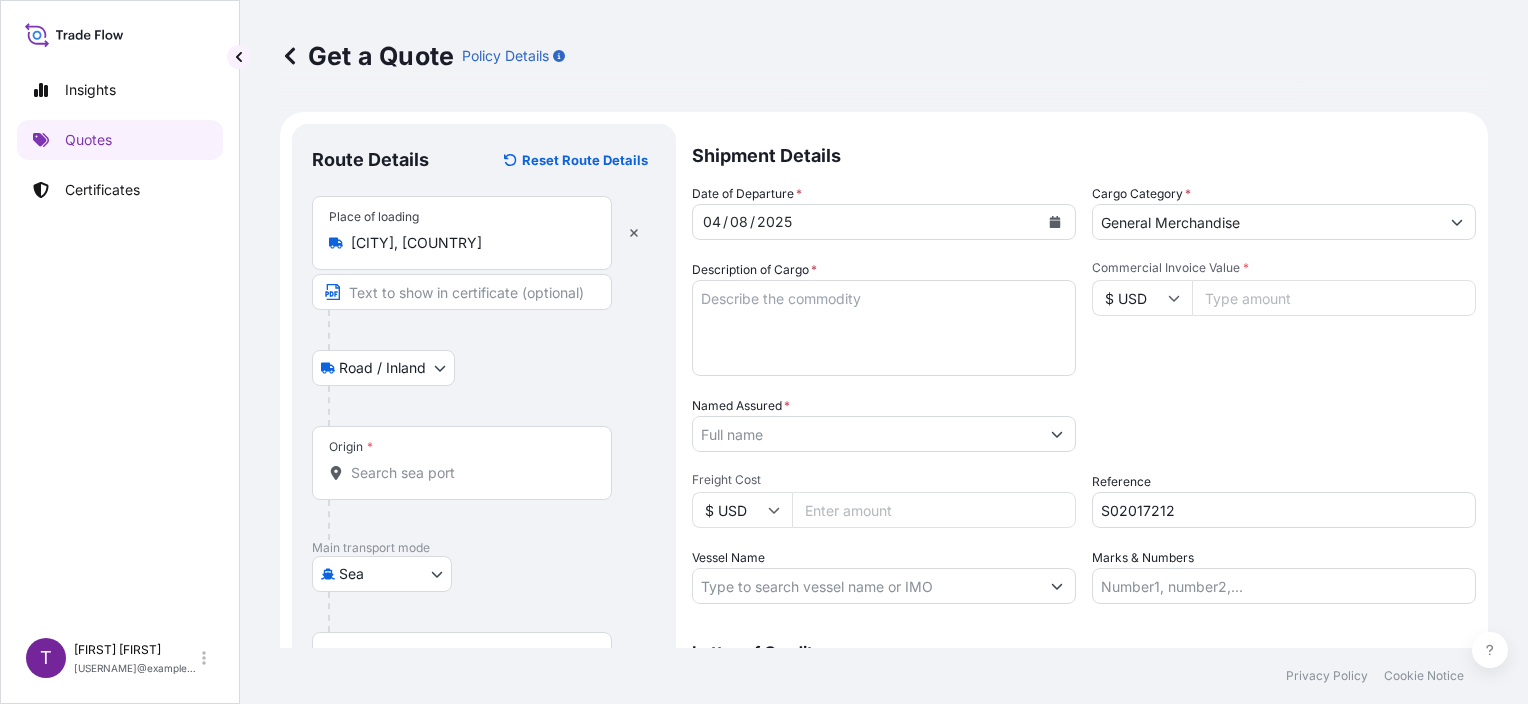 click on "Origin *" at bounding box center (469, 473) 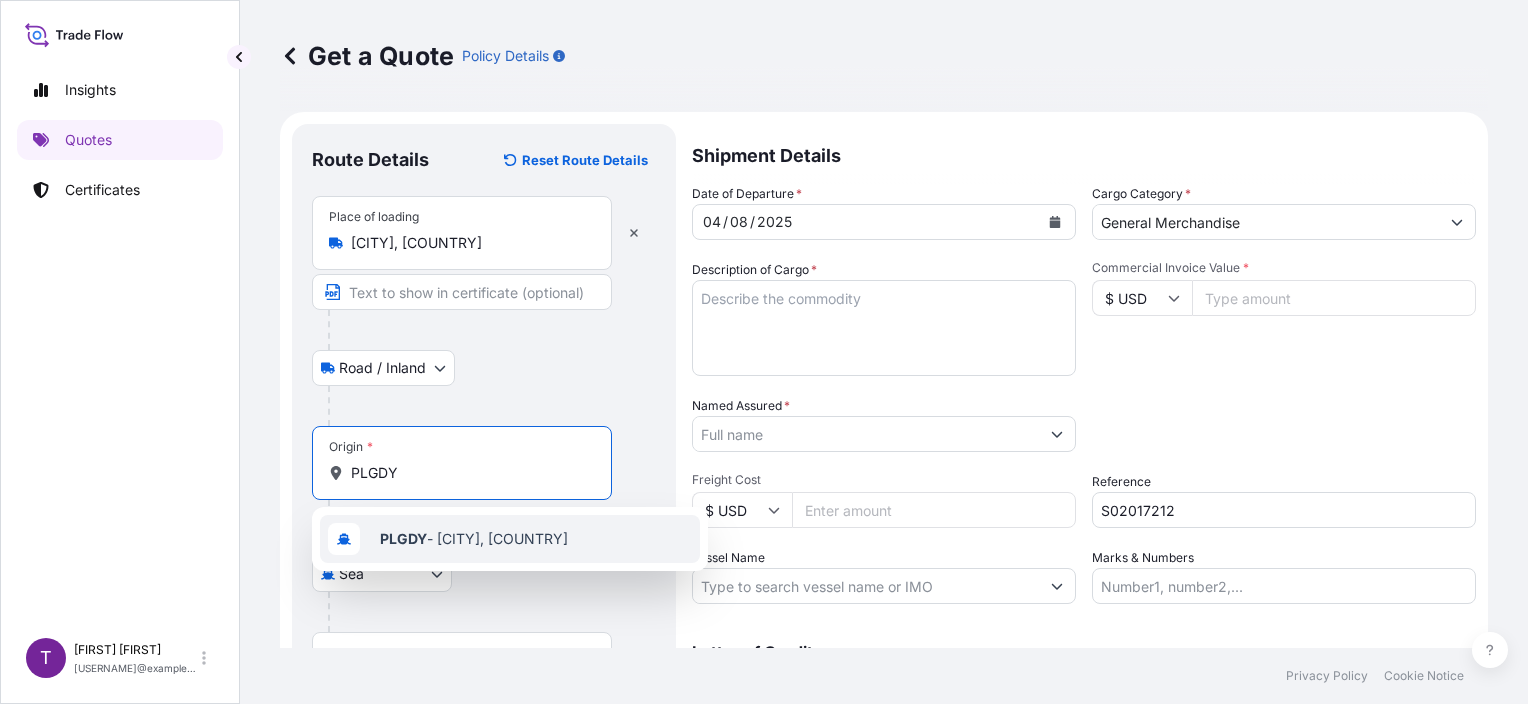 click on "PLGDY" at bounding box center [403, 538] 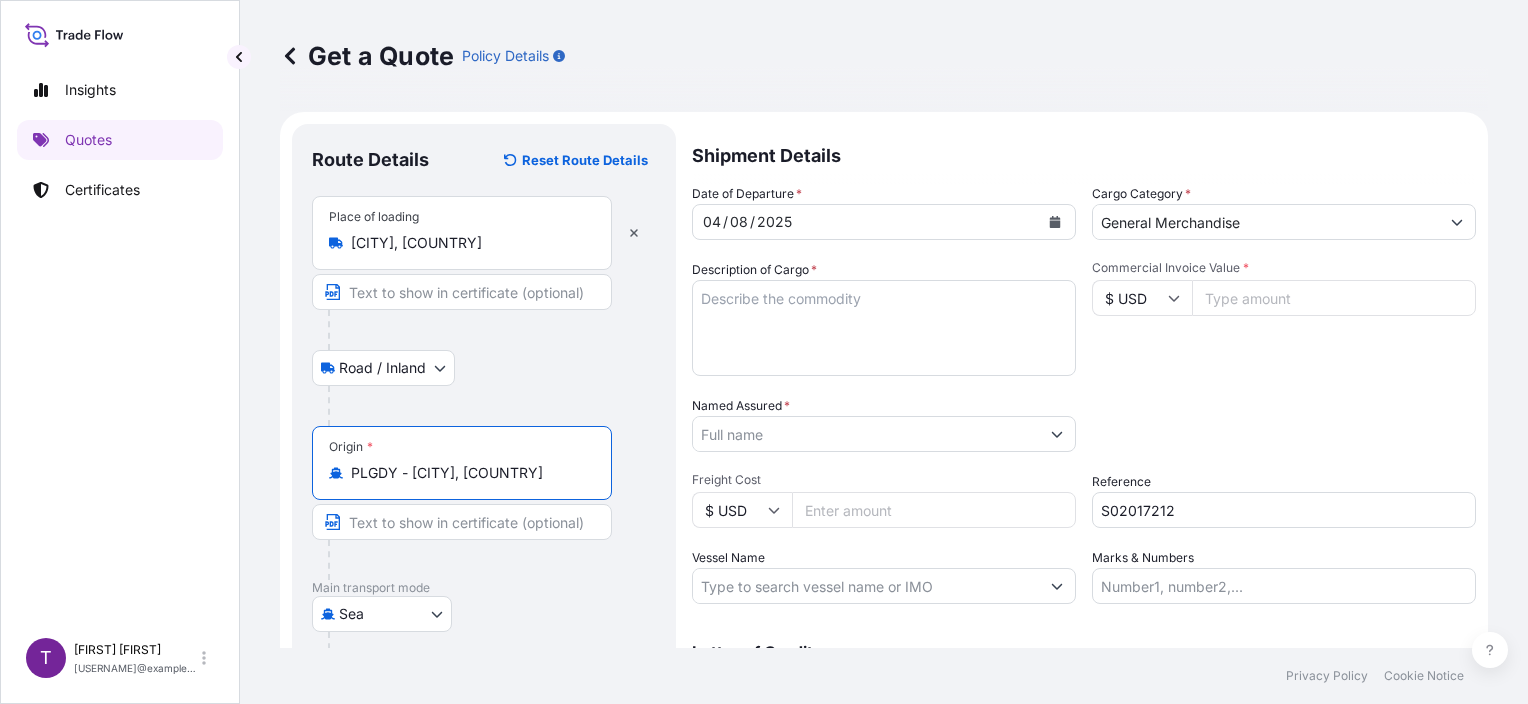 type on "PLGDY - [CITY], [COUNTRY]" 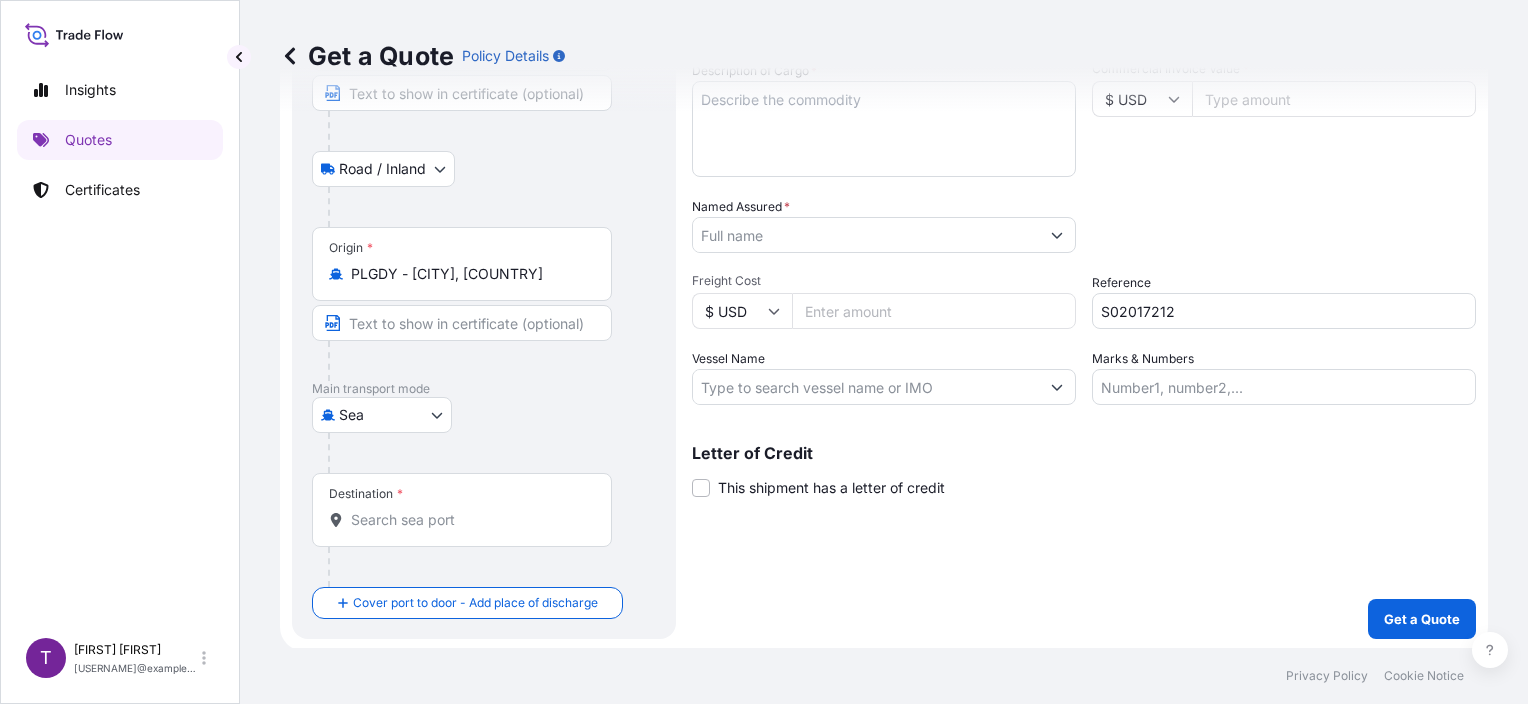 scroll, scrollTop: 200, scrollLeft: 0, axis: vertical 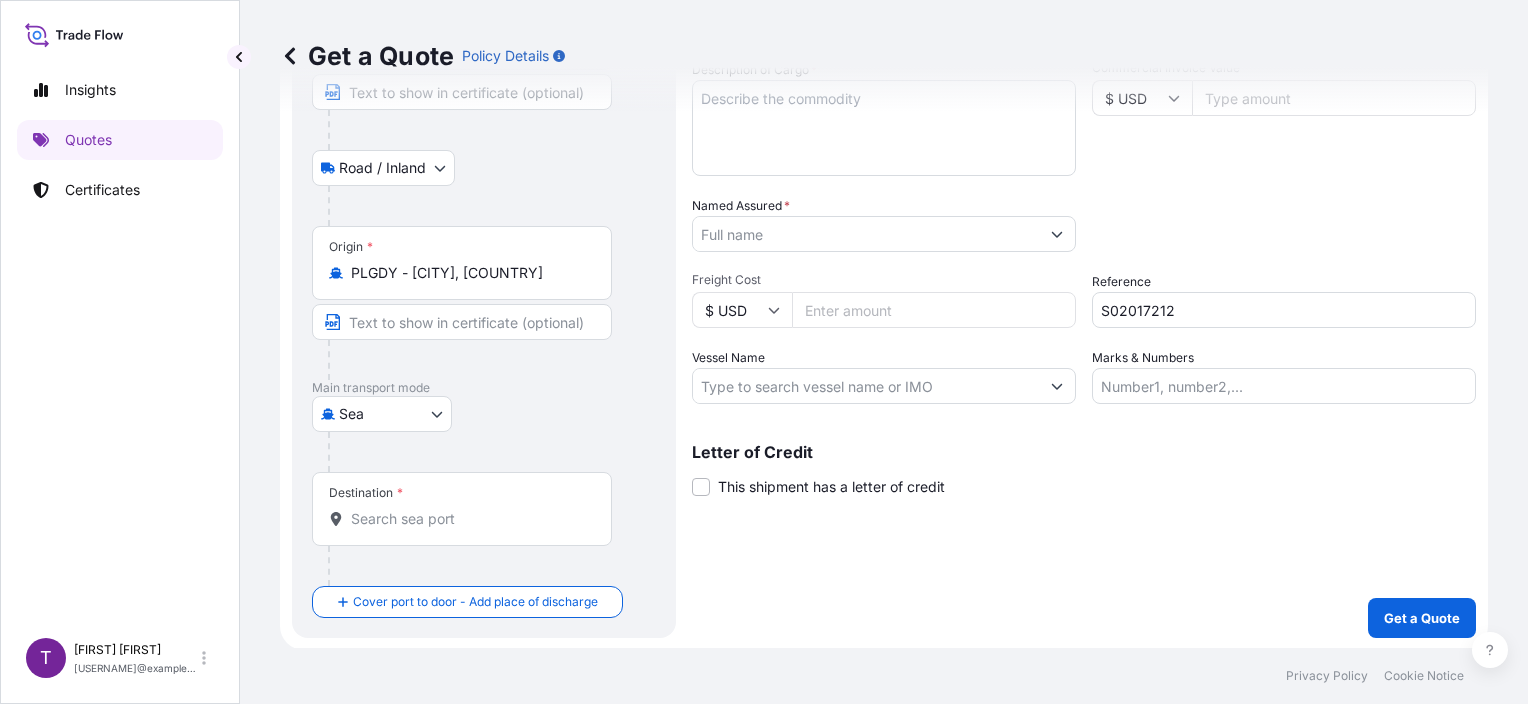 click on "Destination *" at bounding box center (469, 519) 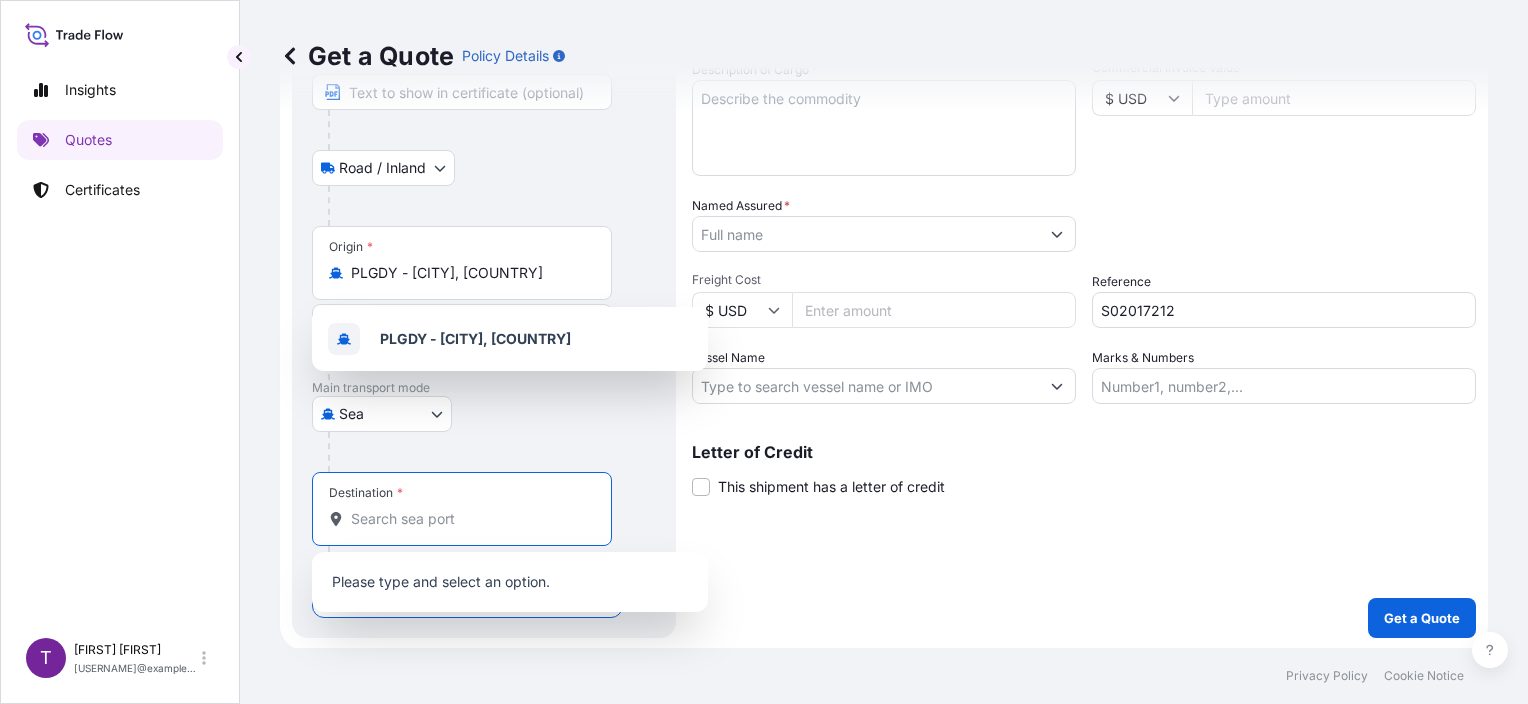 paste on "[CITY]" 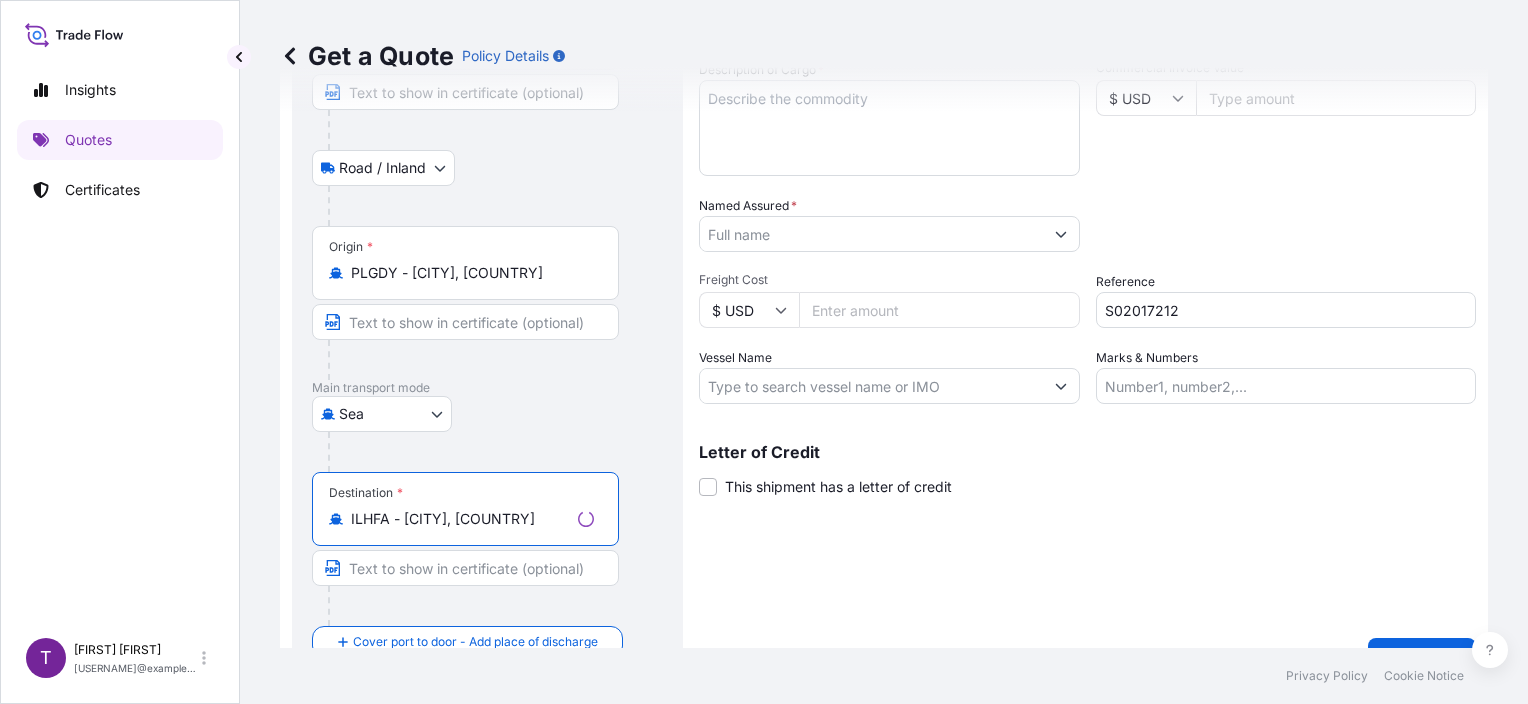 type on "ILHFA - [CITY], [COUNTRY]" 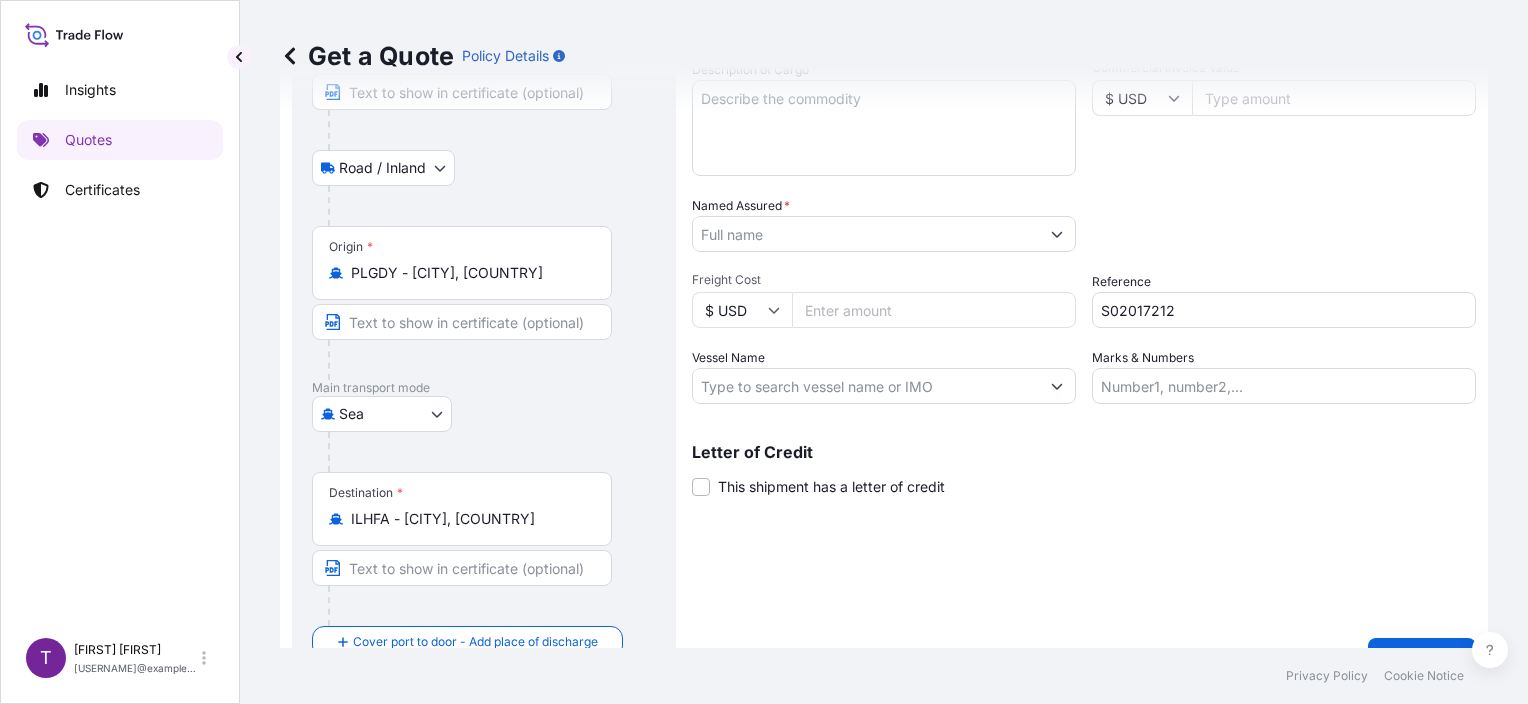 click on "Vessel Name" at bounding box center (866, 386) 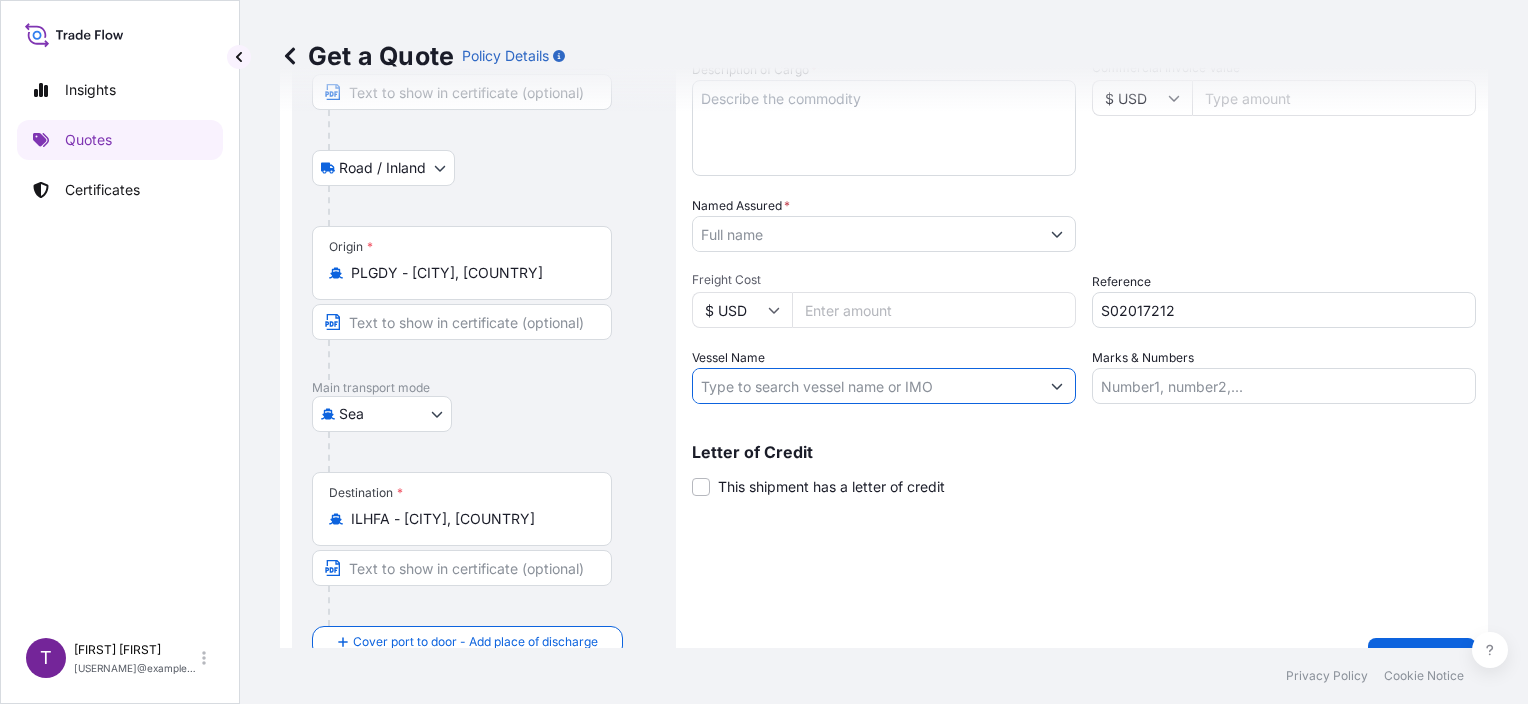 paste on "POLAND GERMANY BARGE/606/S" 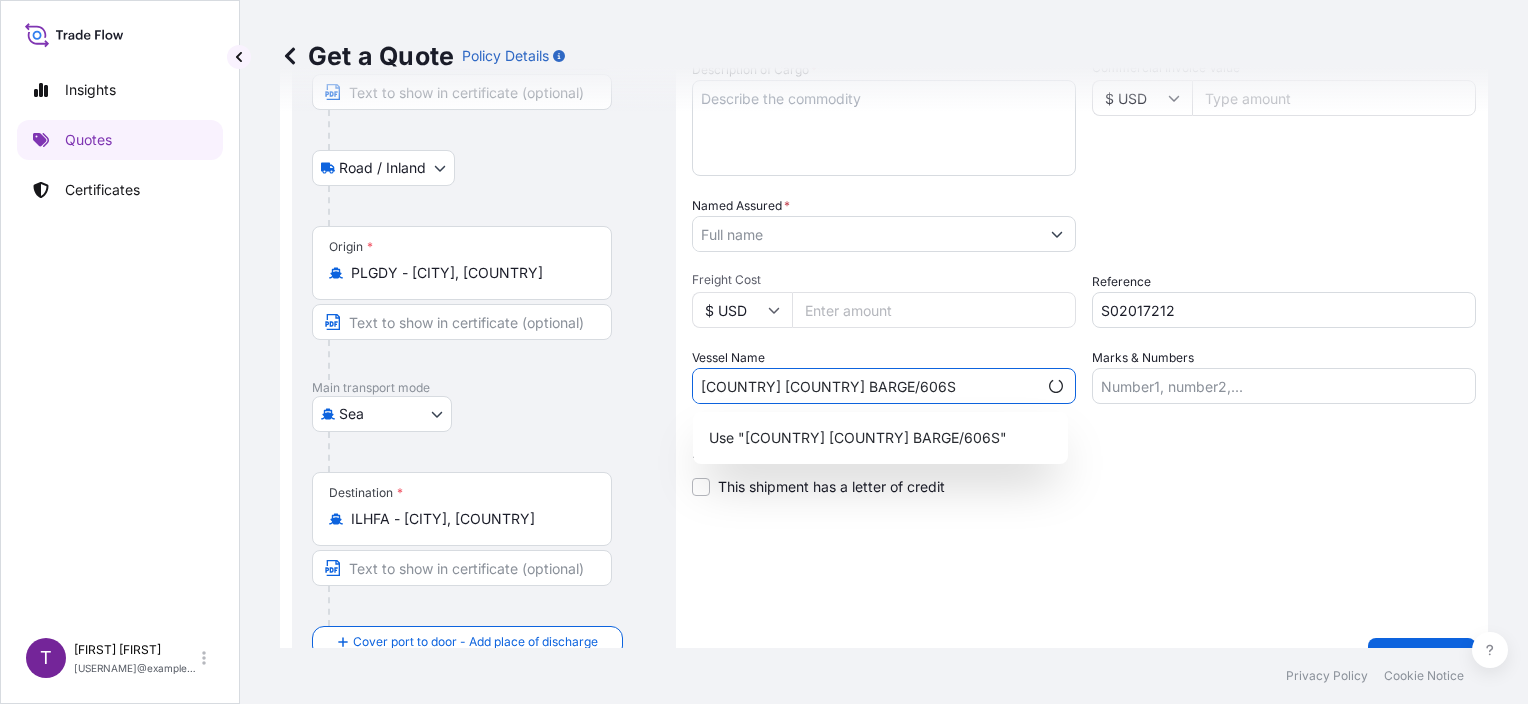 type on "[COUNTRY] [COUNTRY] BARGE/606S" 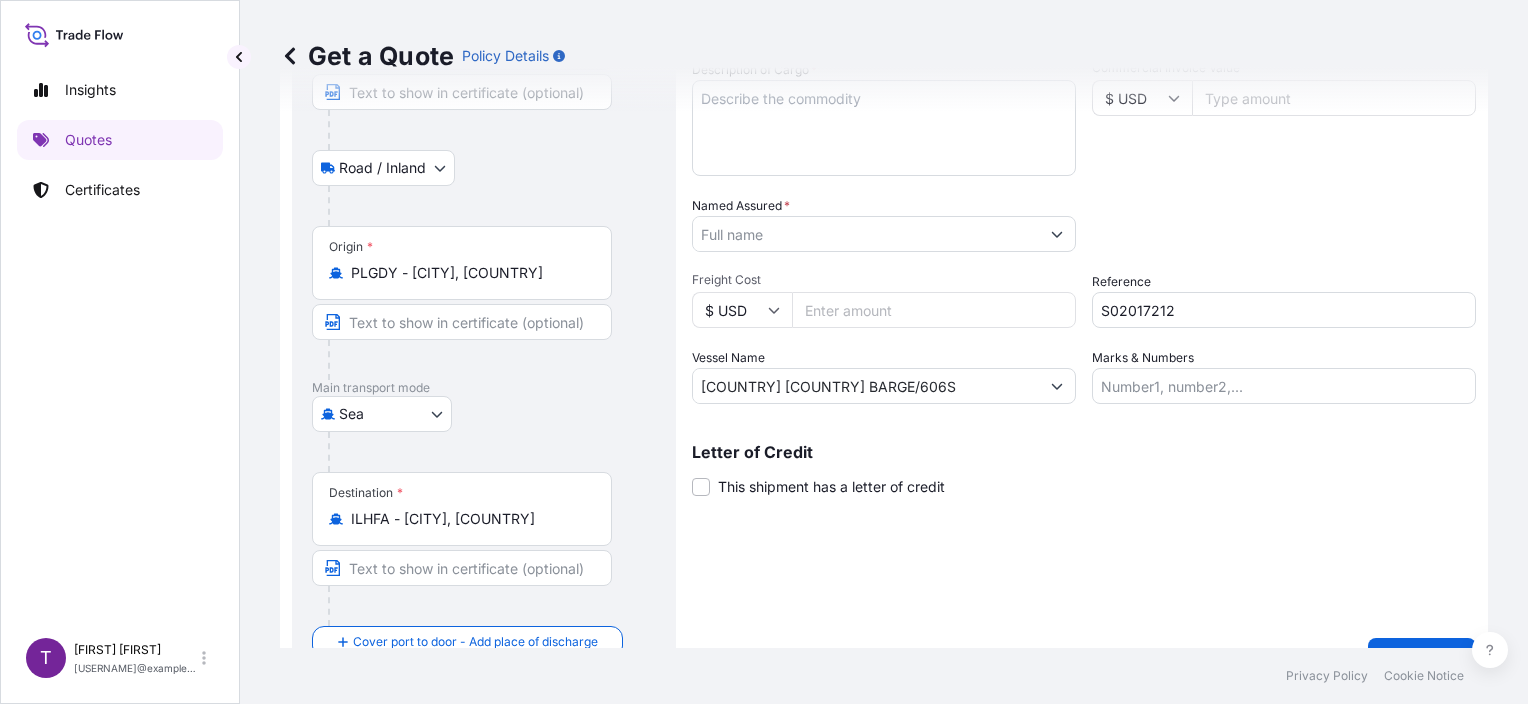 click on "Named Assured *" at bounding box center [866, 234] 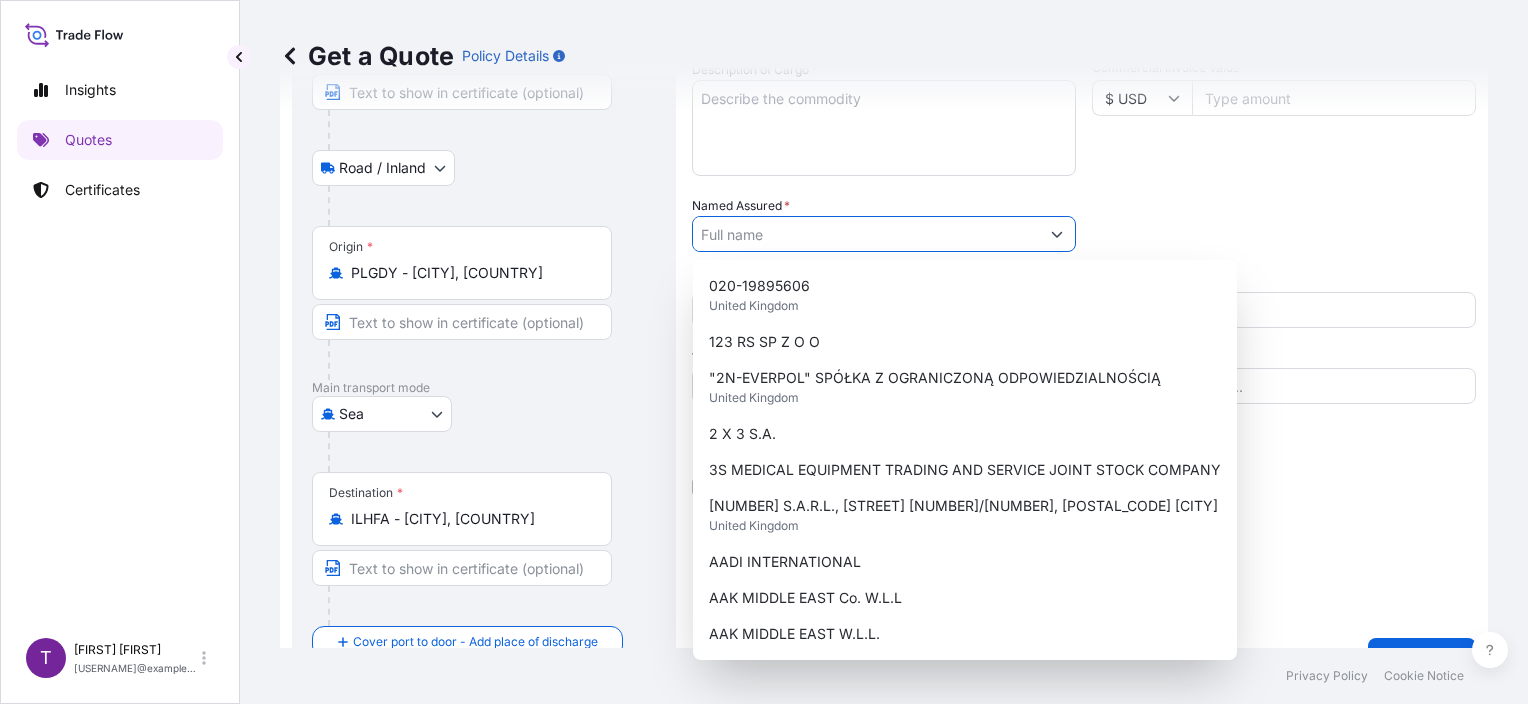 paste on "[FIRST] [LAST]" 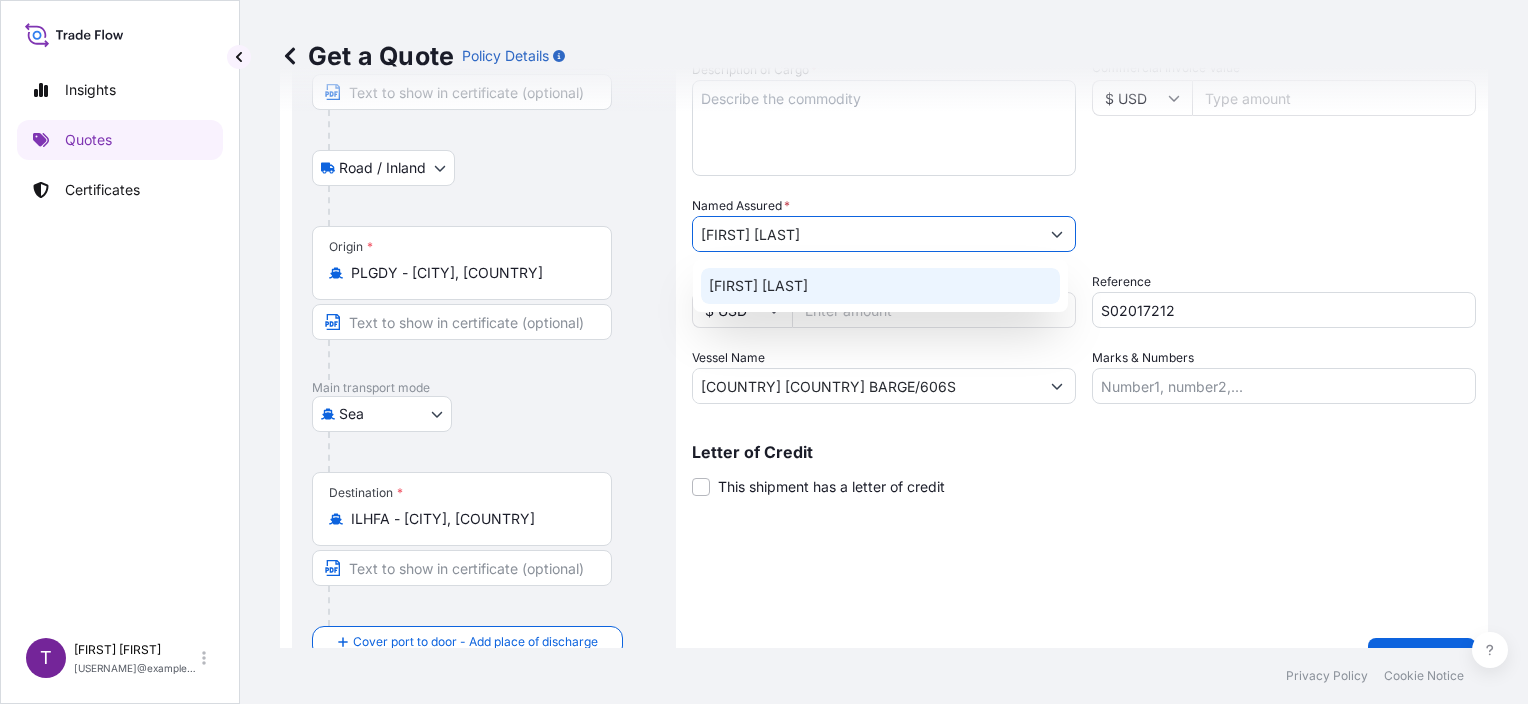 click on "[FIRST] [LAST]" at bounding box center (758, 286) 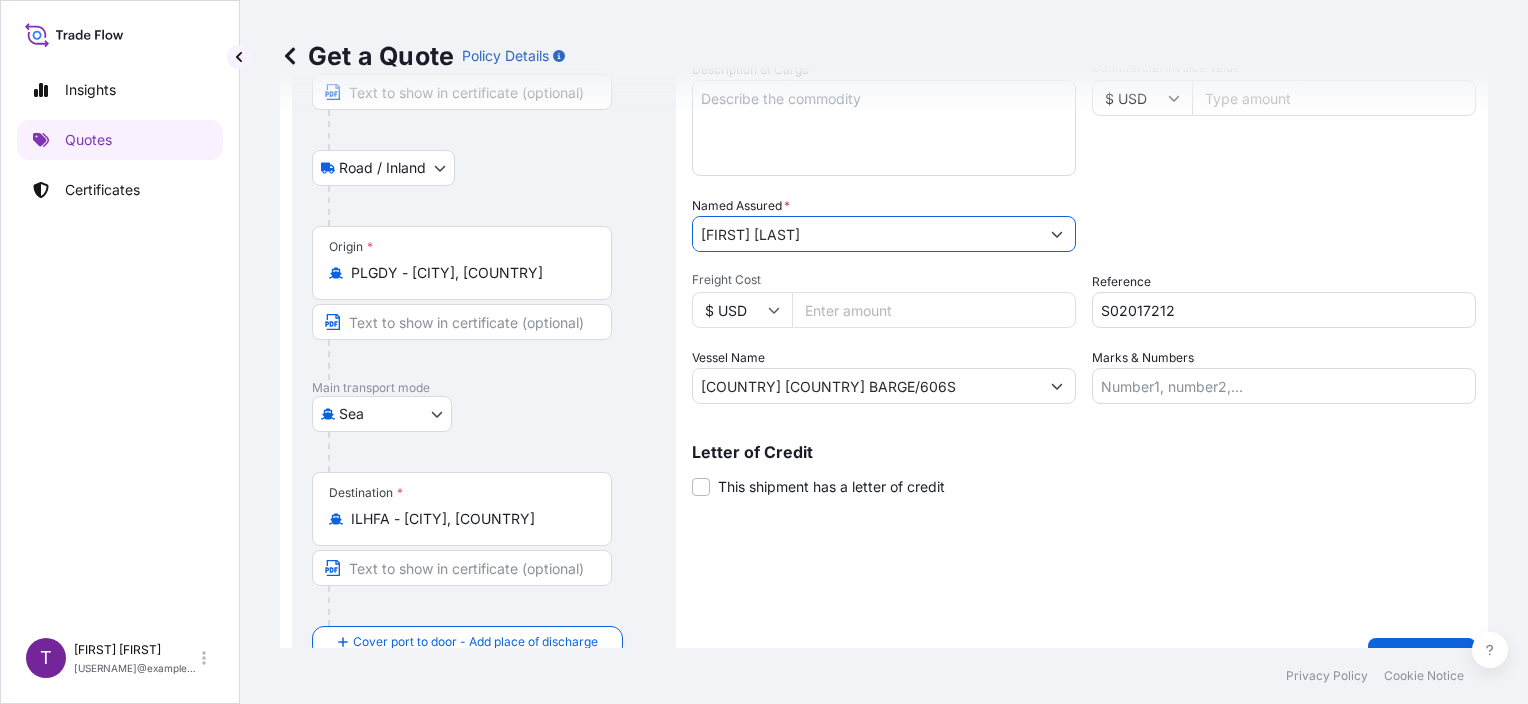 type on "[FIRST] [LAST]" 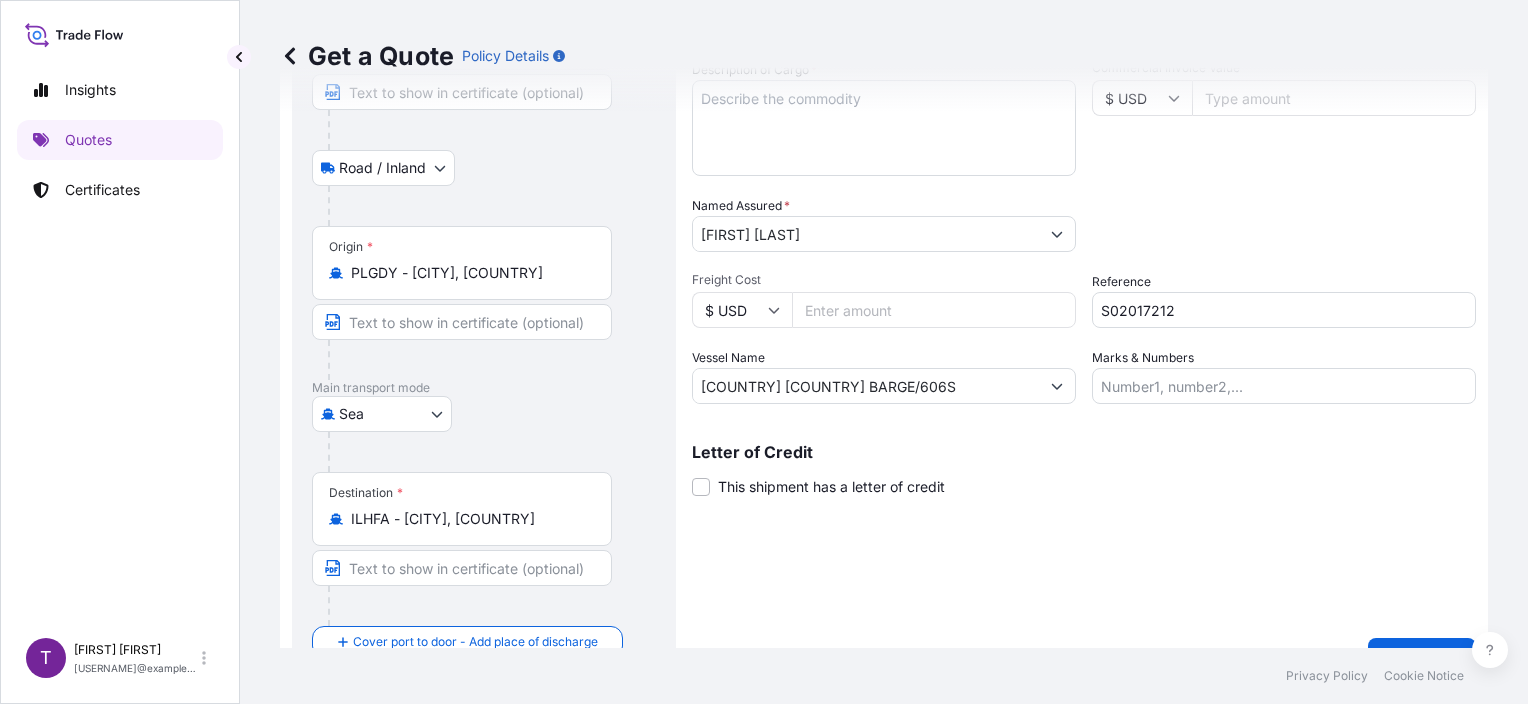 scroll, scrollTop: 0, scrollLeft: 0, axis: both 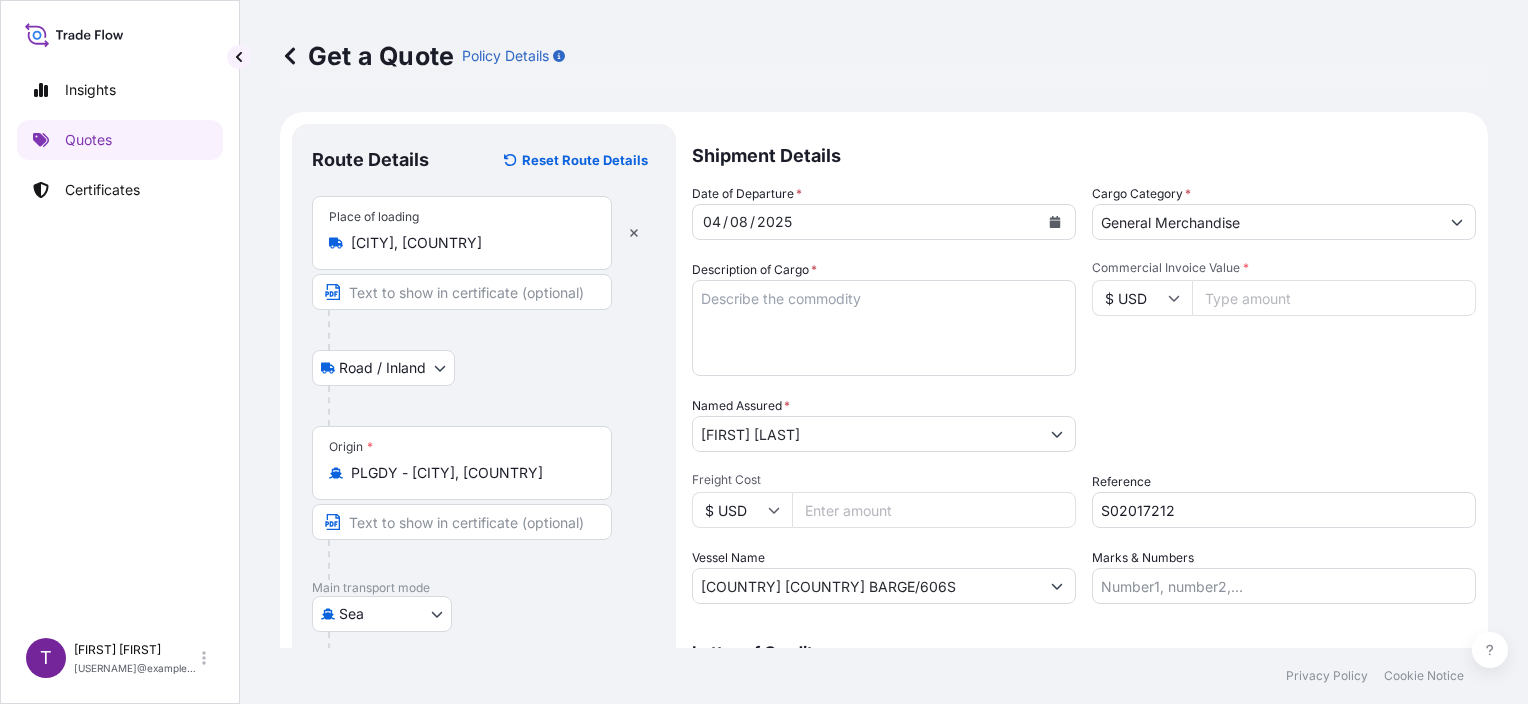 click on "Description of Cargo *" at bounding box center [884, 328] 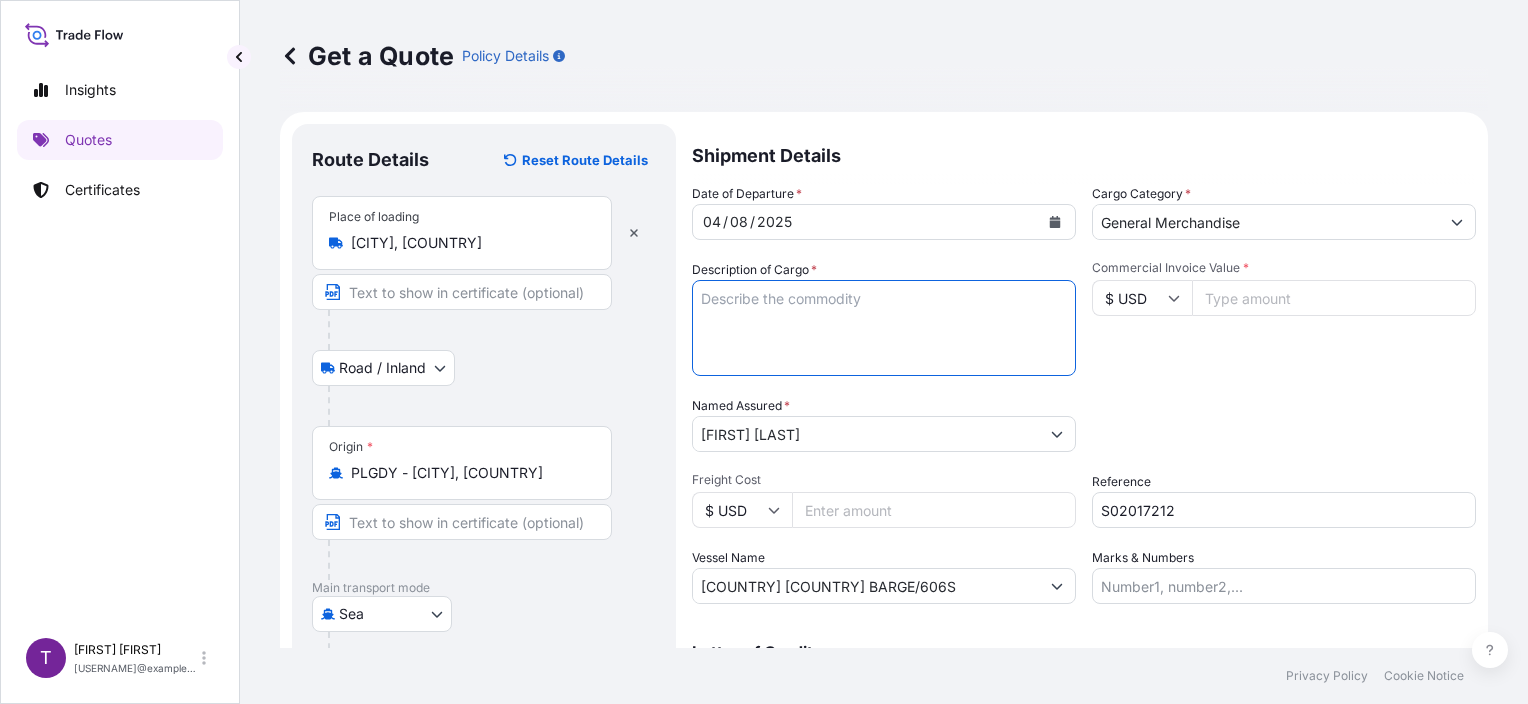 paste on "TEAS
HS CODE: 09021000, 12119086, 12129995,
21069092," 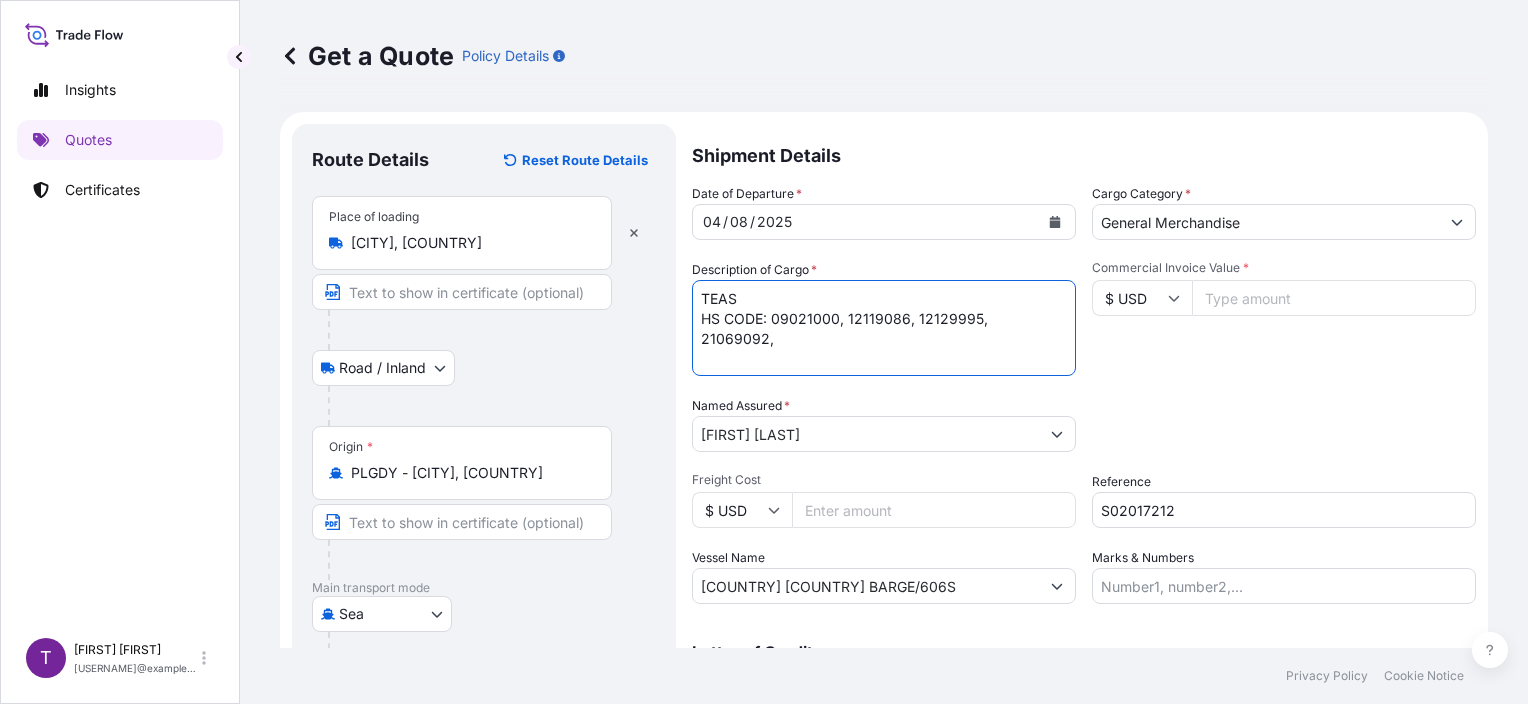 click on "TEAS
HS CODE: 09021000, 12119086, 12129995,
21069092," at bounding box center (884, 328) 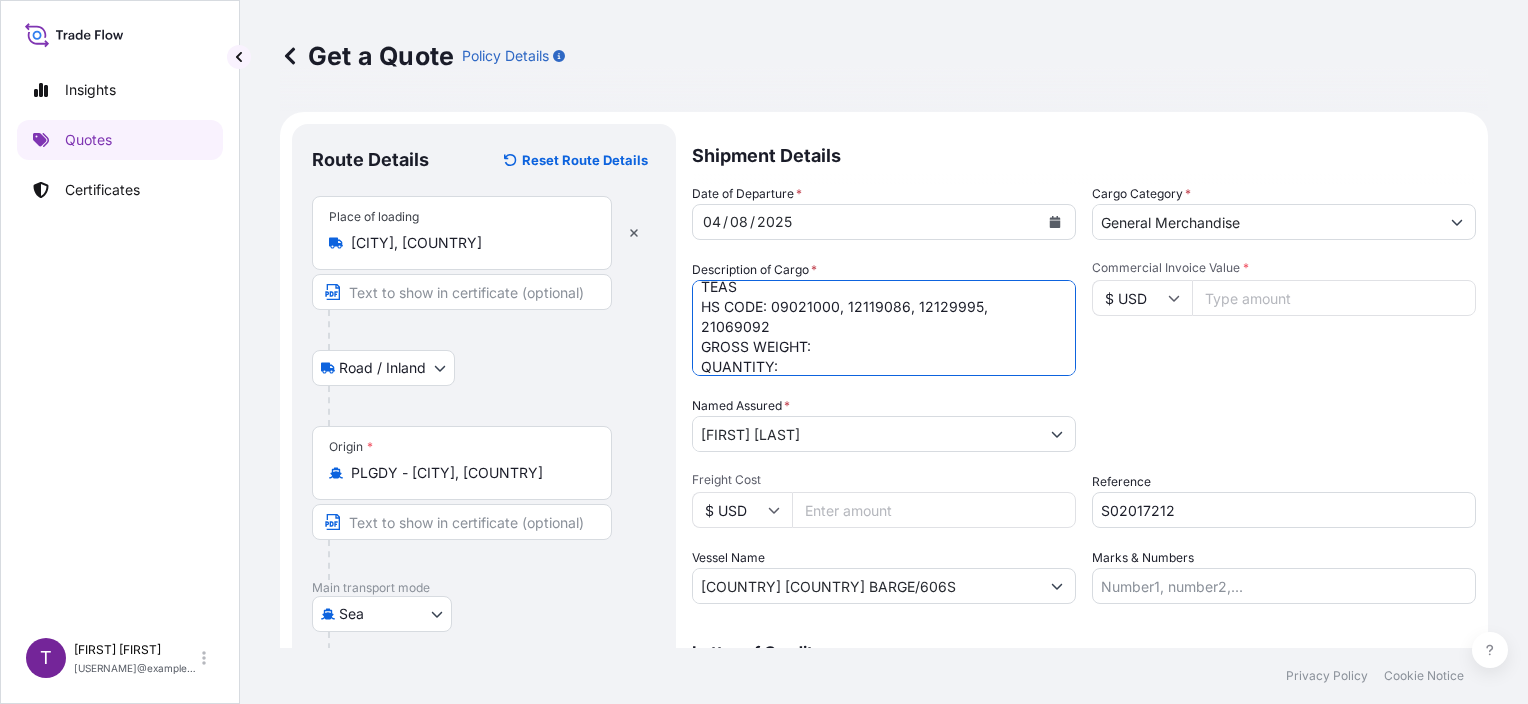 scroll, scrollTop: 32, scrollLeft: 0, axis: vertical 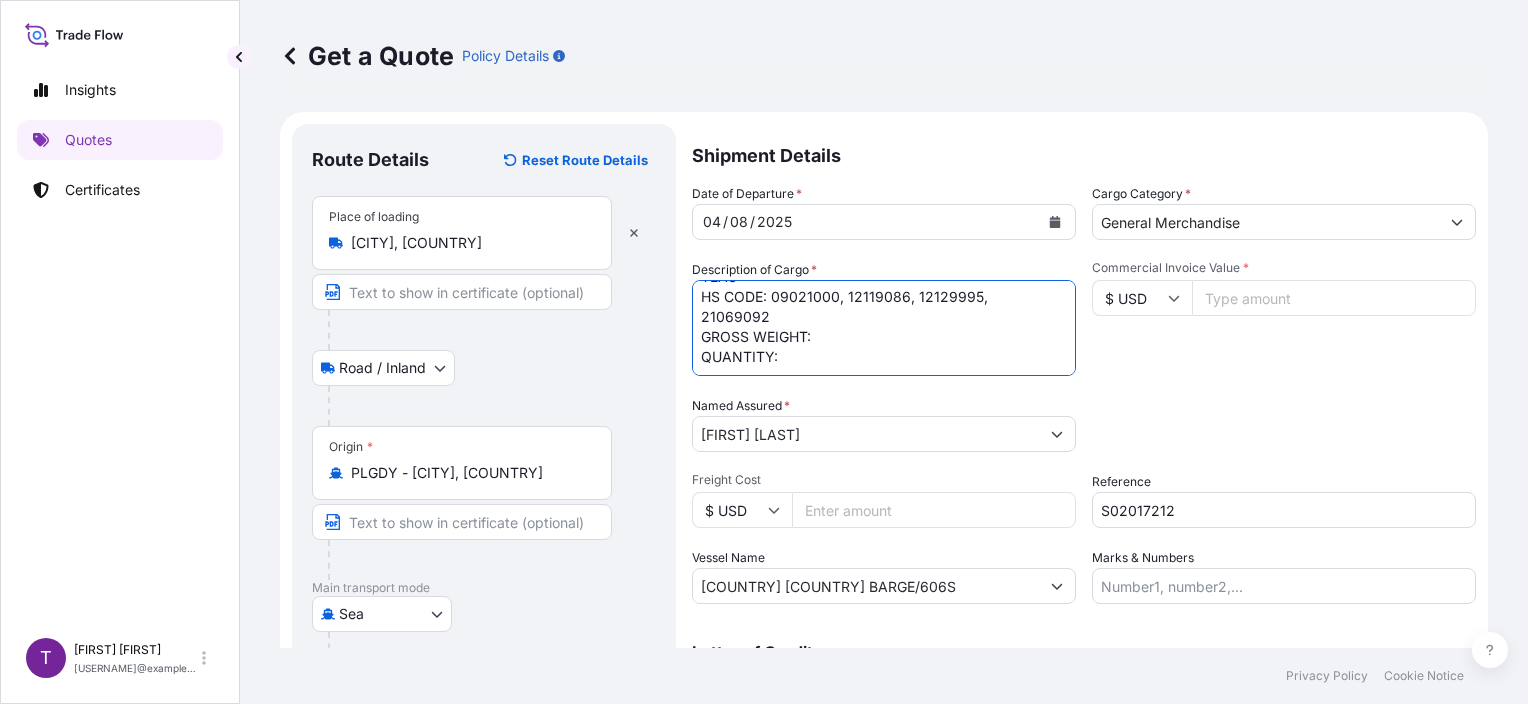 click on "TEAS
HS CODE: 09021000, 12119086, 12129995,
21069092
GROSS WEIGHT:
QUANTITY:" at bounding box center (884, 328) 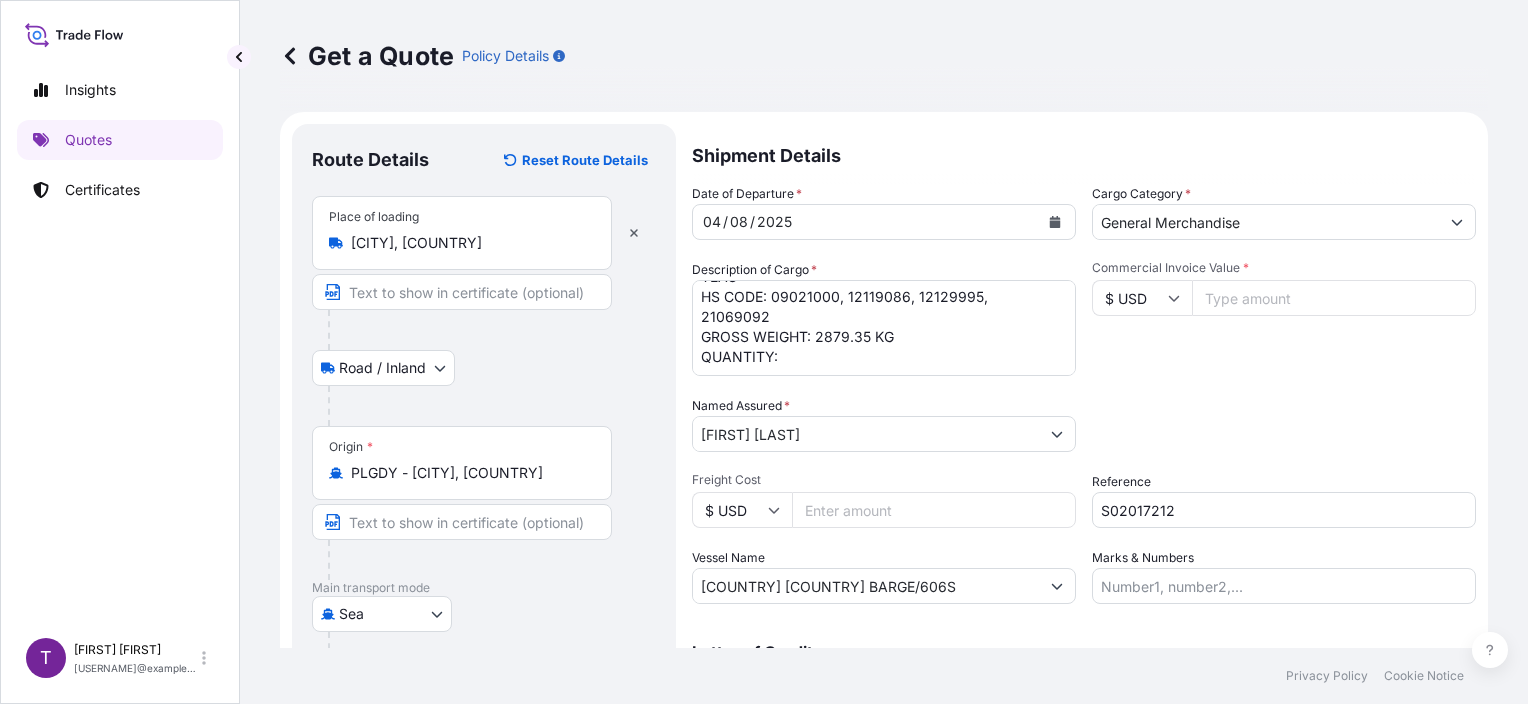 click on "TEAS
HS CODE: 09021000, 12119086, 12129995,
21069092
GROSS WEIGHT: 2879.35 KG
QUANTITY:" at bounding box center (884, 328) 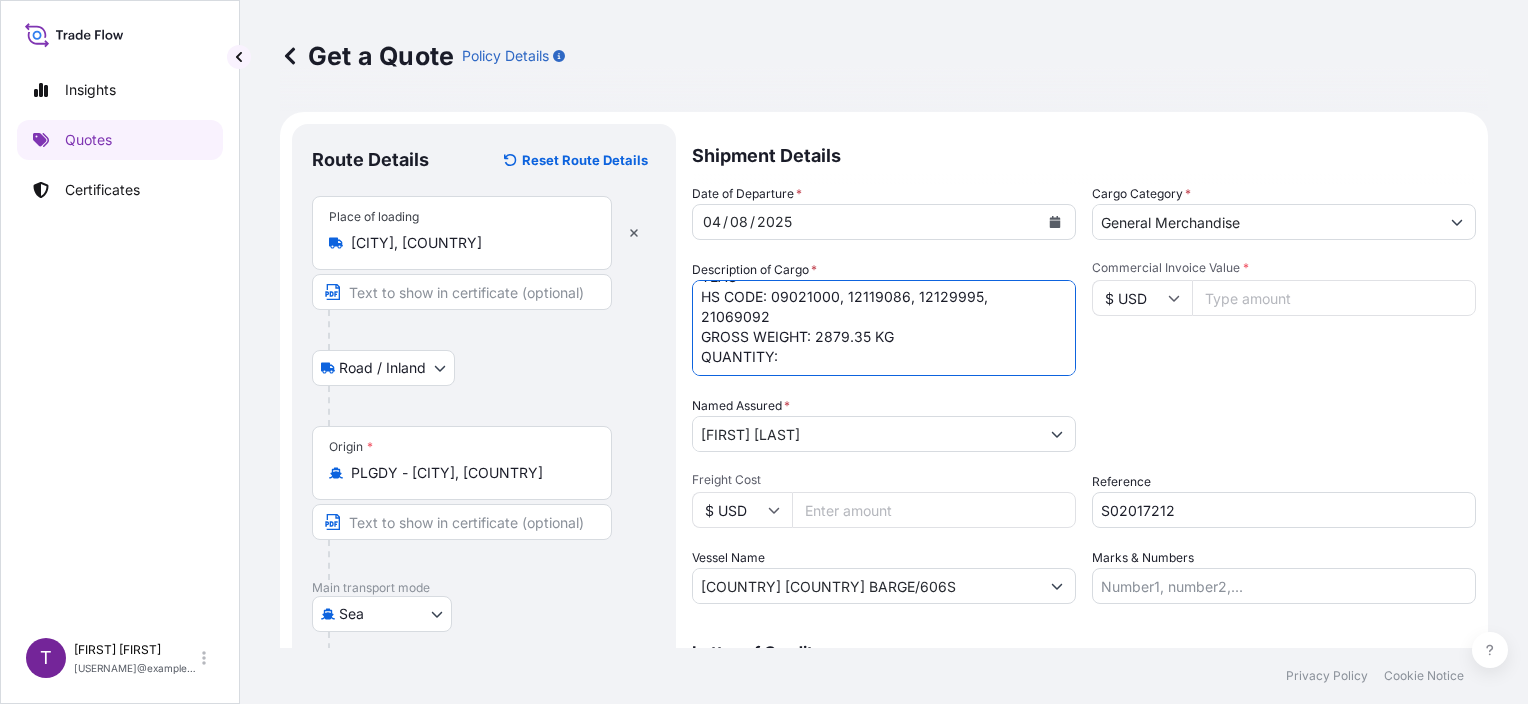 paste on "663 CARTONS" 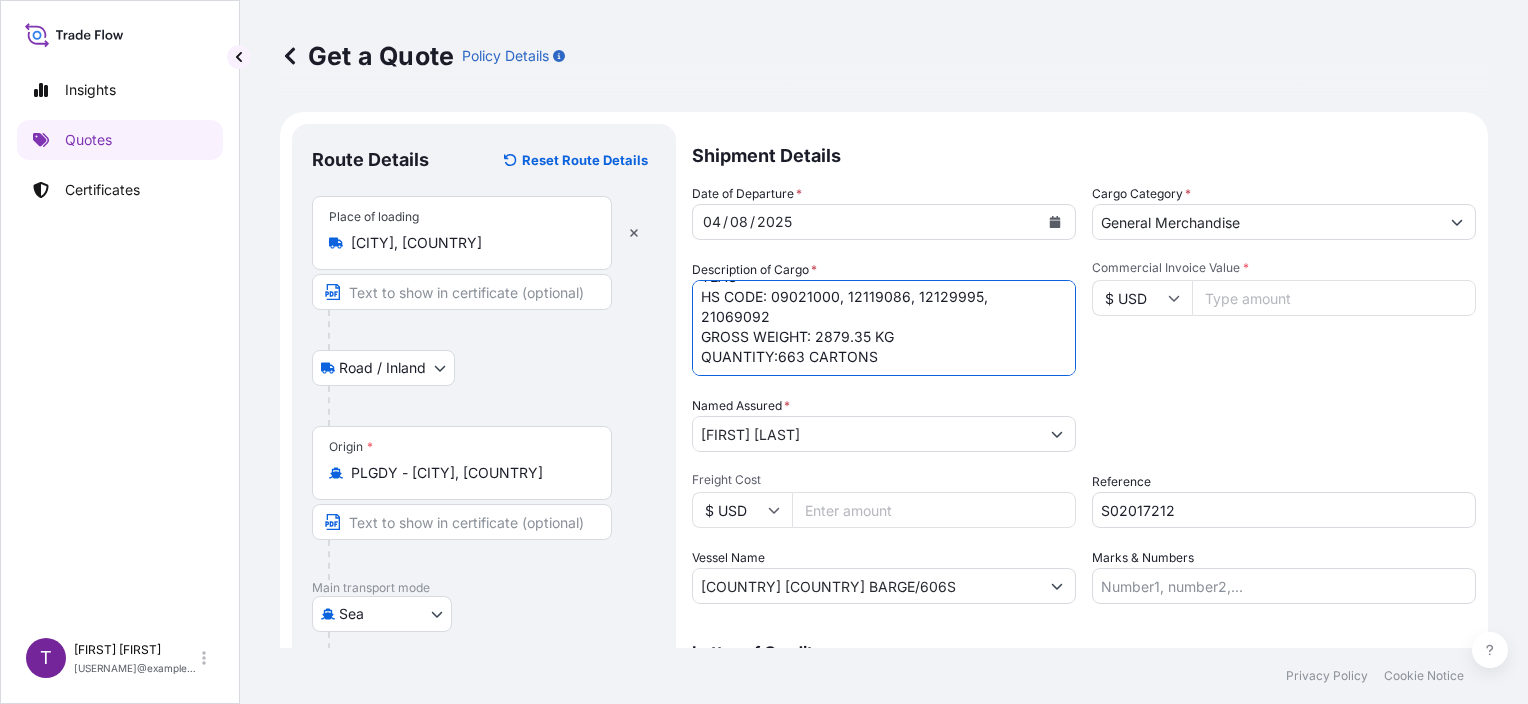 click on "TEAS
HS CODE: 09021000, 12119086, 12129995,
21069092
GROSS WEIGHT: 2879.35 KG
QUANTITY:663 CARTONS" at bounding box center (884, 328) 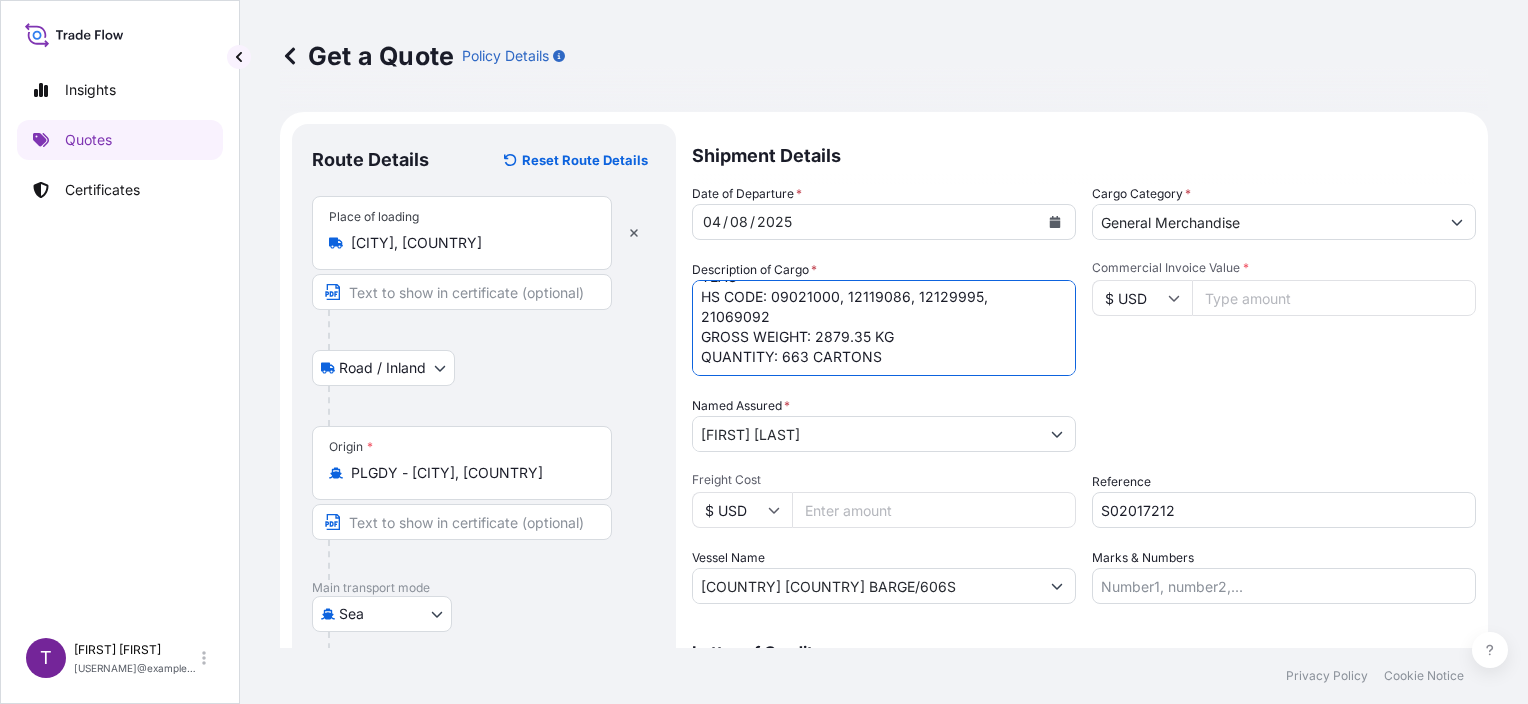 click on "TEAS
HS CODE: 09021000, 12119086, 12129995,
21069092
GROSS WEIGHT: 2879.35 KG
QUANTITY: 663 CARTONS" at bounding box center [884, 328] 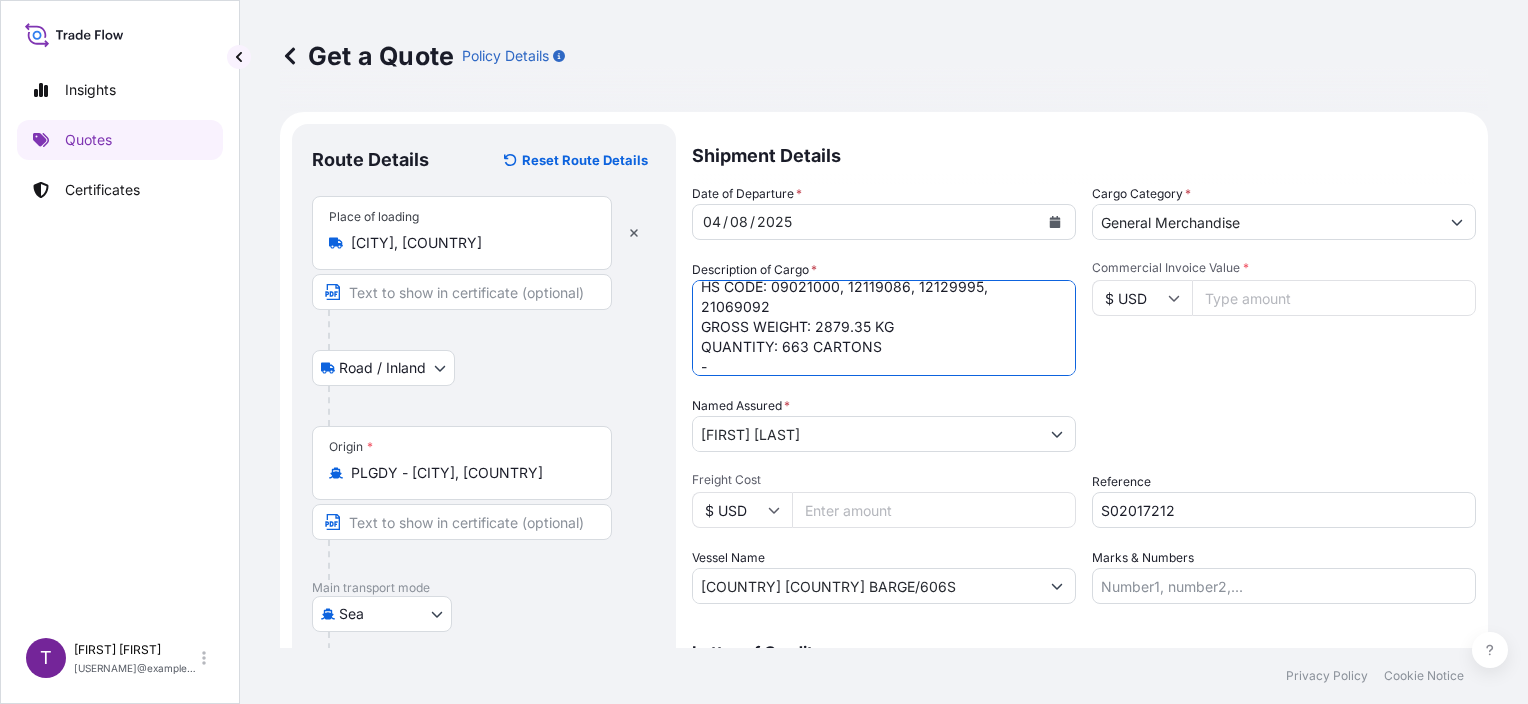scroll, scrollTop: 52, scrollLeft: 0, axis: vertical 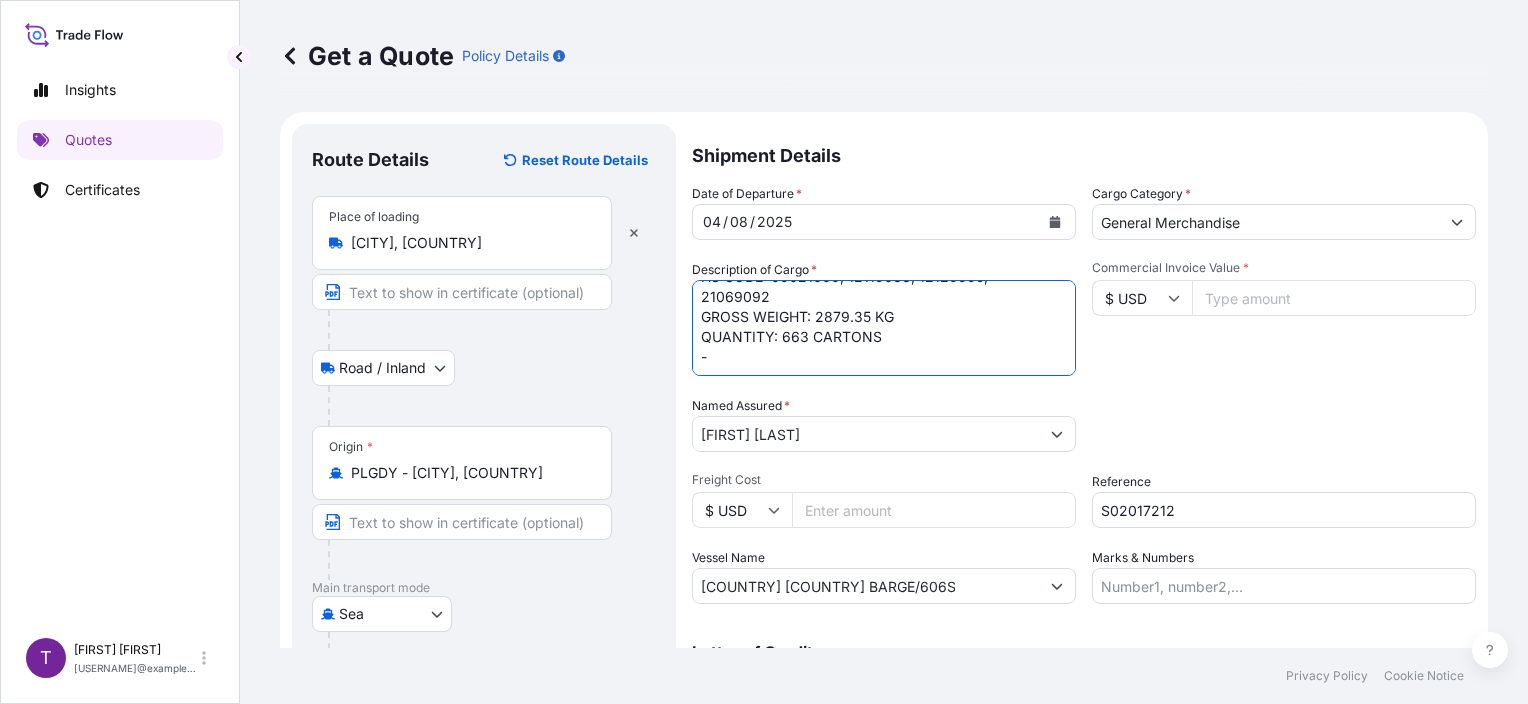 drag, startPoint x: 803, startPoint y: 352, endPoint x: 795, endPoint y: 363, distance: 13.601471 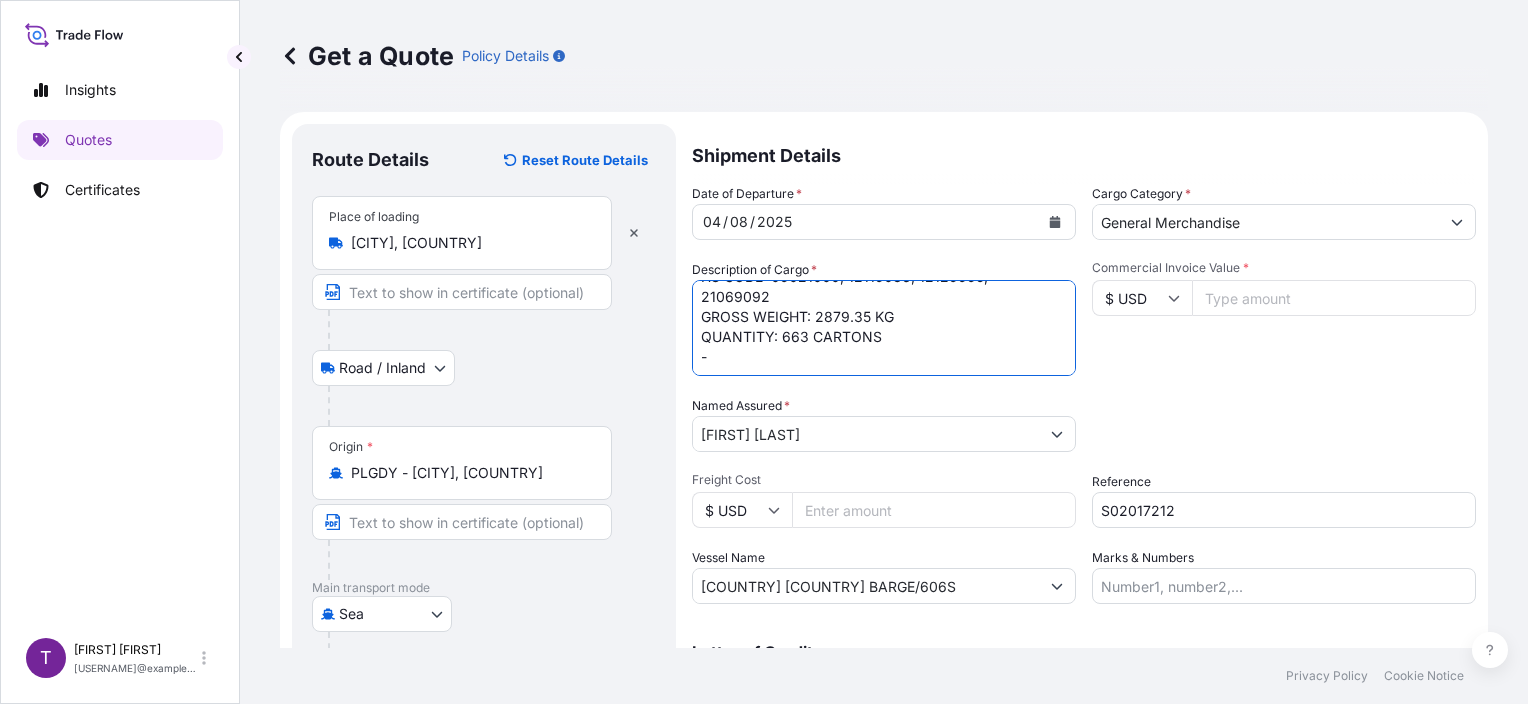 click on "TEAS
HS CODE: 09021000, 12119086, 12129995,
21069092
GROSS WEIGHT: 2879.35 KG
QUANTITY: 663 CARTONS
-" at bounding box center (884, 328) 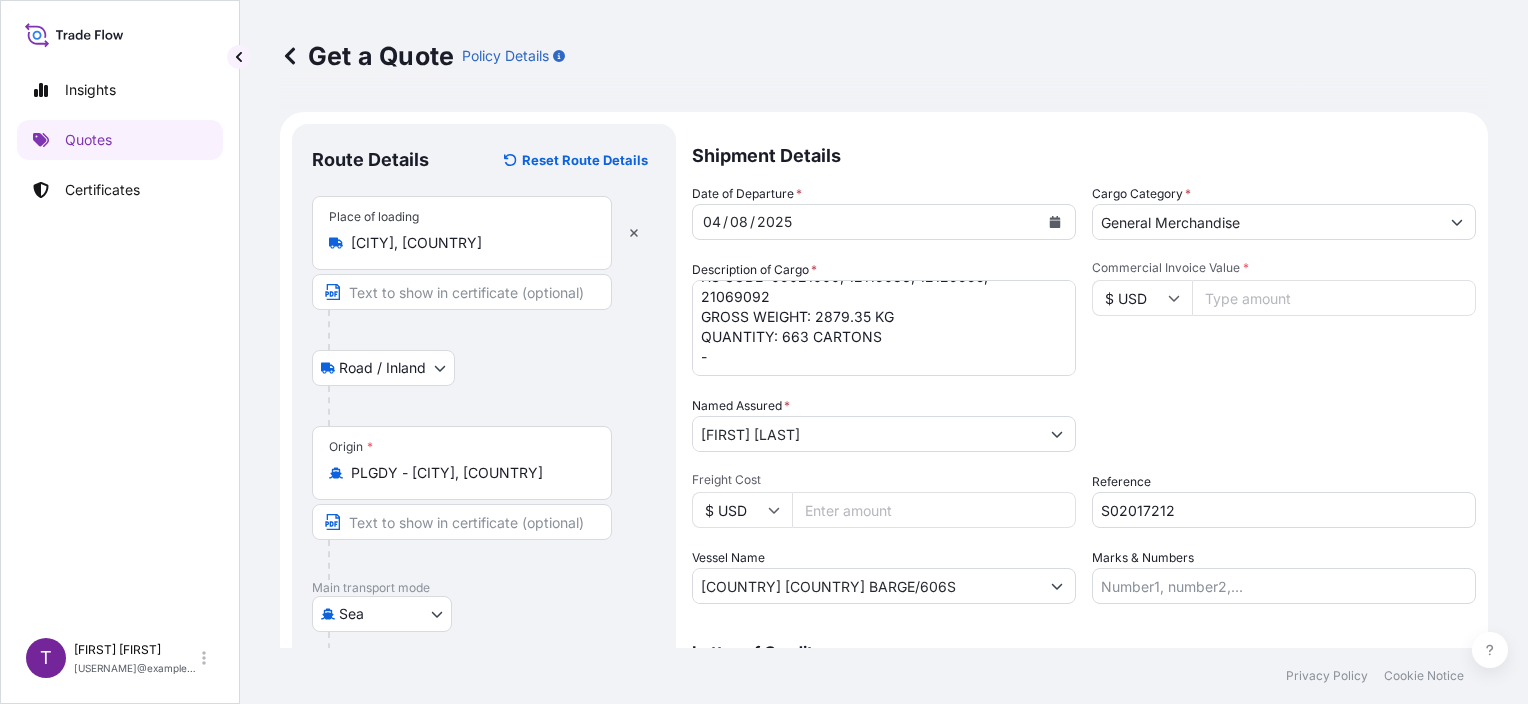 click on "Date of Departure * [DATE] Cargo Category * General Merchandise Description of Cargo * TEAS
HS CODE: 09021000, 12119086, 12129995,
21069092
GROSS WEIGHT: 2879.35 KG
QUANTITY: 663 CARTONS
- Commercial Invoice Value   * $ USD Named Assured * [FIRST] [LAST] Packing Category Type to search a container mode Please select a primary mode of transportation first. Freight Cost   $ USD Reference S02017212 Vessel Name [COUNTRY] [COUNTRY] BARGE/606S Marks & Numbers" at bounding box center [1084, 394] 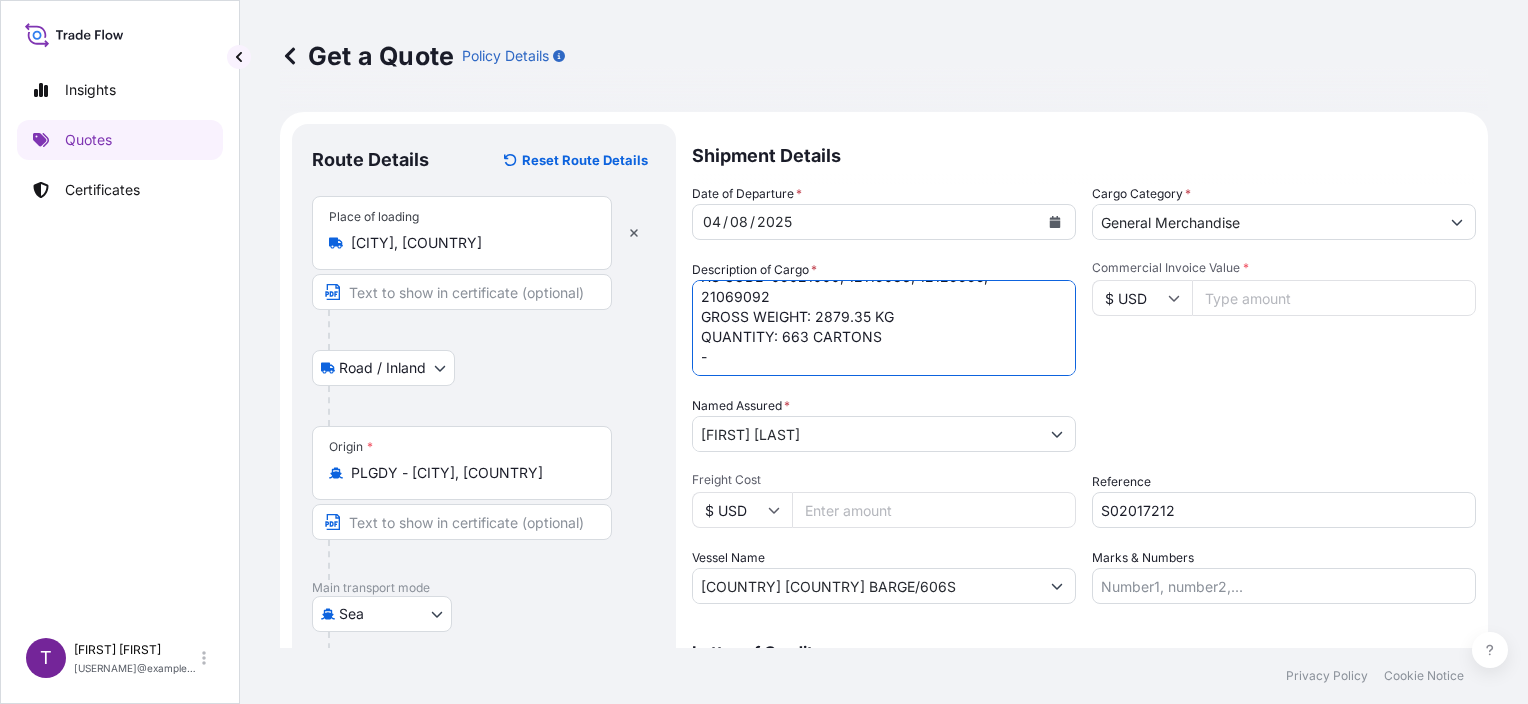click on "TEAS
HS CODE: 09021000, 12119086, 12129995,
21069092
GROSS WEIGHT: 2879.35 KG
QUANTITY: 663 CARTONS
-" at bounding box center (884, 328) 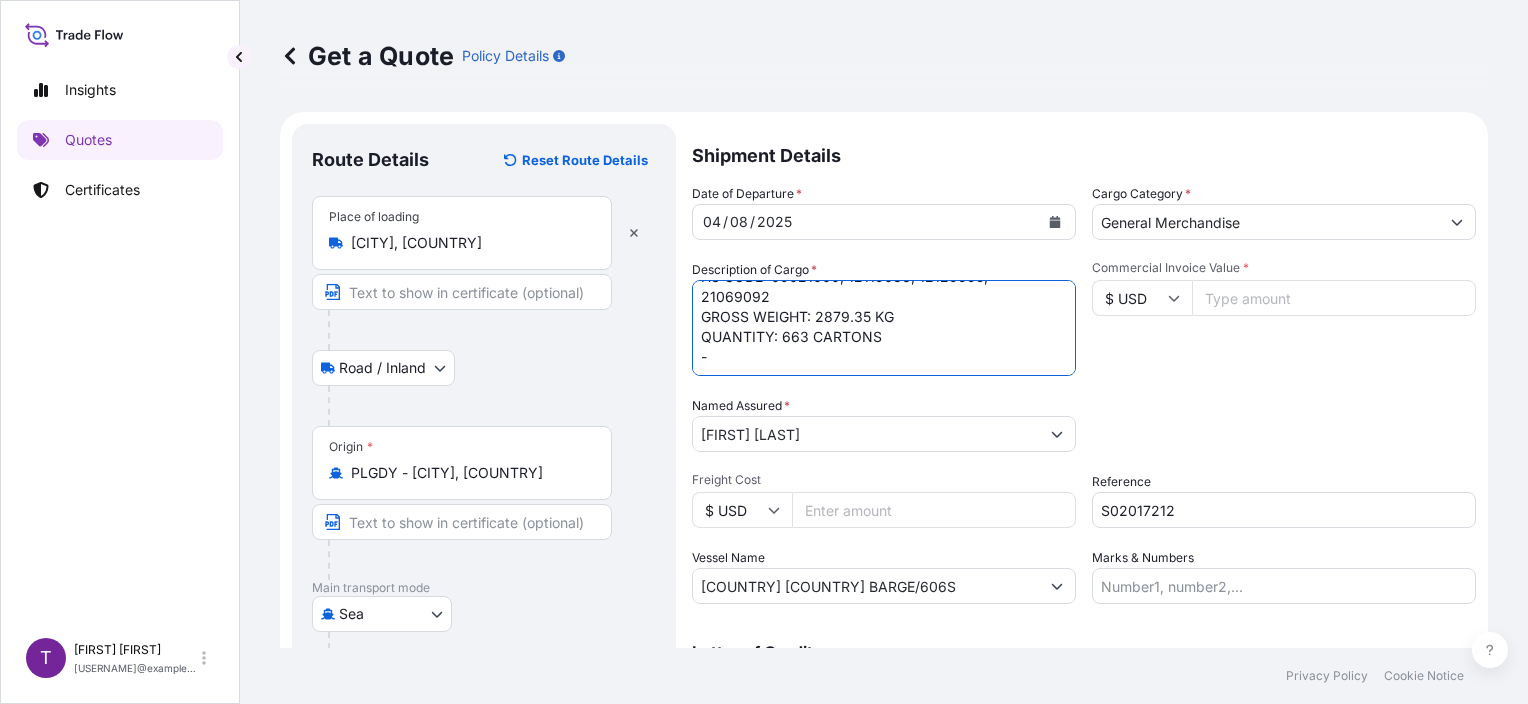 paste on "[ALPHANUMERIC]" 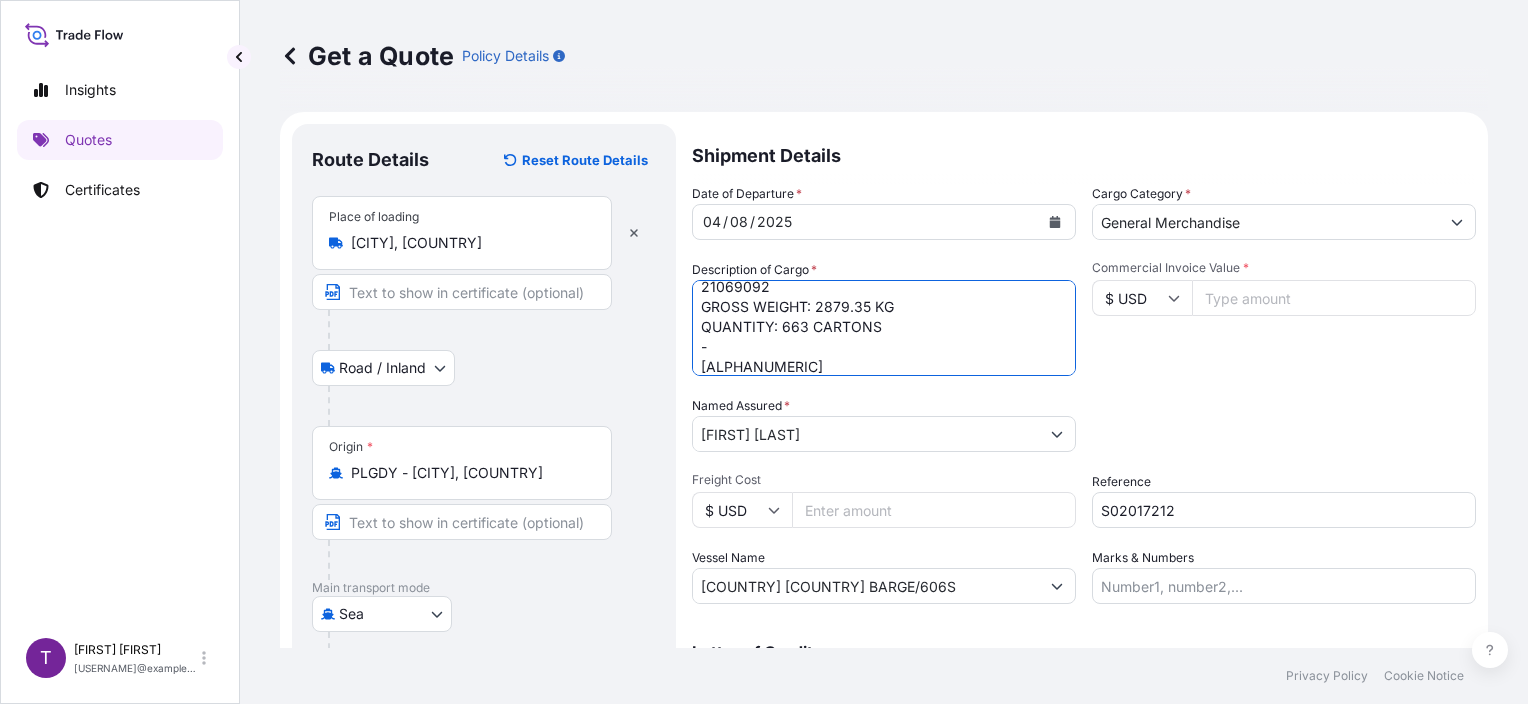 type on "TEAS
HS CODE: 09021000, 12119086, 12129995,
21069092
GROSS WEIGHT: 2879.35 KG
QUANTITY: 663 CARTONS
-
[ALPHANUMERIC]" 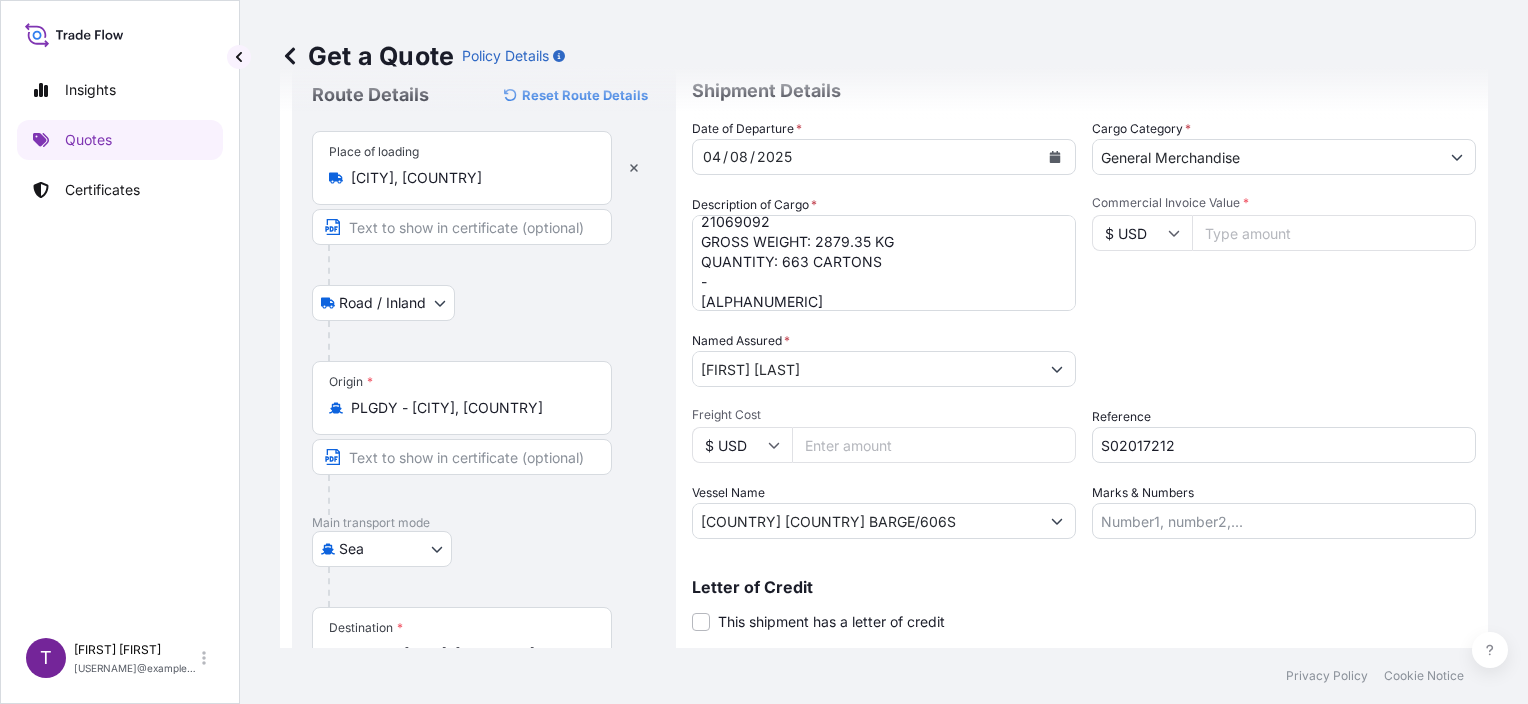 scroll, scrollTop: 100, scrollLeft: 0, axis: vertical 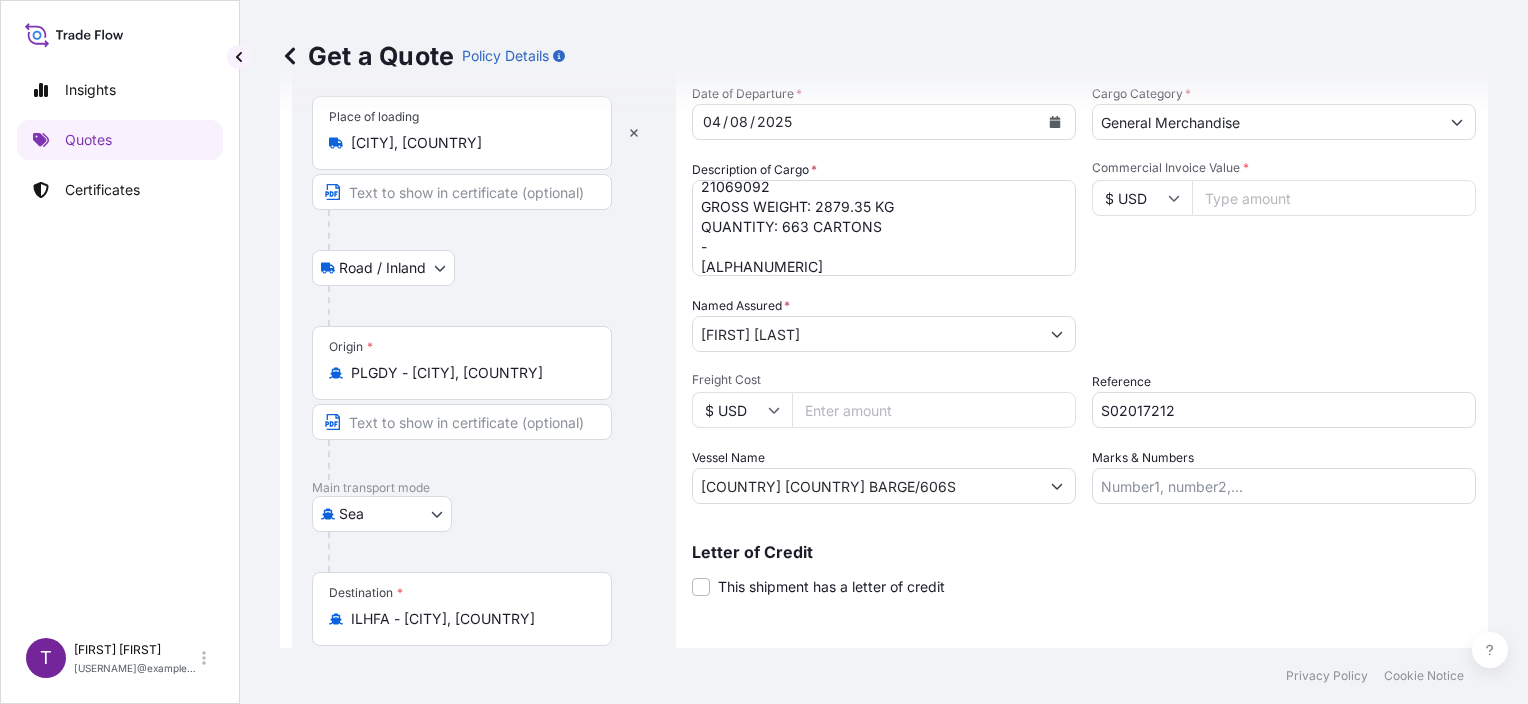 click on "S02017212" at bounding box center (1284, 410) 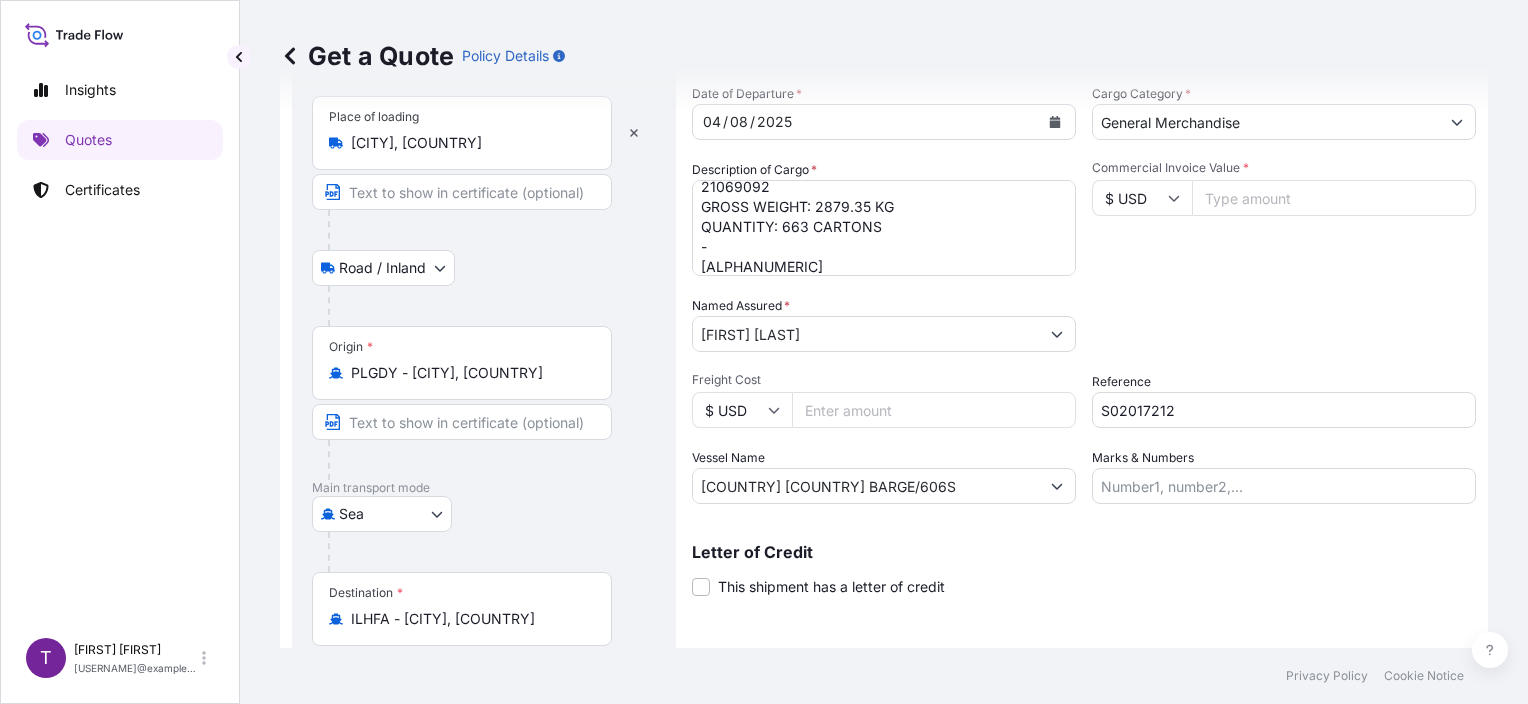 click on "Packing Category Type to search a container mode Please select a primary mode of transportation first." at bounding box center (1284, 324) 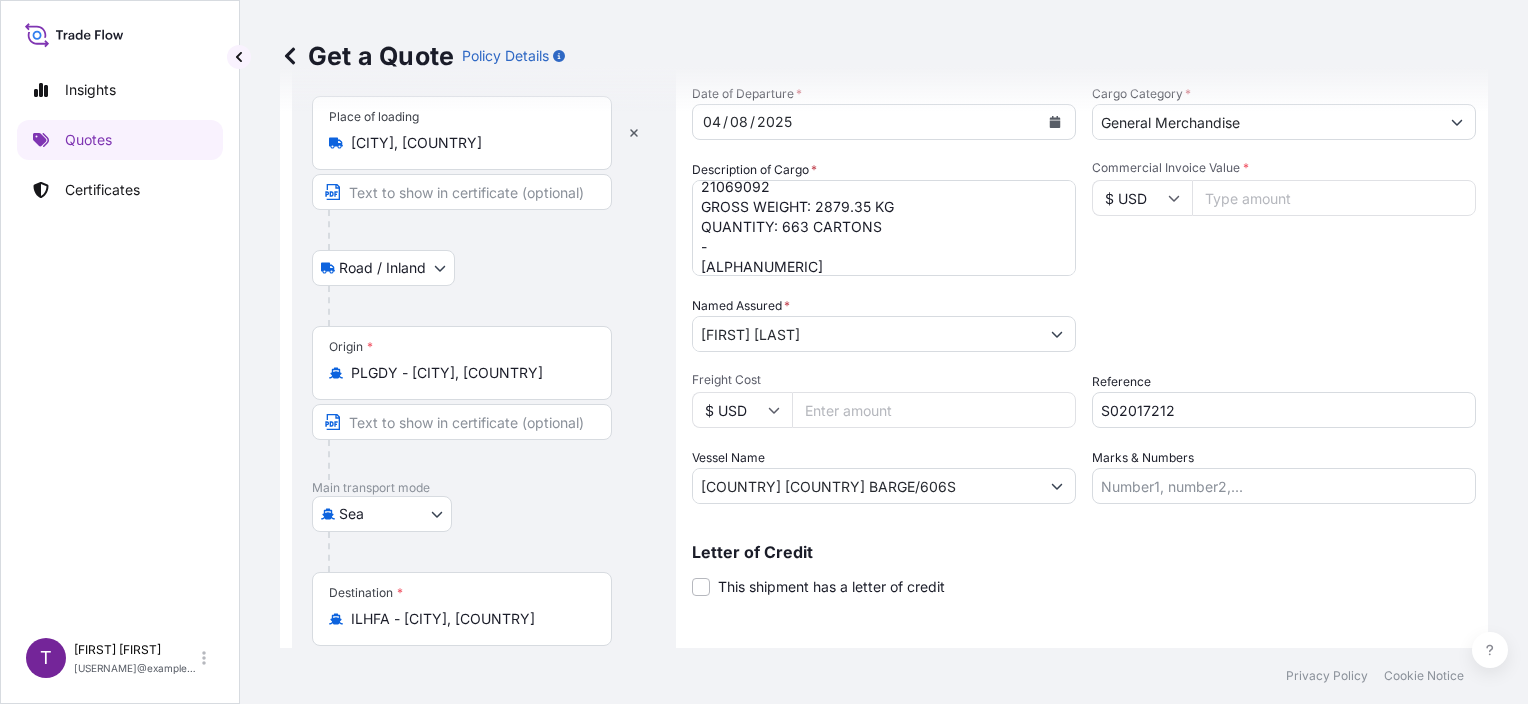 click on "$ USD" at bounding box center [1142, 198] 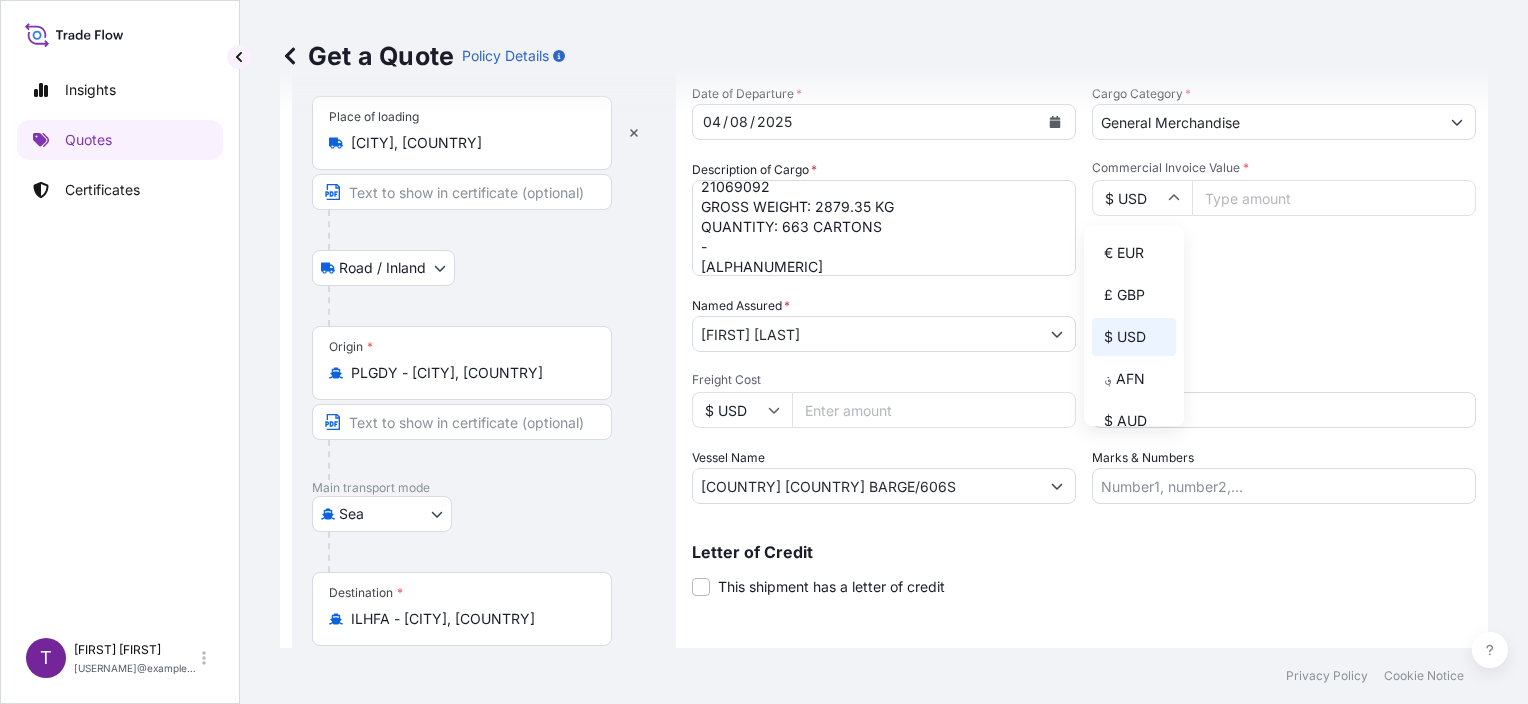click on "$ USD" at bounding box center (1142, 198) 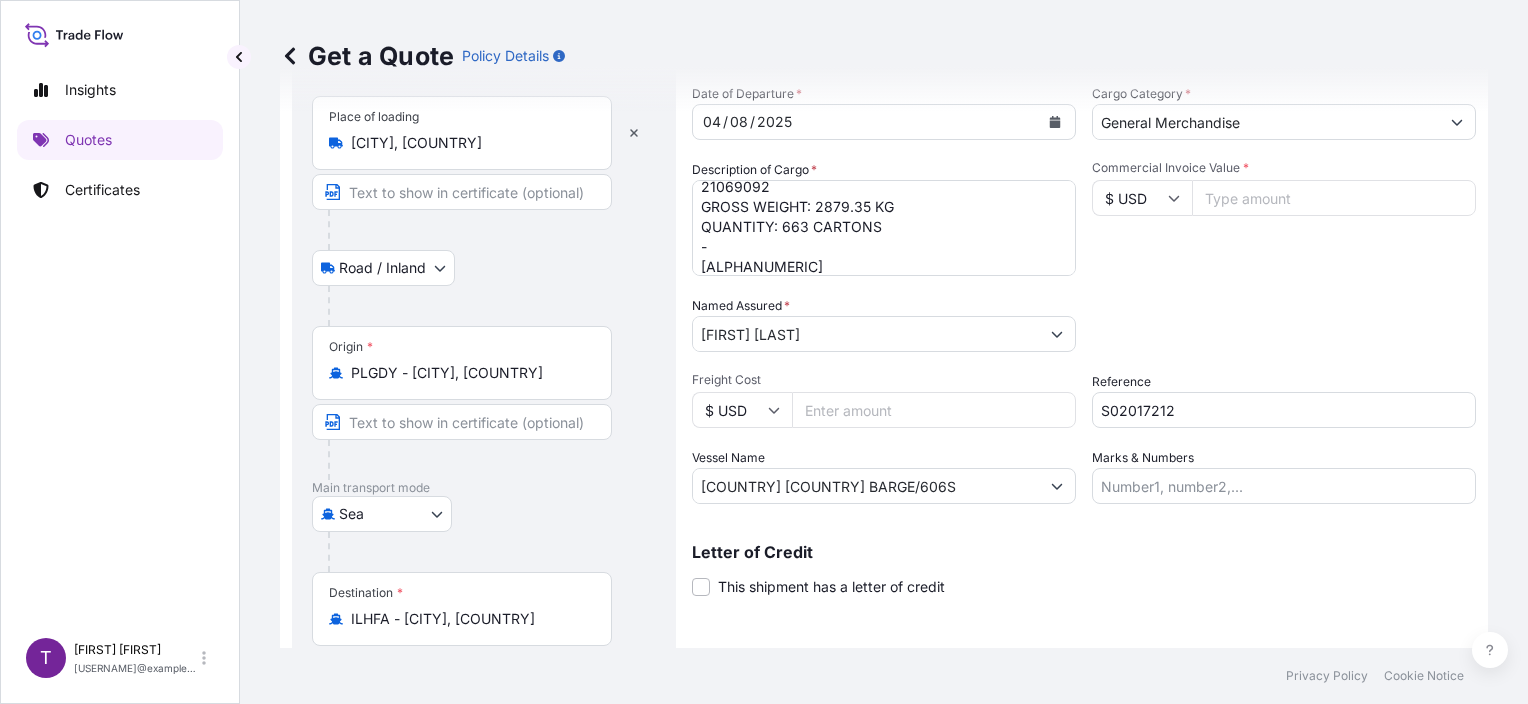 click on "$ USD" at bounding box center [1142, 198] 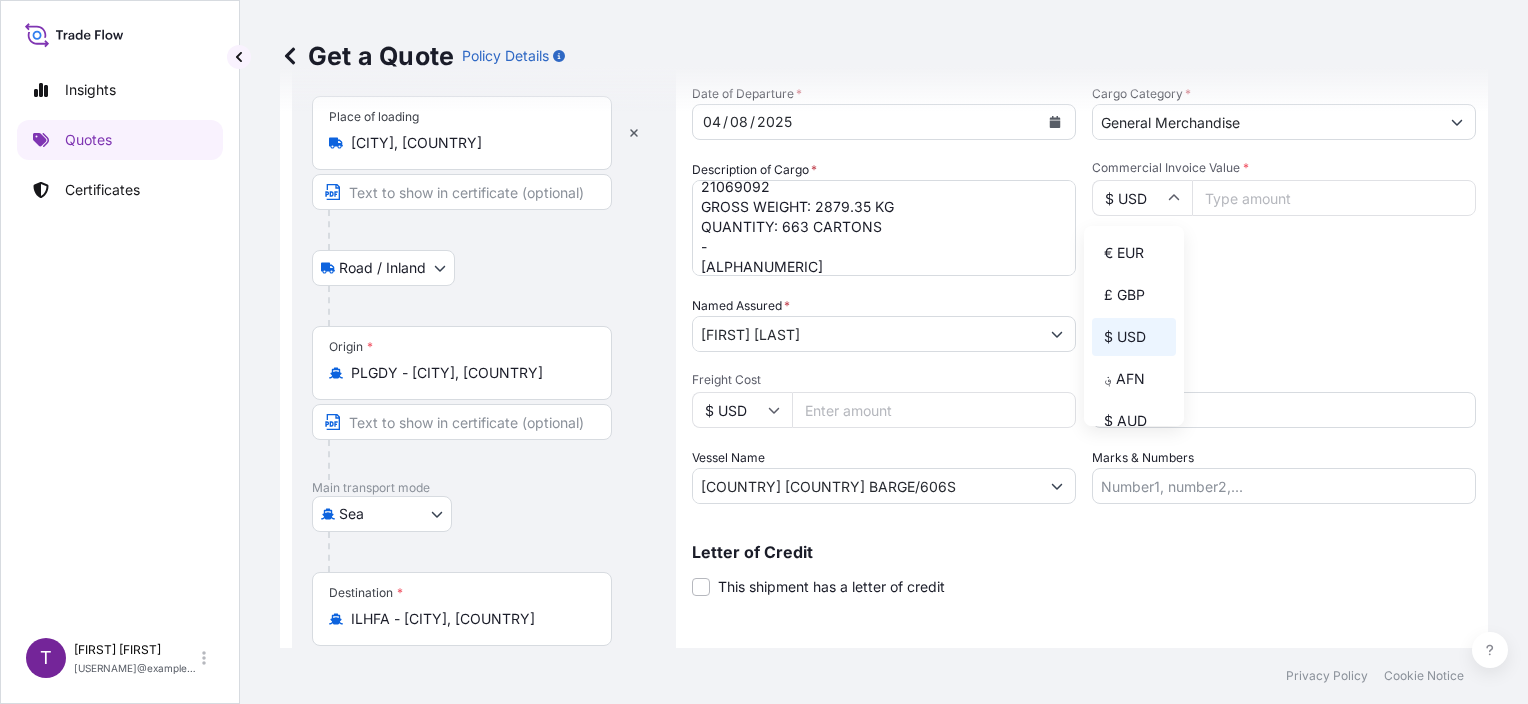 drag, startPoint x: 1129, startPoint y: 208, endPoint x: 1106, endPoint y: 205, distance: 23.194826 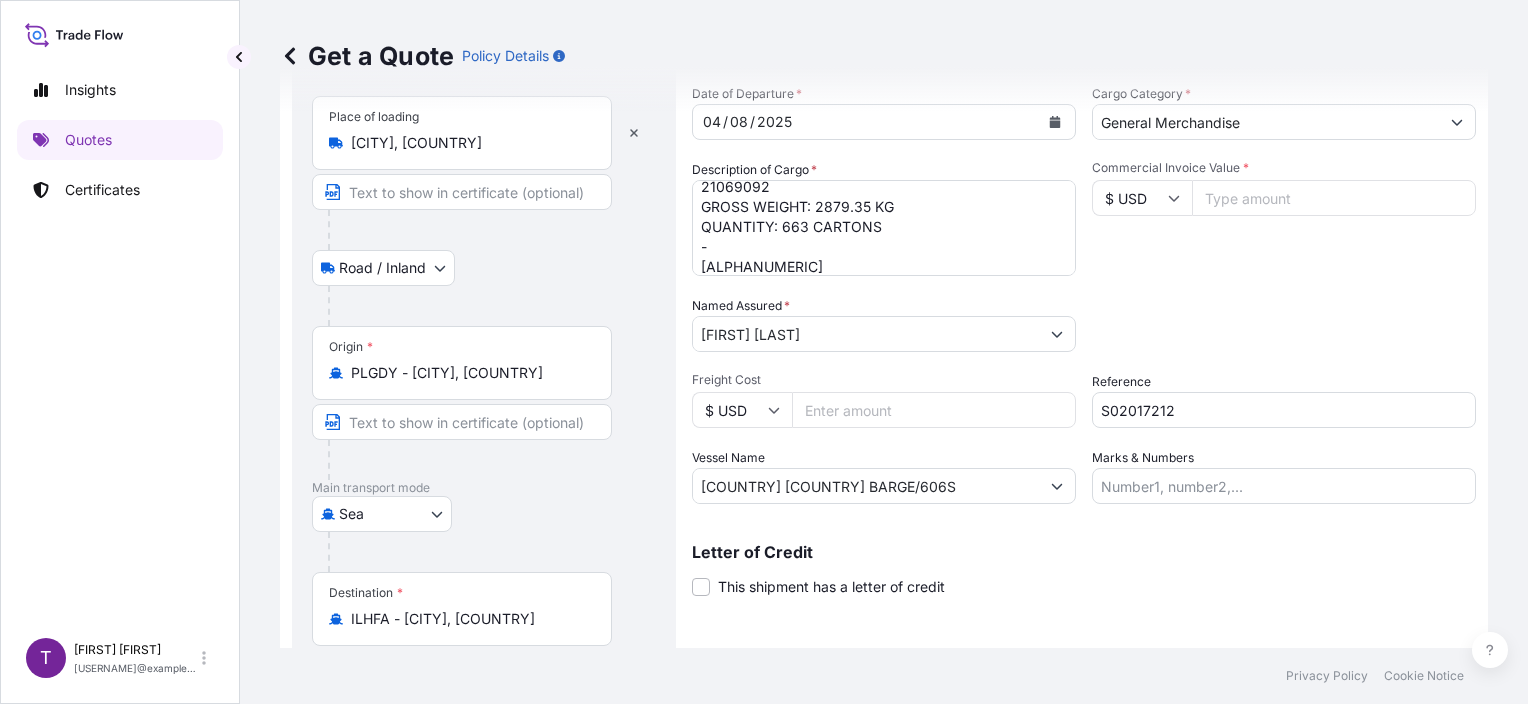 click on "$ USD" at bounding box center (1142, 198) 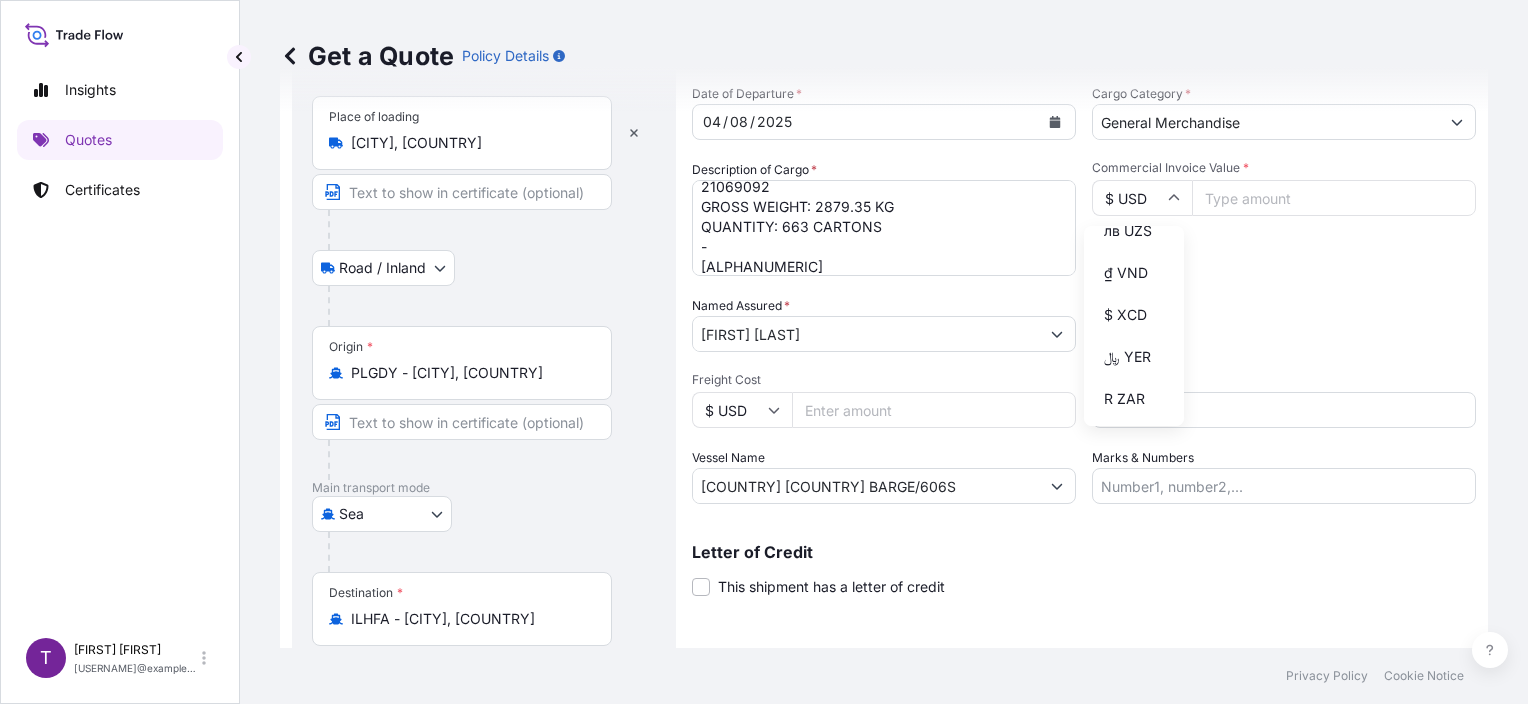 scroll, scrollTop: 4400, scrollLeft: 0, axis: vertical 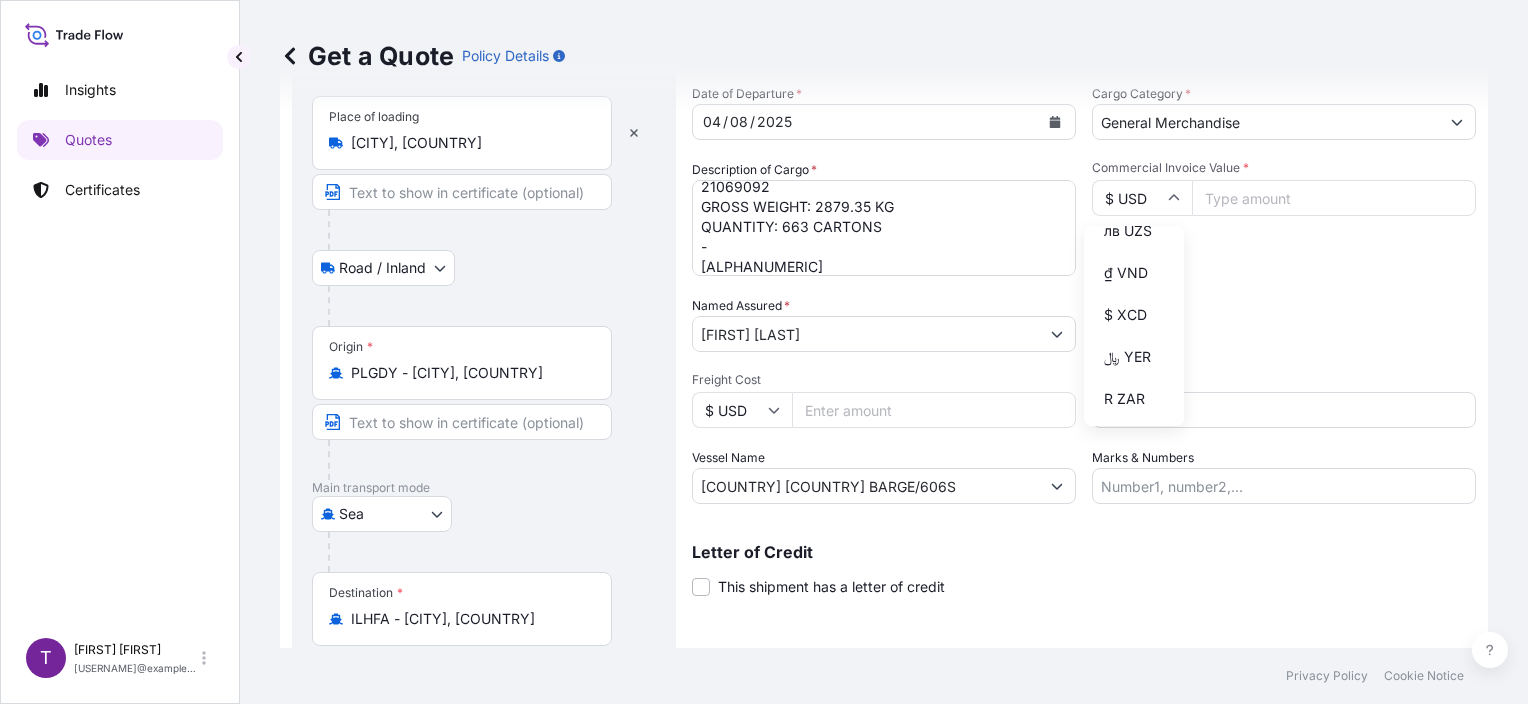 click on "$ USD" at bounding box center (1142, 198) 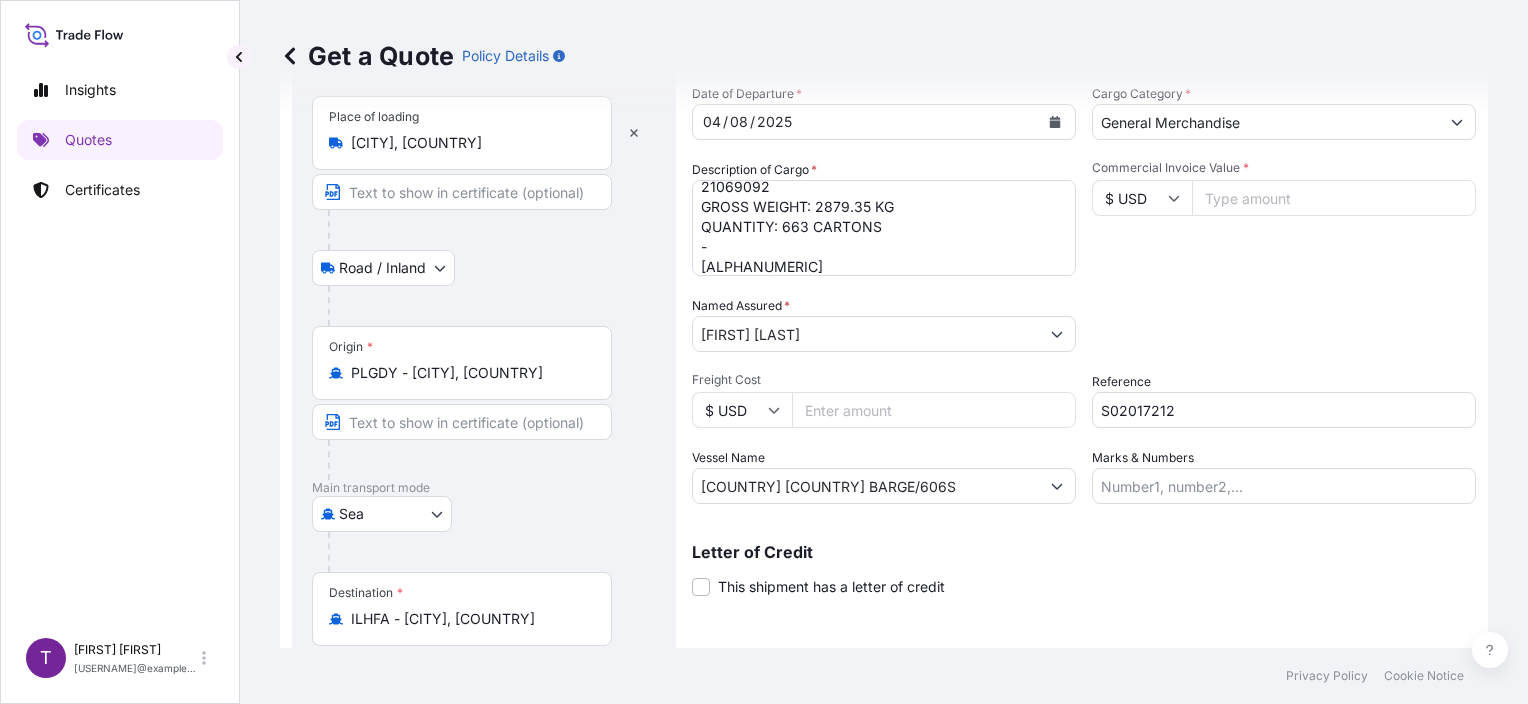 click on "$ USD" at bounding box center (1142, 198) 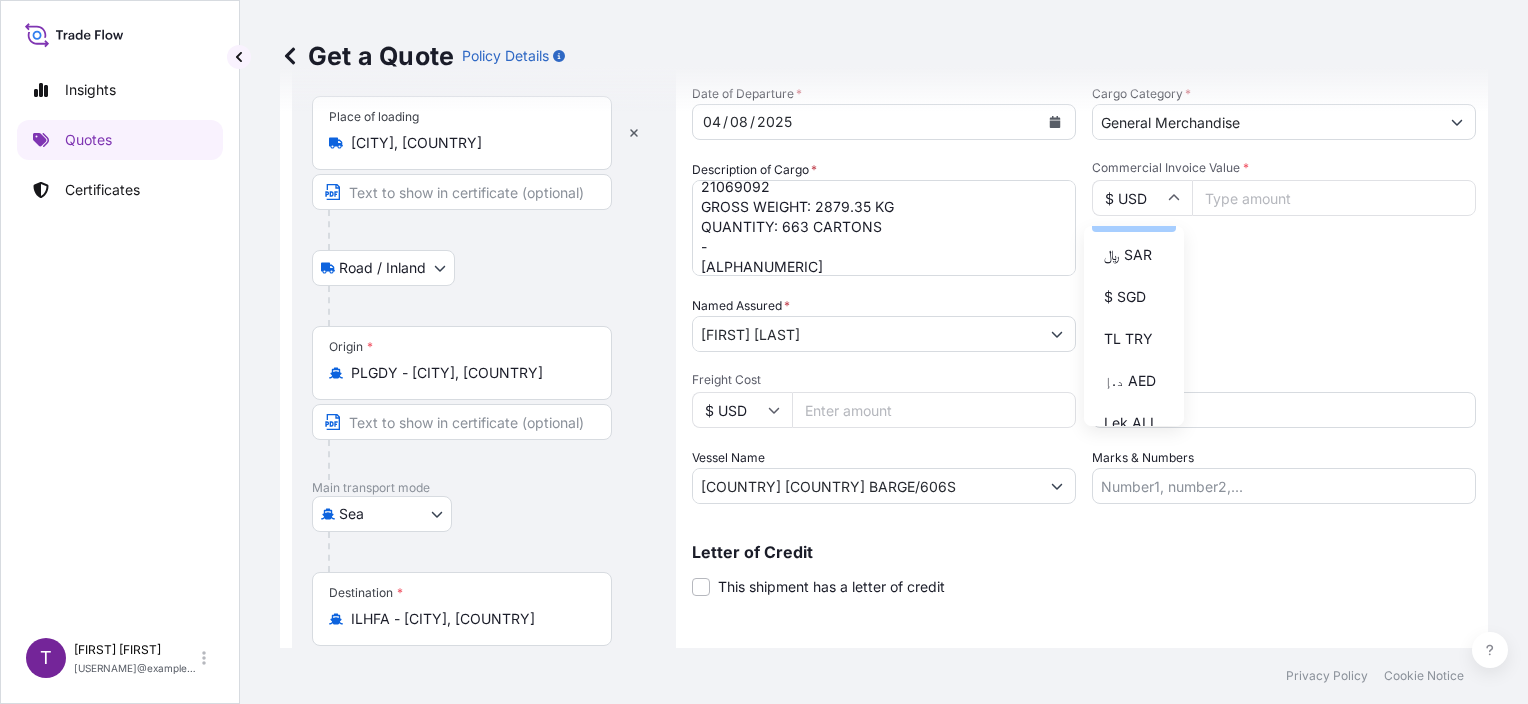 scroll, scrollTop: 600, scrollLeft: 0, axis: vertical 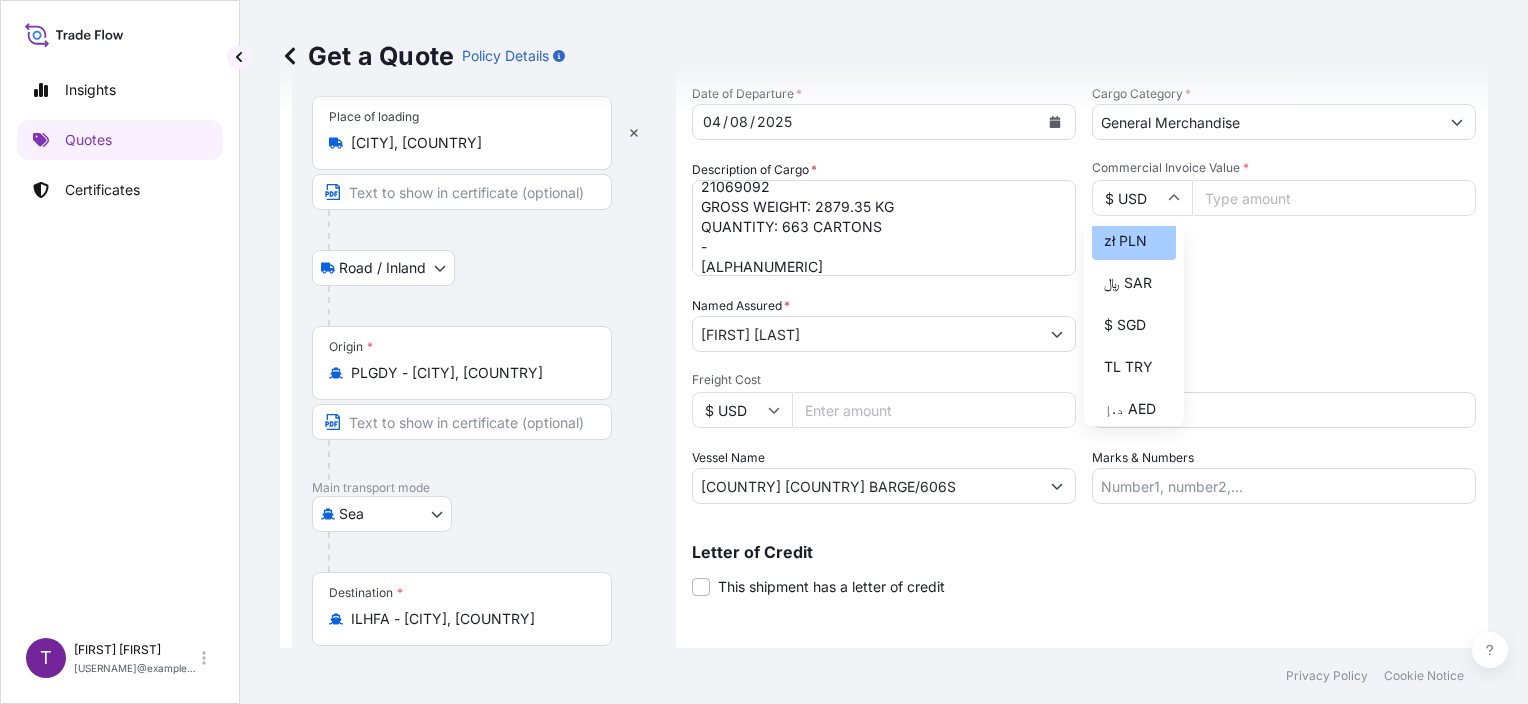 click on "zł PLN" at bounding box center [1134, 241] 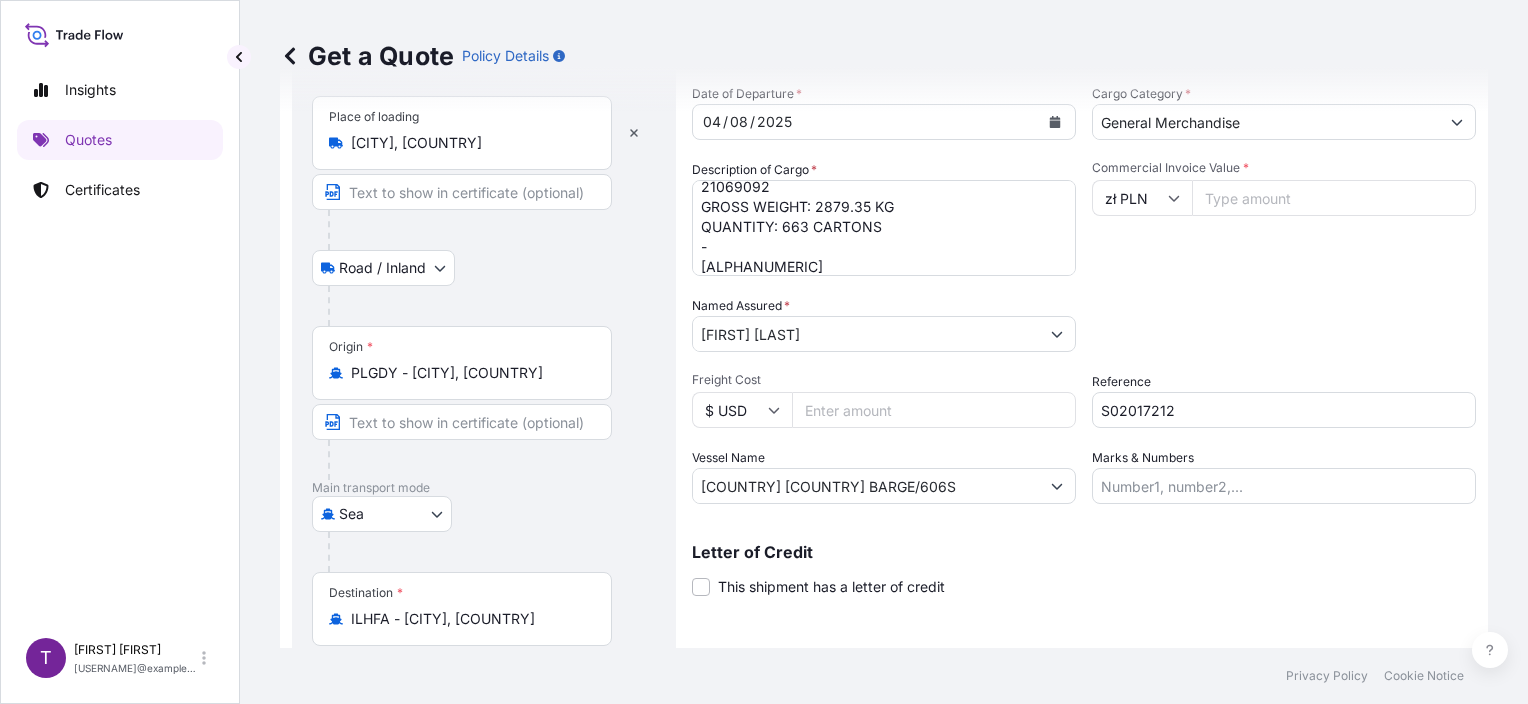 click on "Commercial Invoice Value   * zł PLN" at bounding box center (1284, 218) 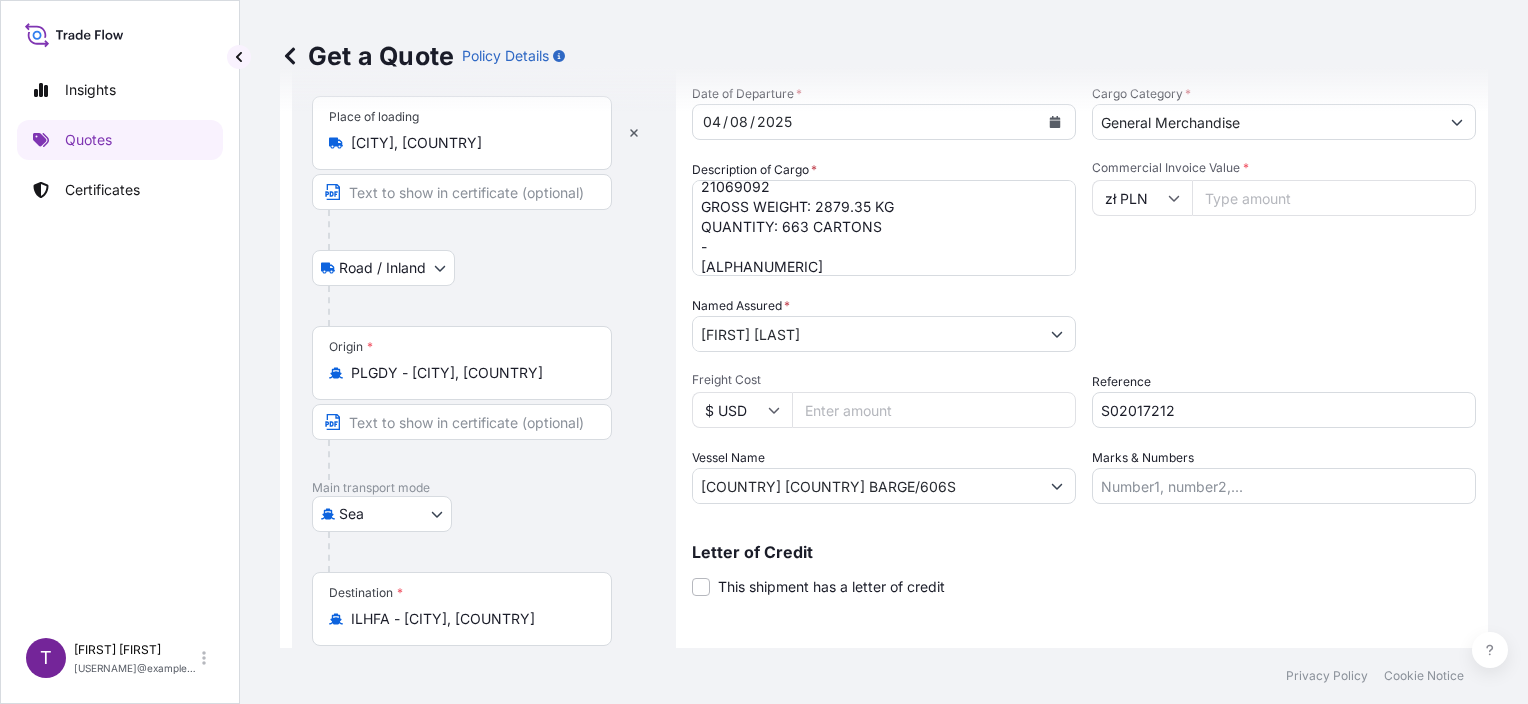 click on "Commercial Invoice Value   *" at bounding box center (1334, 198) 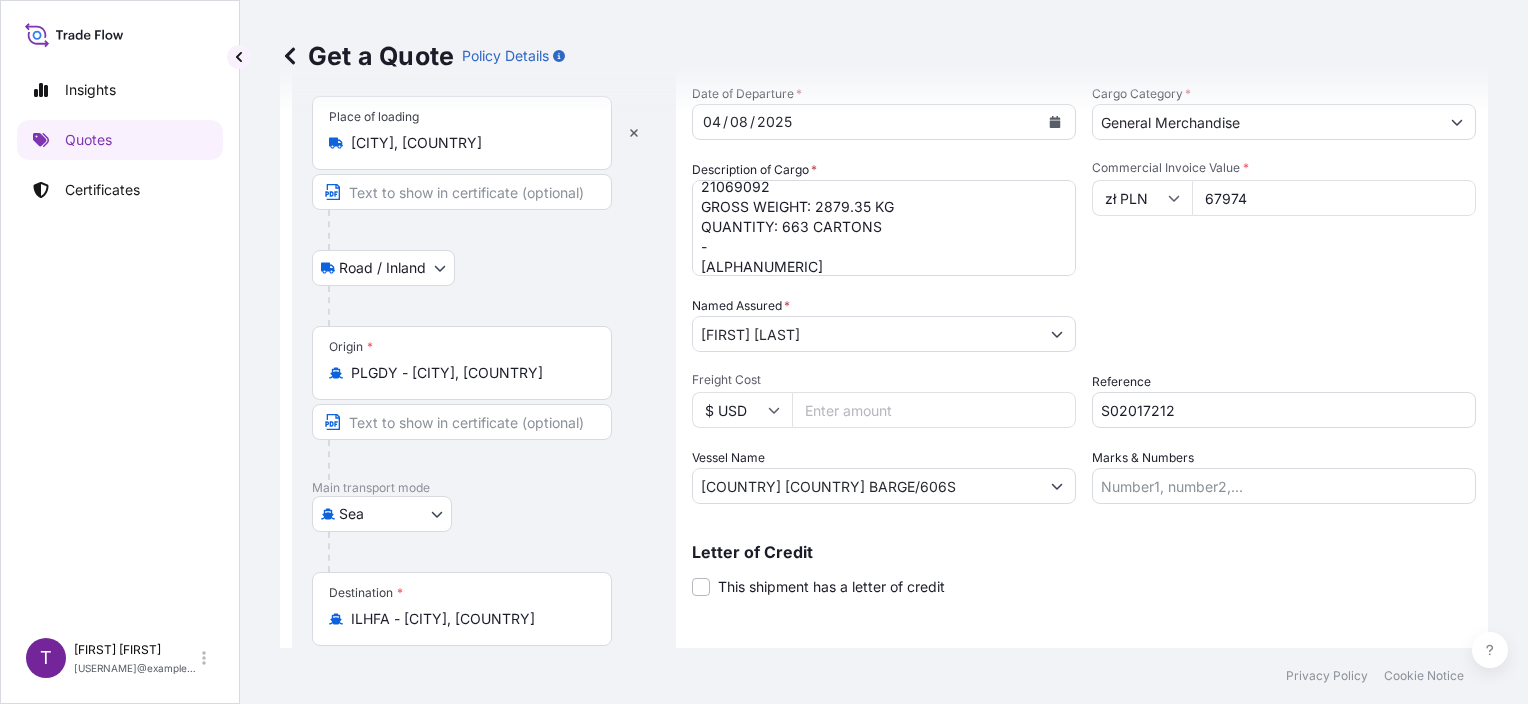 type on "67974" 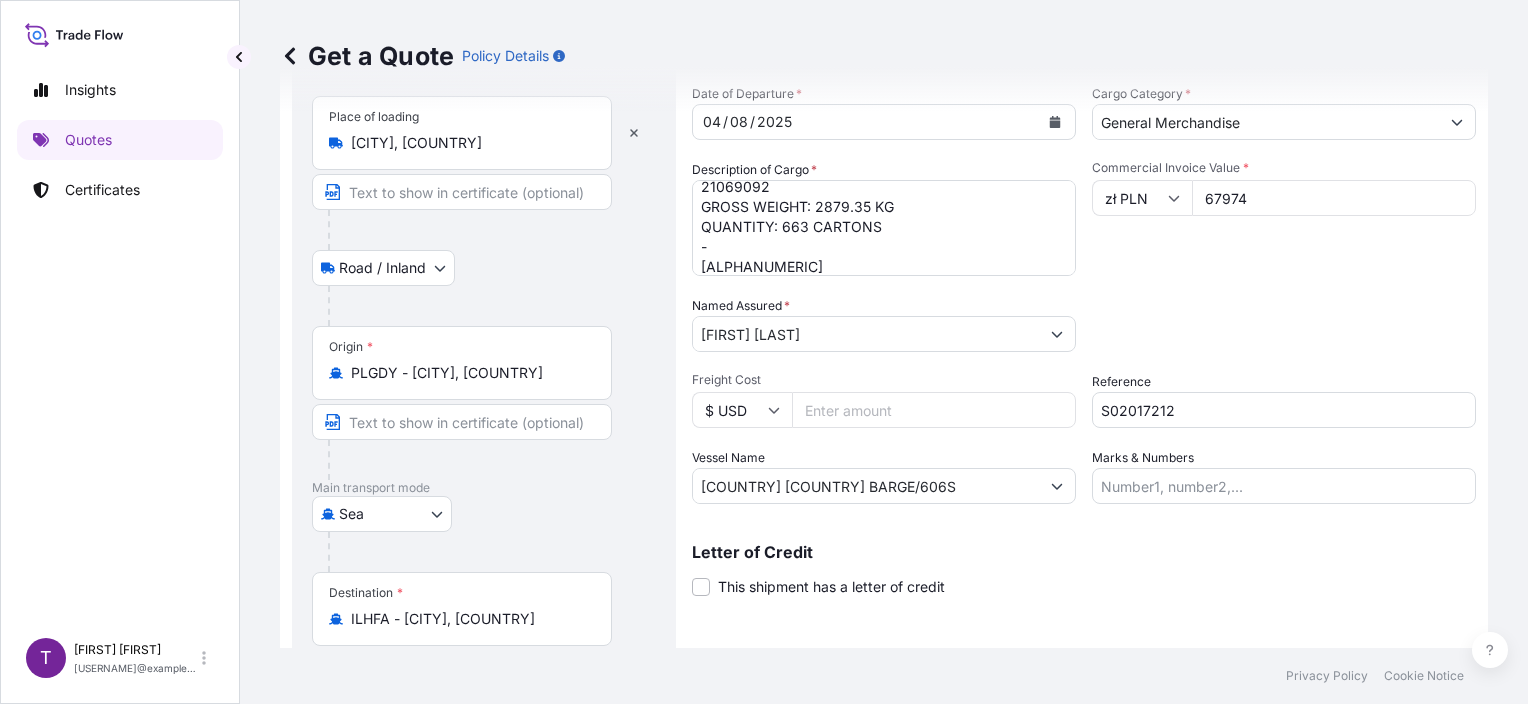 scroll, scrollTop: 0, scrollLeft: 0, axis: both 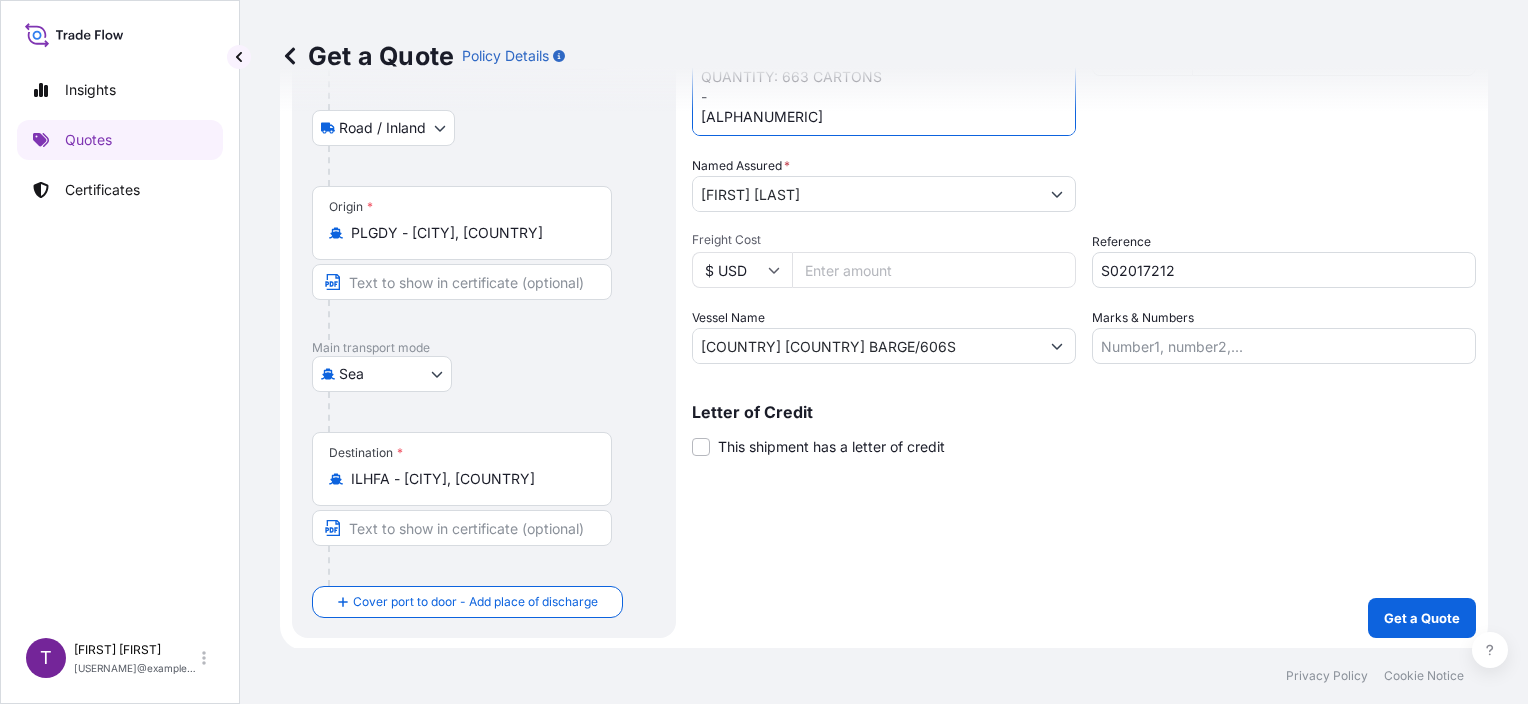 click on "TEAS
HS CODE: 09021000, 12119086, 12129995,
21069092
GROSS WEIGHT: 2879.35 KG
QUANTITY: 663 CARTONS
-
[ALPHANUMERIC]" at bounding box center (884, 88) 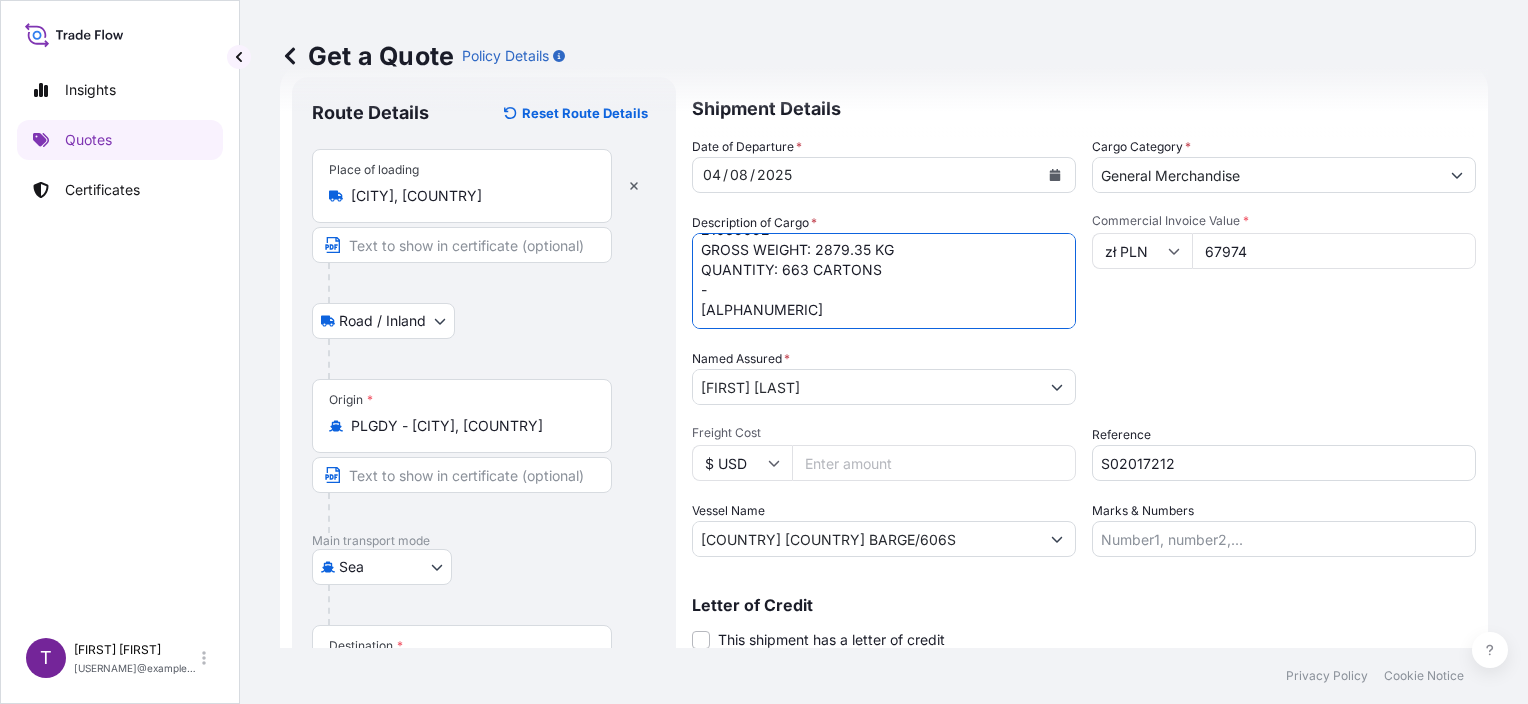 scroll, scrollTop: 40, scrollLeft: 0, axis: vertical 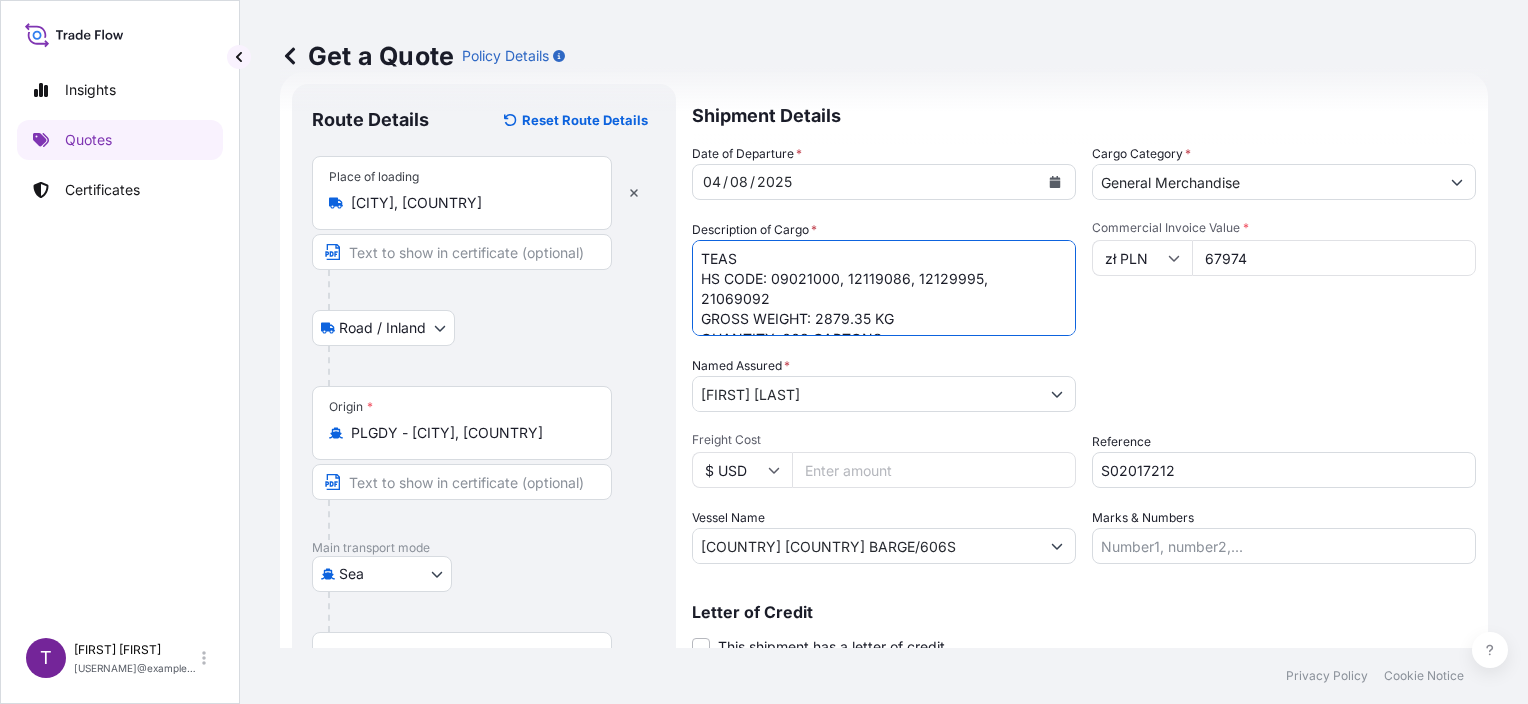 click on "TEAS
HS CODE: 09021000, 12119086, 12129995,
21069092
GROSS WEIGHT: 2879.35 KG
QUANTITY: 663 CARTONS
-
[ALPHANUMERIC]" at bounding box center (884, 288) 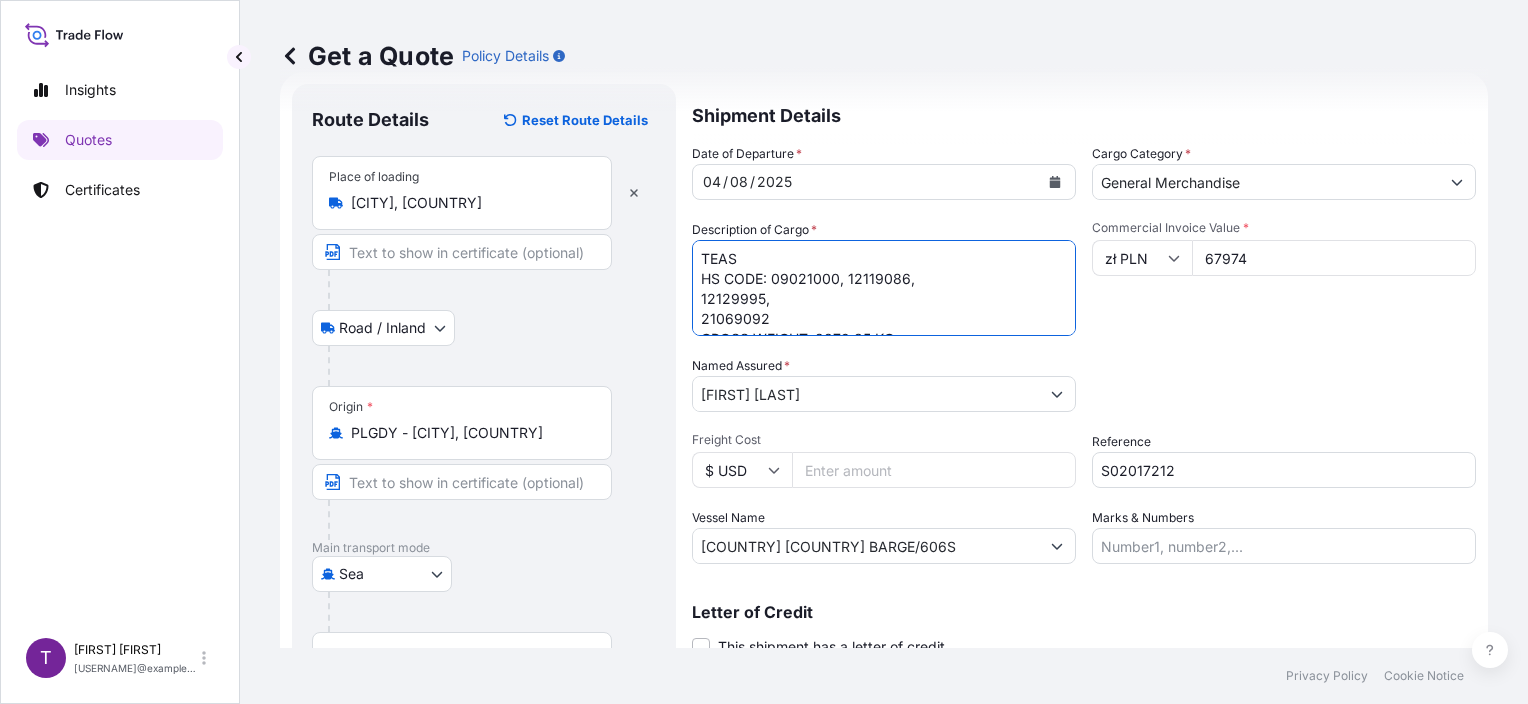 click on "TEAS
HS CODE: 09021000, 12119086,
12129995,
21069092
GROSS WEIGHT: 2879.35 KG
QUANTITY: 663 CARTONS
-
[ALPHANUMERIC]" at bounding box center [884, 288] 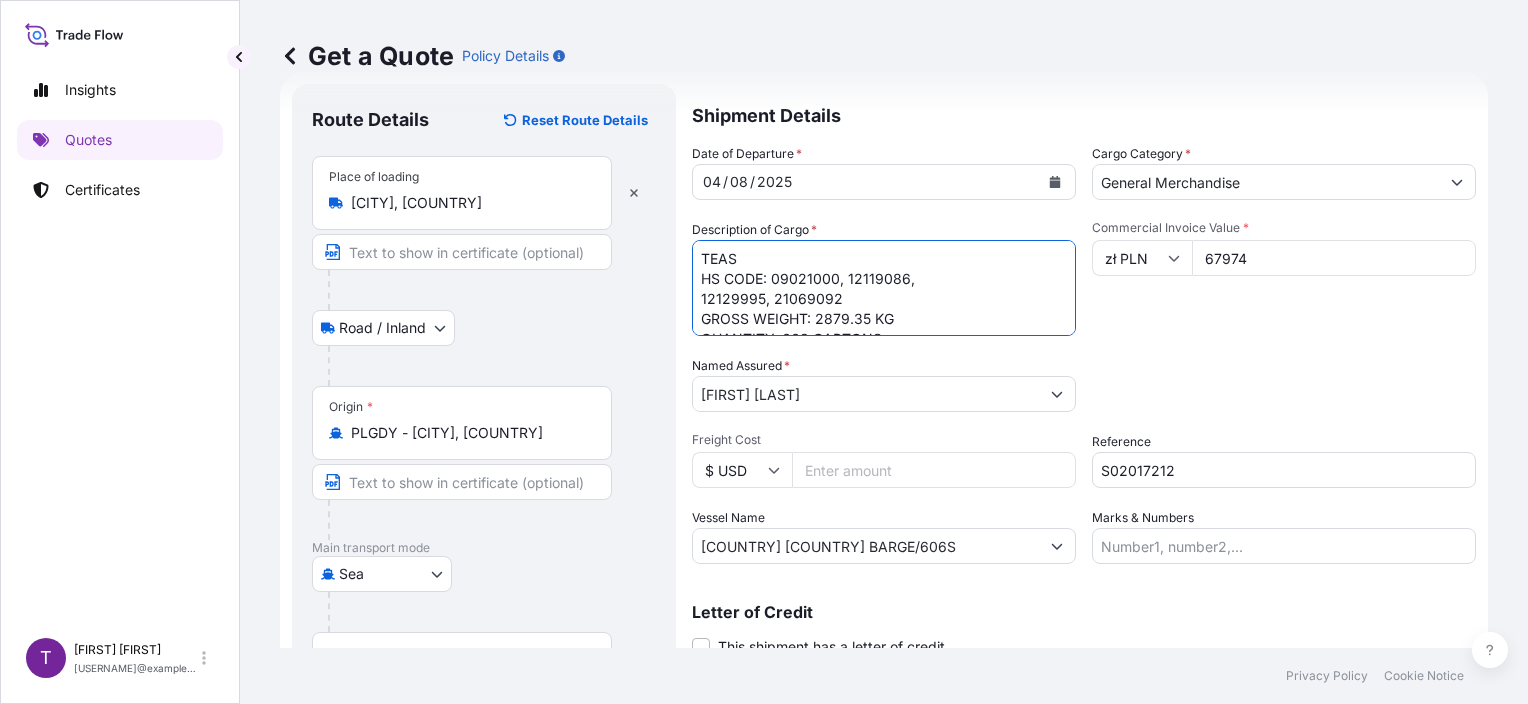 click on "TEAS
HS CODE: 09021000, 12119086,
12129995, 21069092
GROSS WEIGHT: 2879.35 KG
QUANTITY: 663 CARTONS
-
[ALPHANUMERIC]" at bounding box center [884, 288] 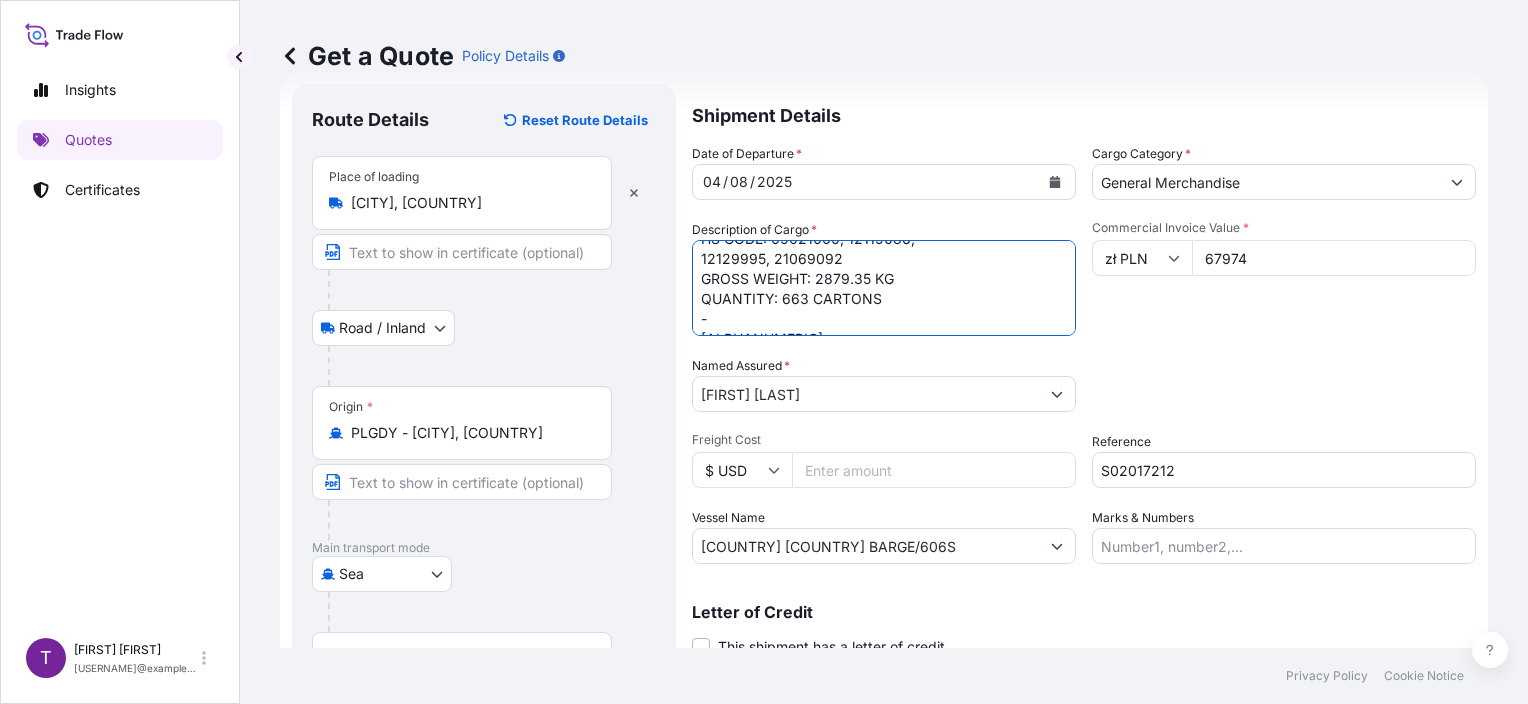 scroll, scrollTop: 61, scrollLeft: 0, axis: vertical 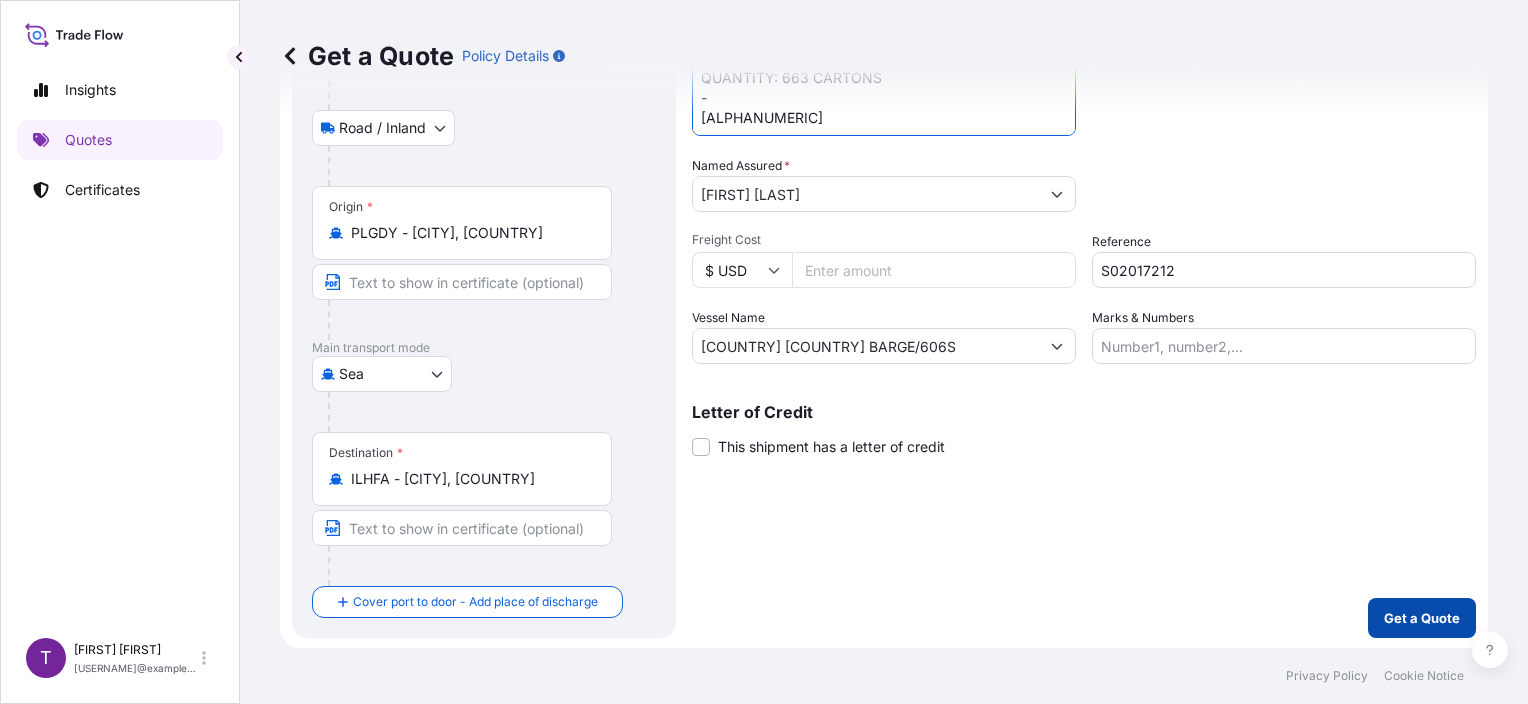 type on "TEAS
HS CODE: 09021000, 12119086,
12129995, 21069092
GROSS WEIGHT: 2879.35 KG
QUANTITY: 663 CARTONS
-
[ALPHANUMERIC]" 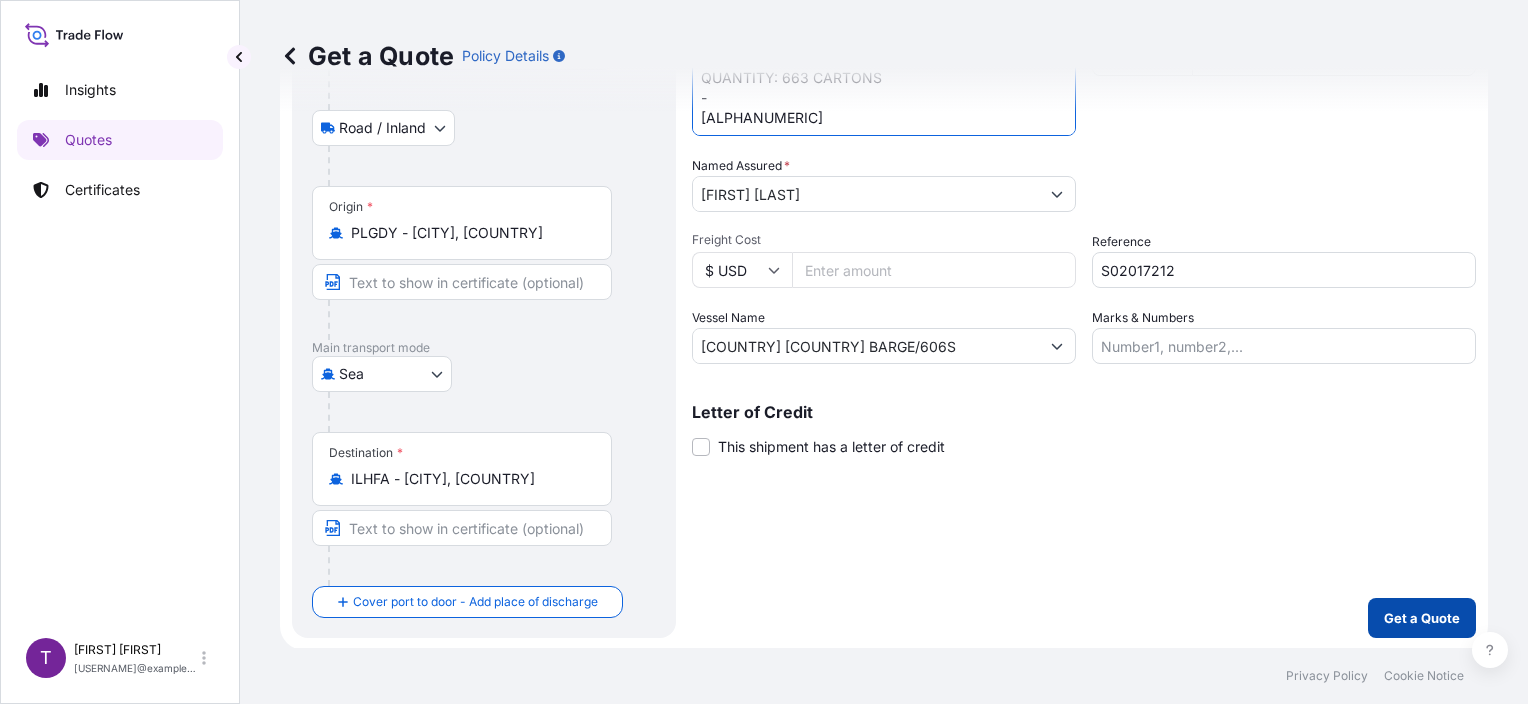 click on "Get a Quote" at bounding box center [1422, 618] 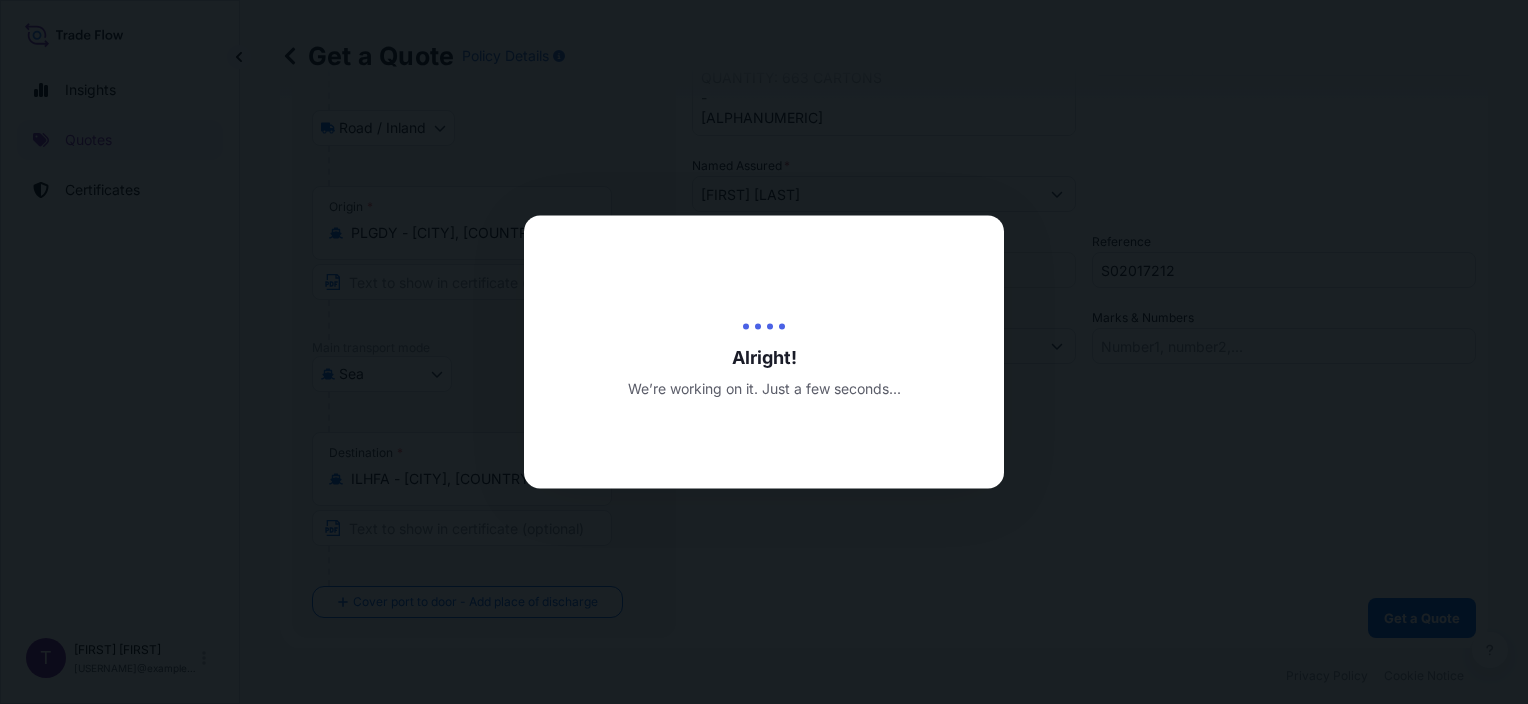 scroll, scrollTop: 0, scrollLeft: 0, axis: both 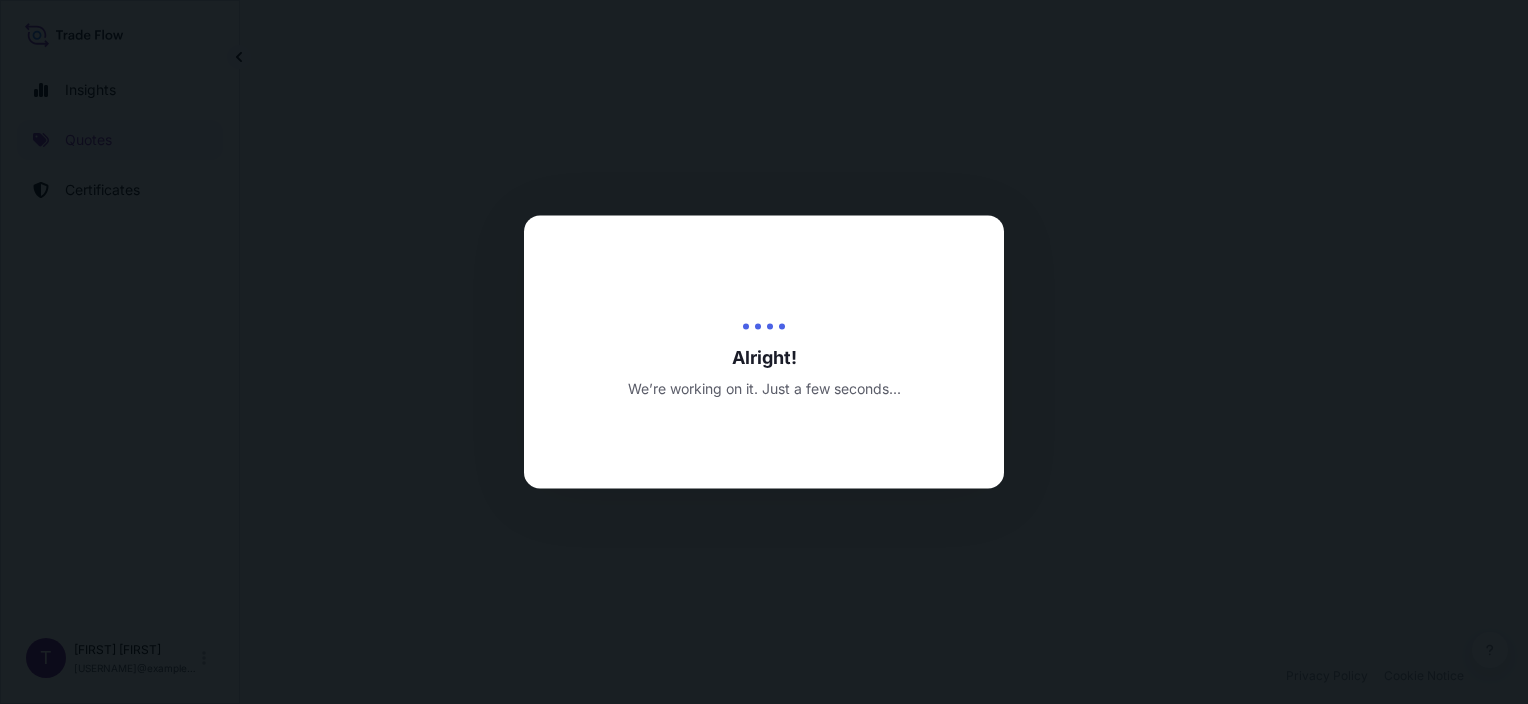 select on "Road / Inland" 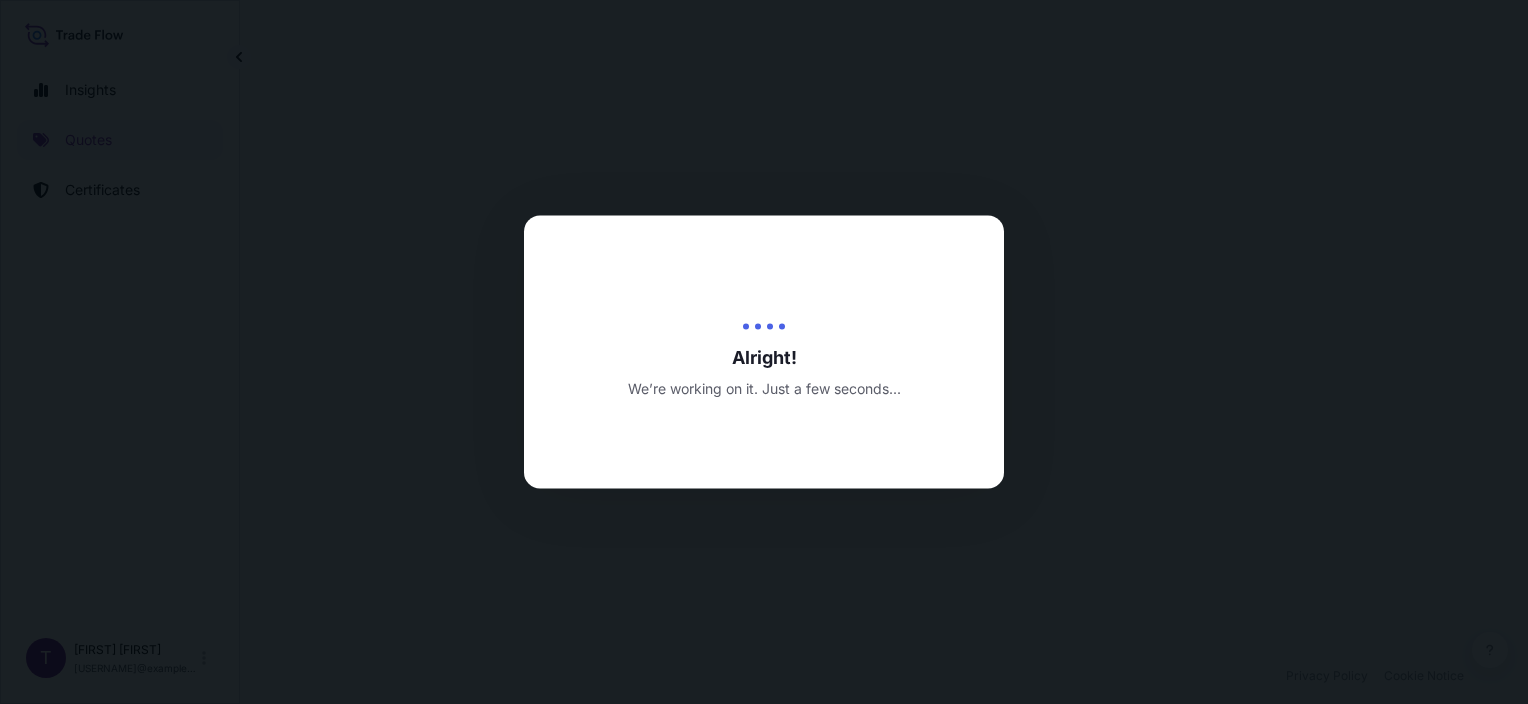 select on "Sea" 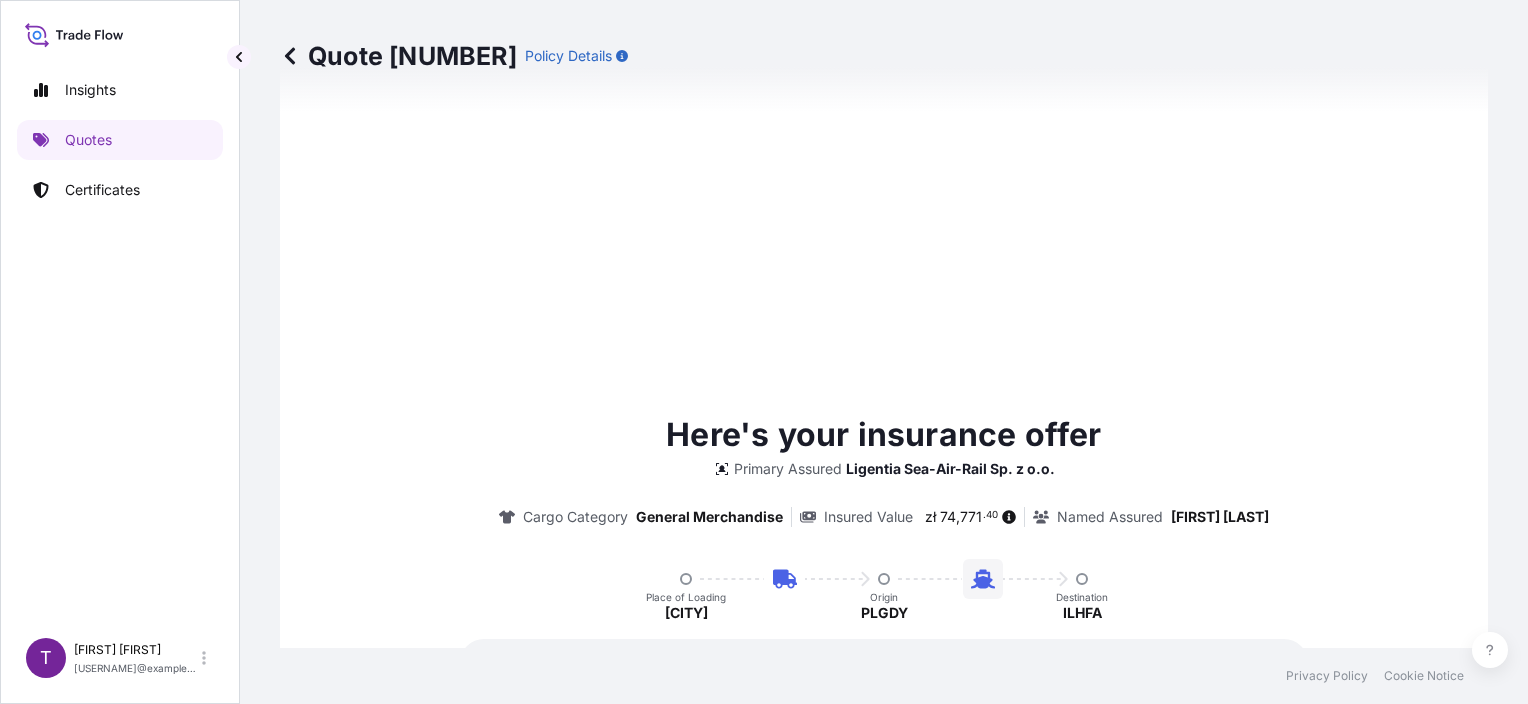 scroll, scrollTop: 1200, scrollLeft: 0, axis: vertical 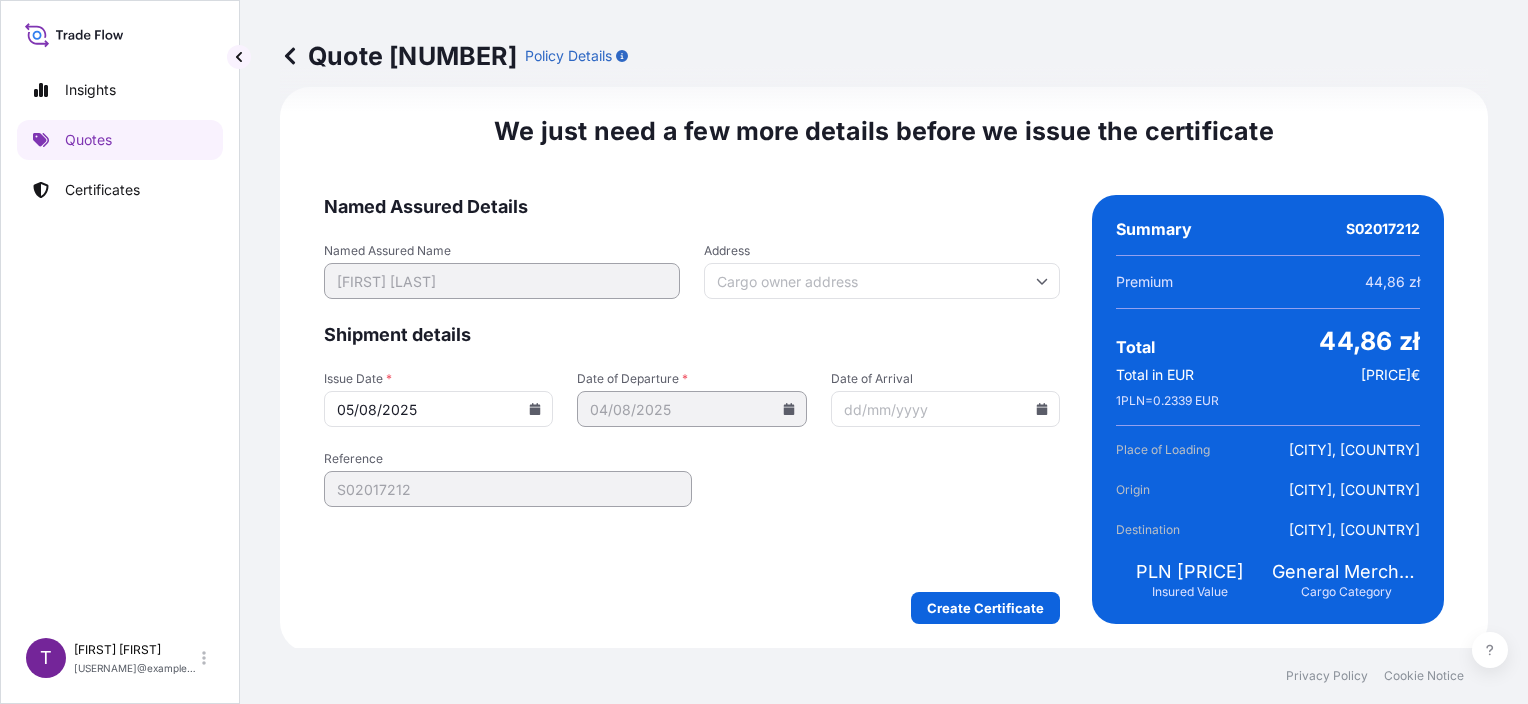 click 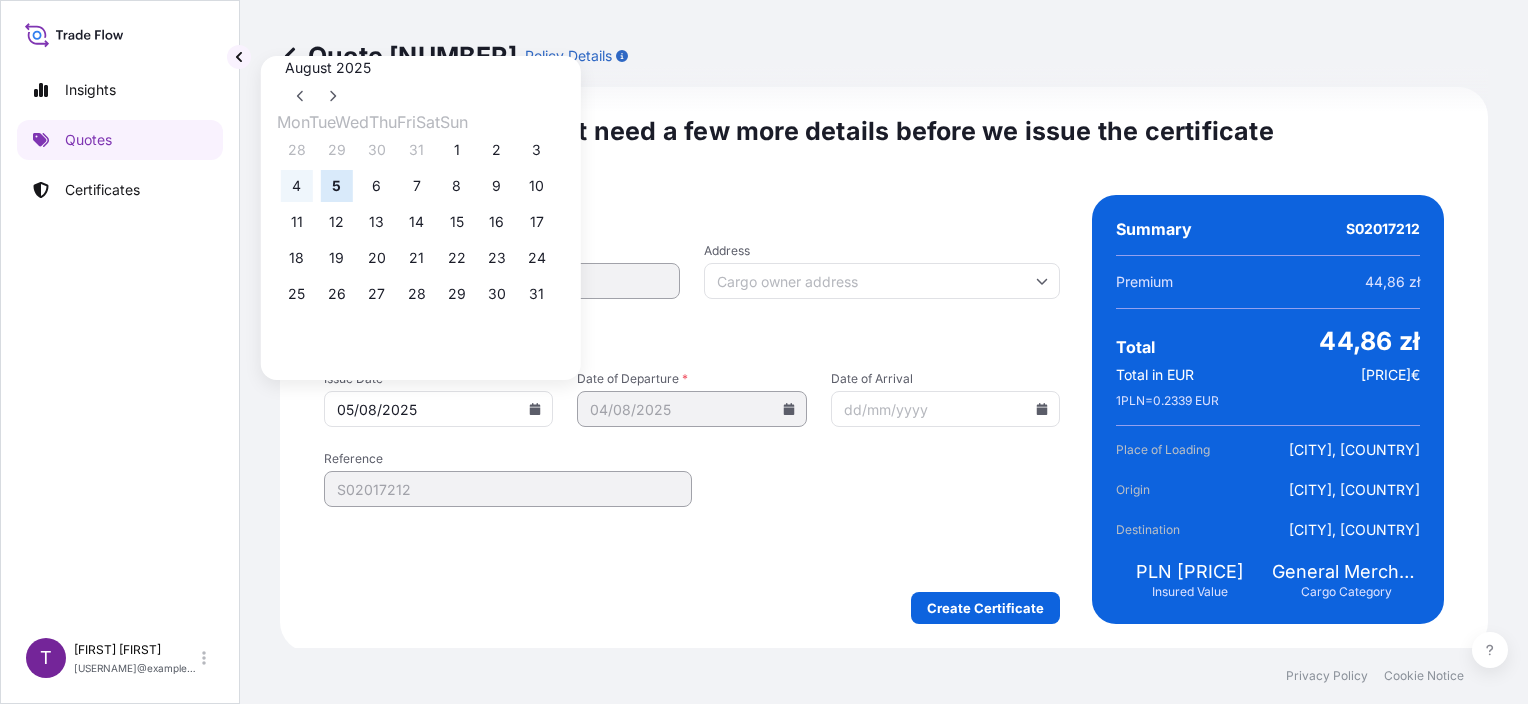 click on "4" at bounding box center (297, 186) 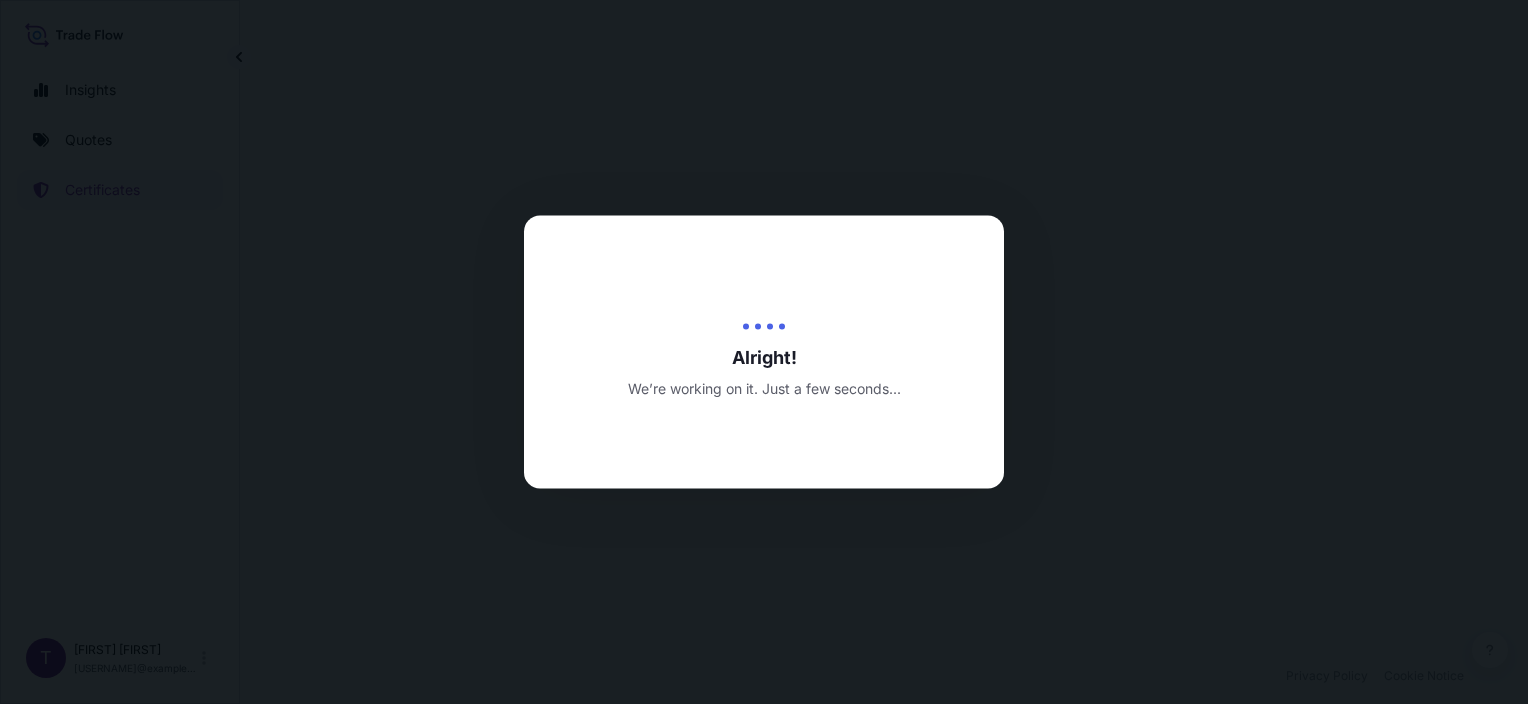 scroll, scrollTop: 0, scrollLeft: 0, axis: both 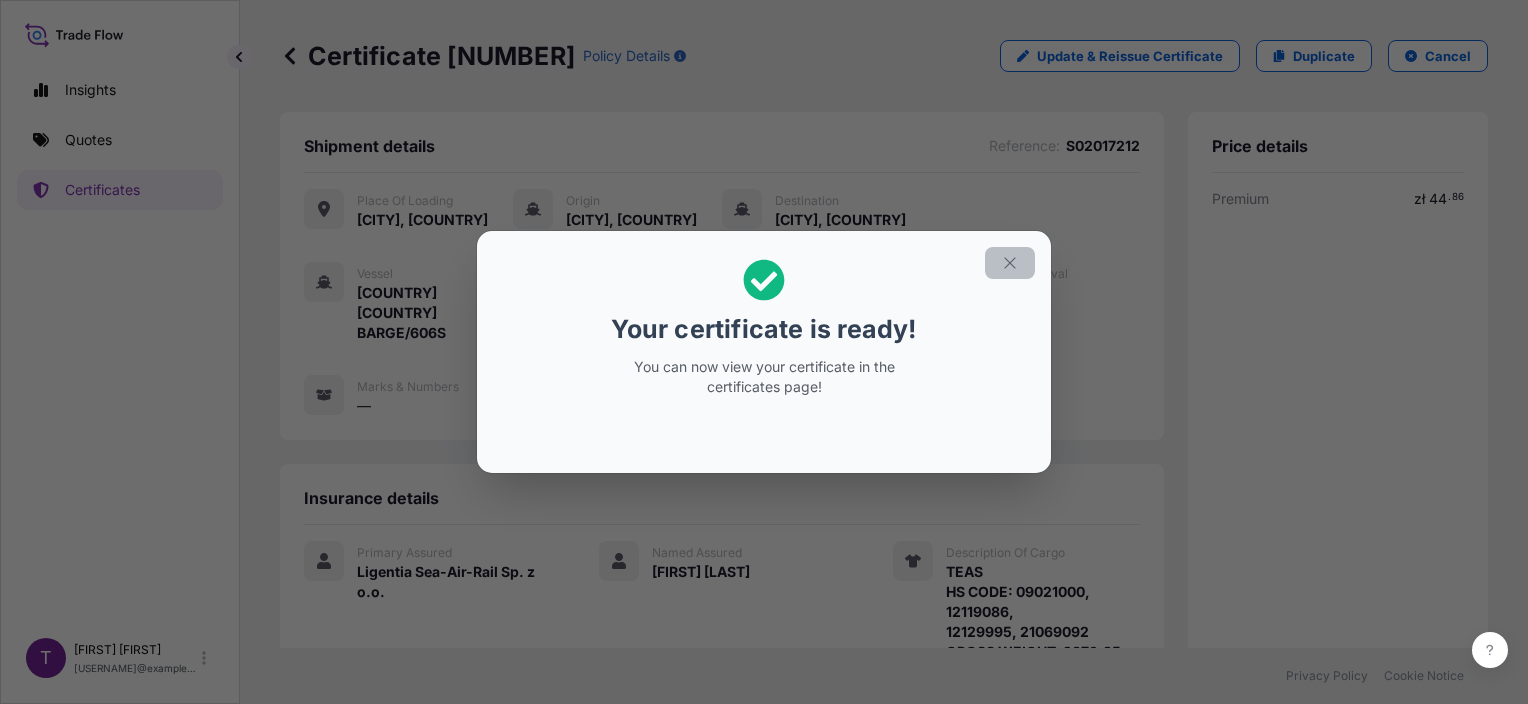 click 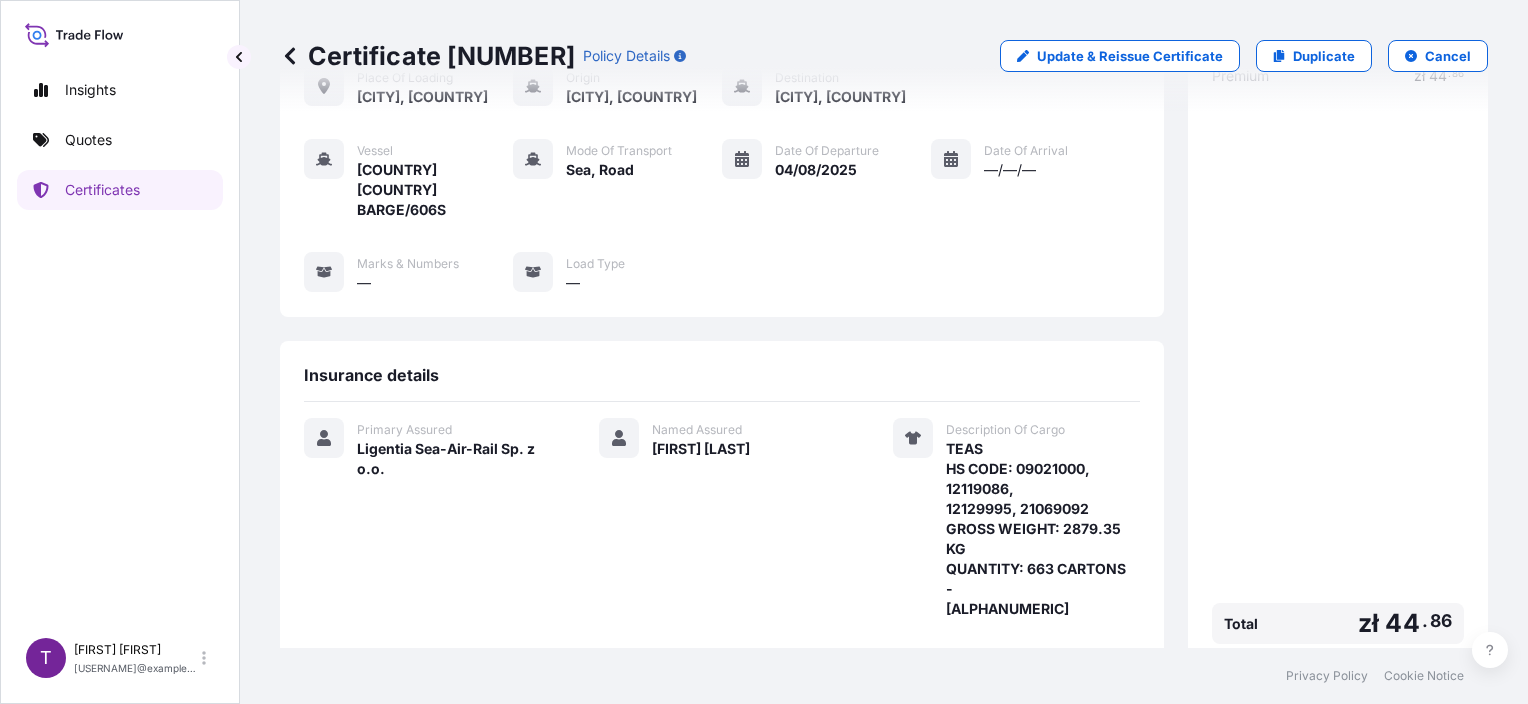 scroll, scrollTop: 464, scrollLeft: 0, axis: vertical 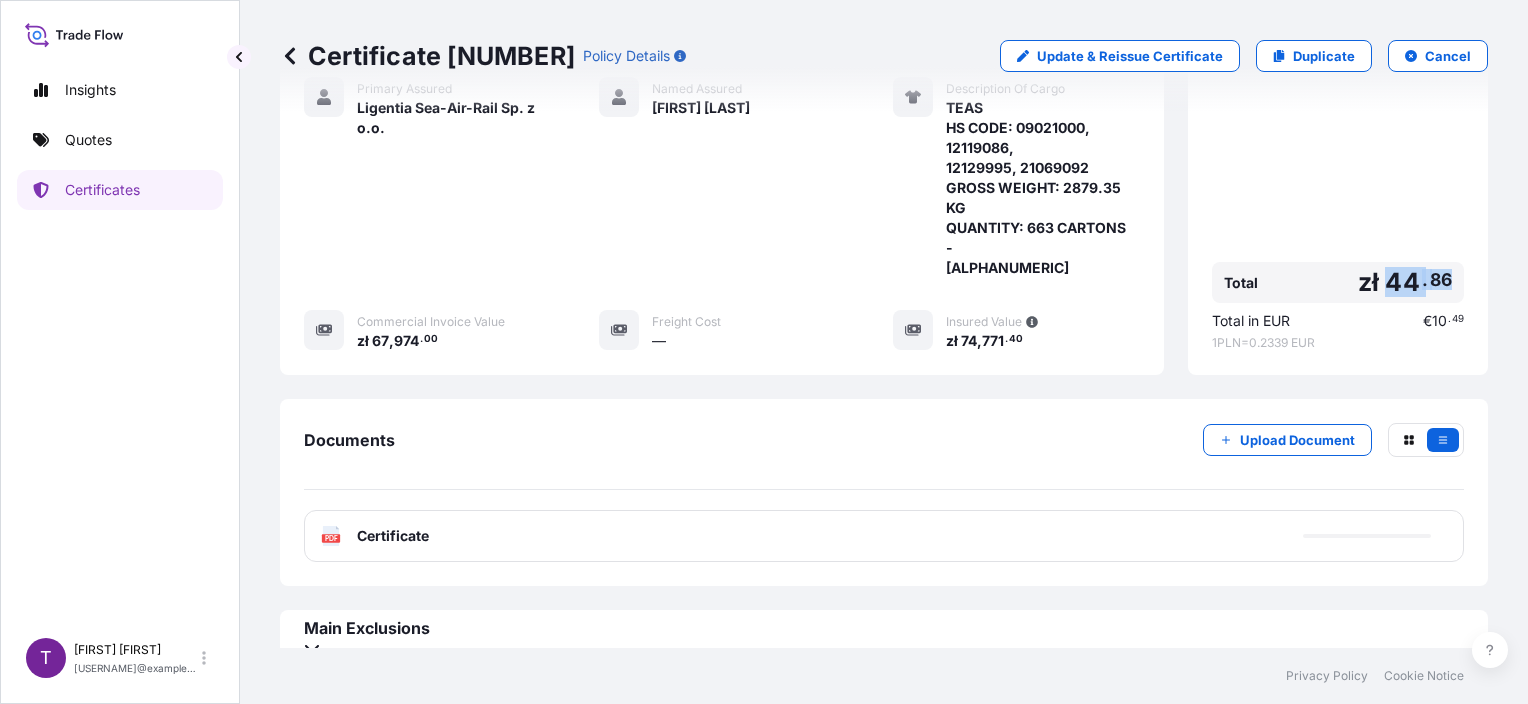 drag, startPoint x: 1438, startPoint y: 259, endPoint x: 1375, endPoint y: 259, distance: 63 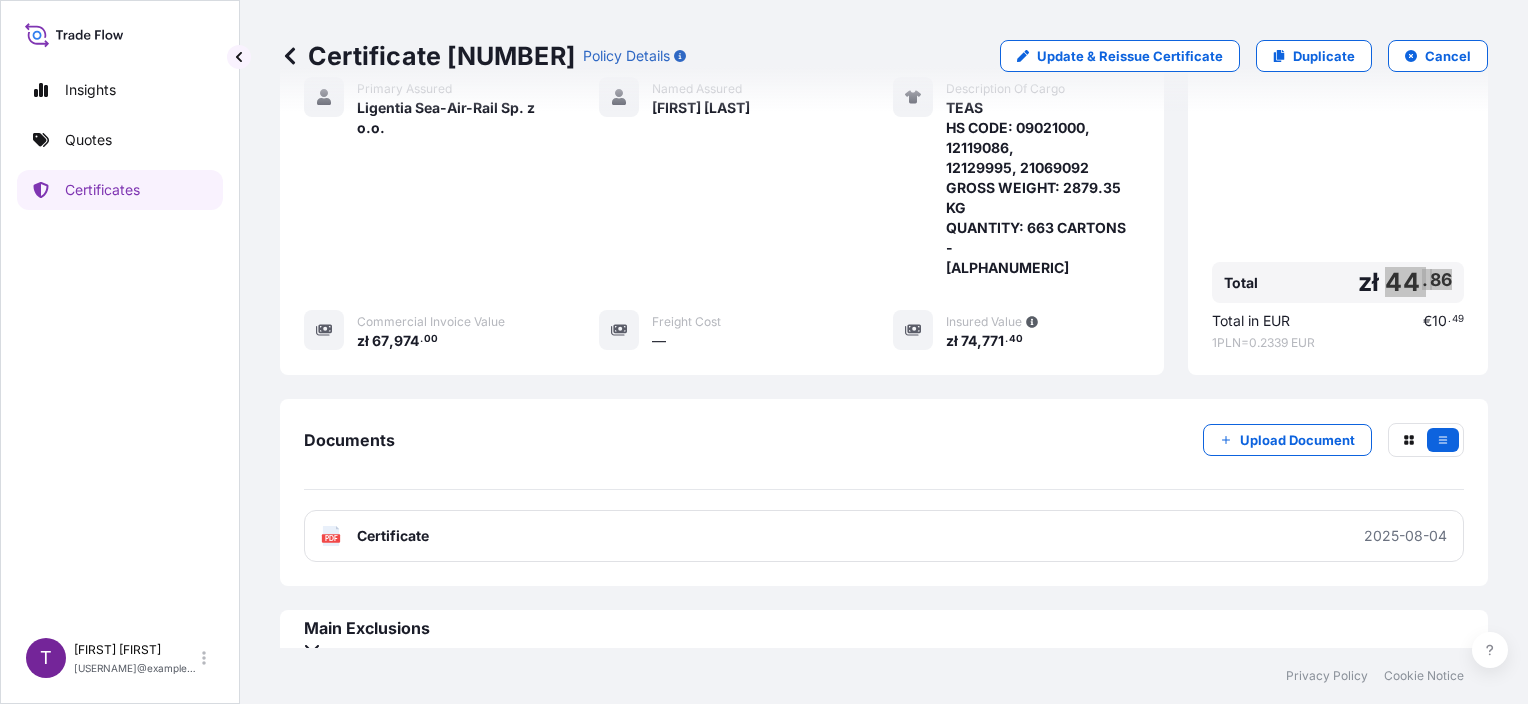 scroll, scrollTop: 0, scrollLeft: 0, axis: both 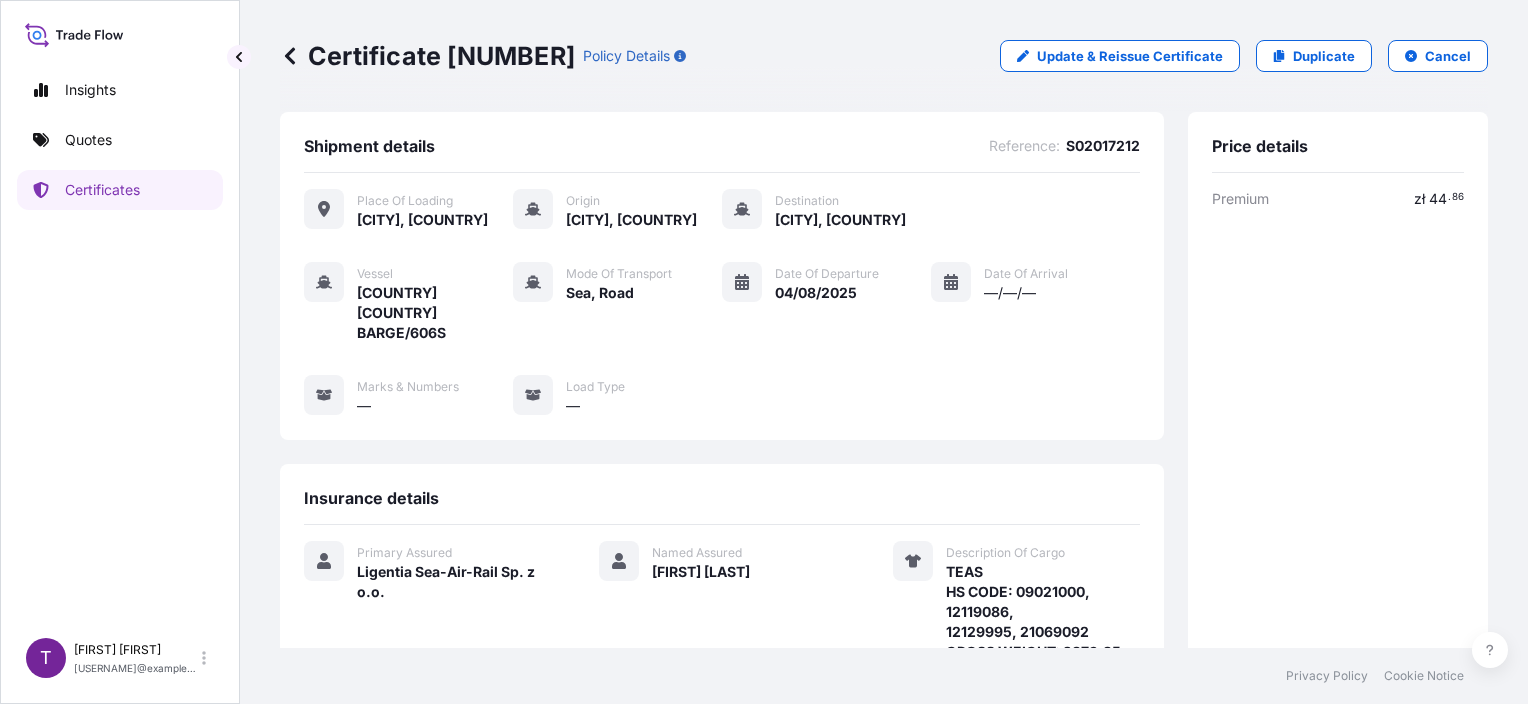 click on "Vessel [COUNTRY] [COUNTRY] BARGE/606S Mode of Transport Sea, Road Date of Departure [DATE] Date of Arrival —/—/— Marks & Numbers — Load Type —" at bounding box center [722, 339] 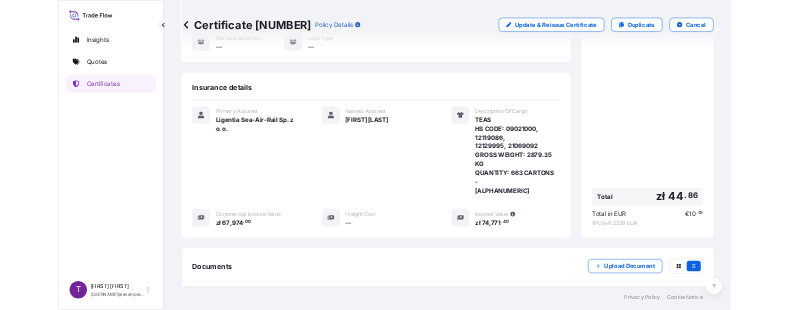 scroll, scrollTop: 464, scrollLeft: 0, axis: vertical 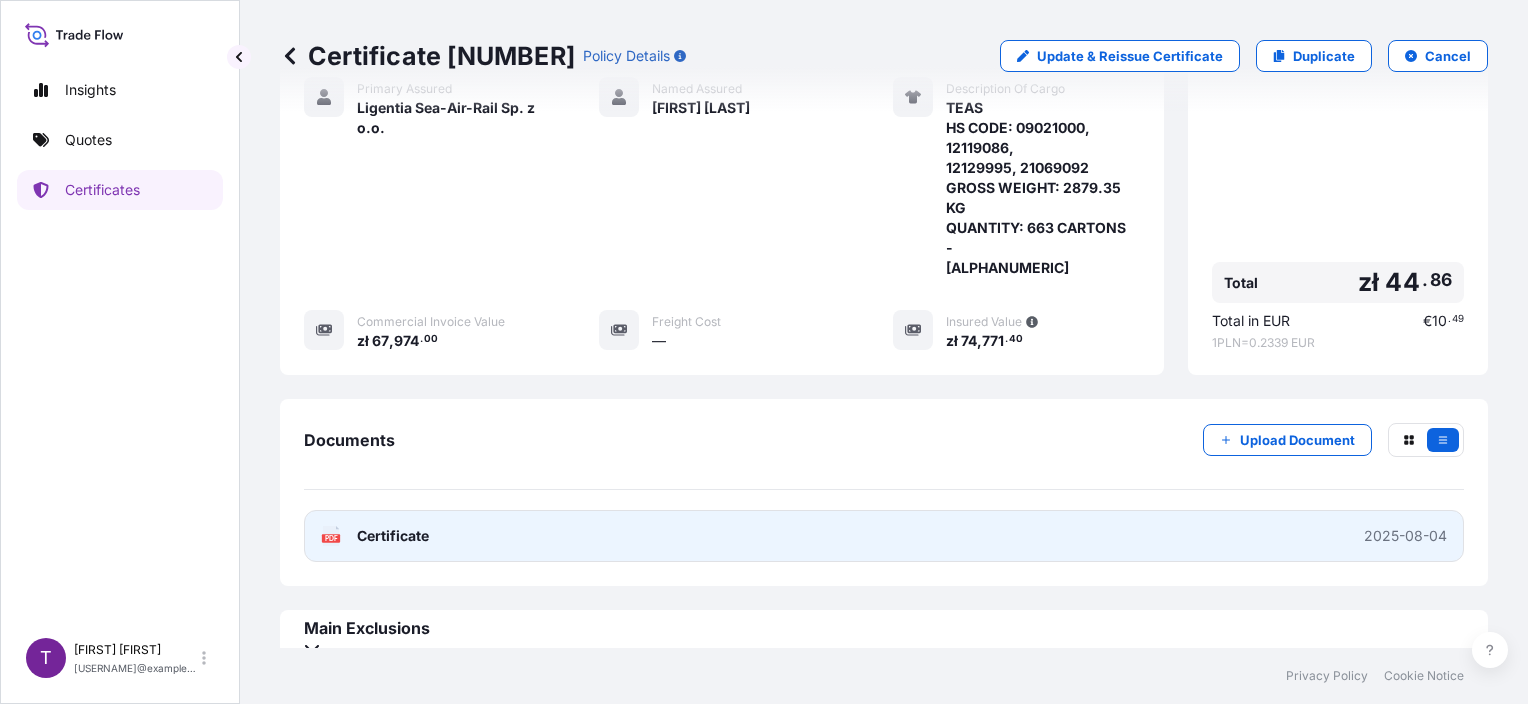 click on "PDF Certificate 2025-08-04" at bounding box center (884, 536) 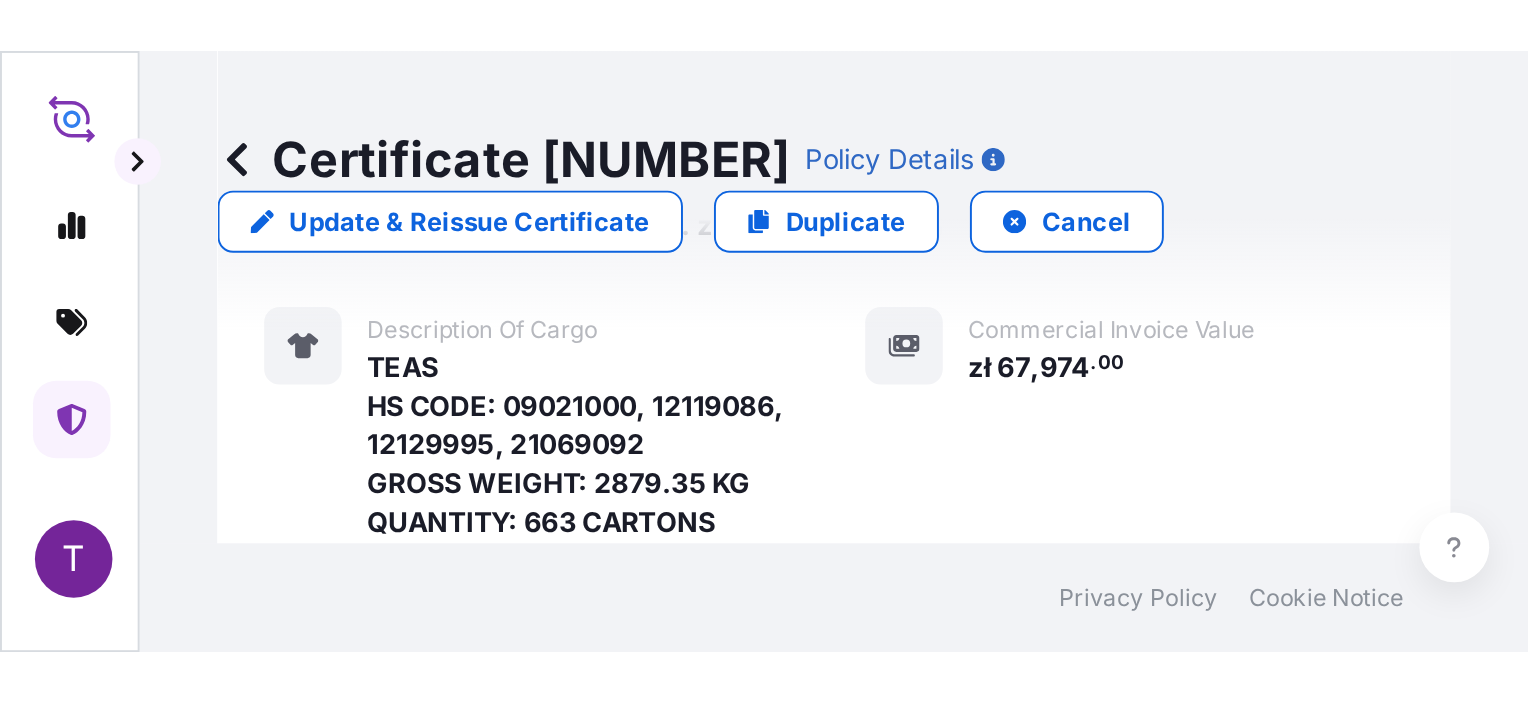 scroll, scrollTop: 620, scrollLeft: 0, axis: vertical 